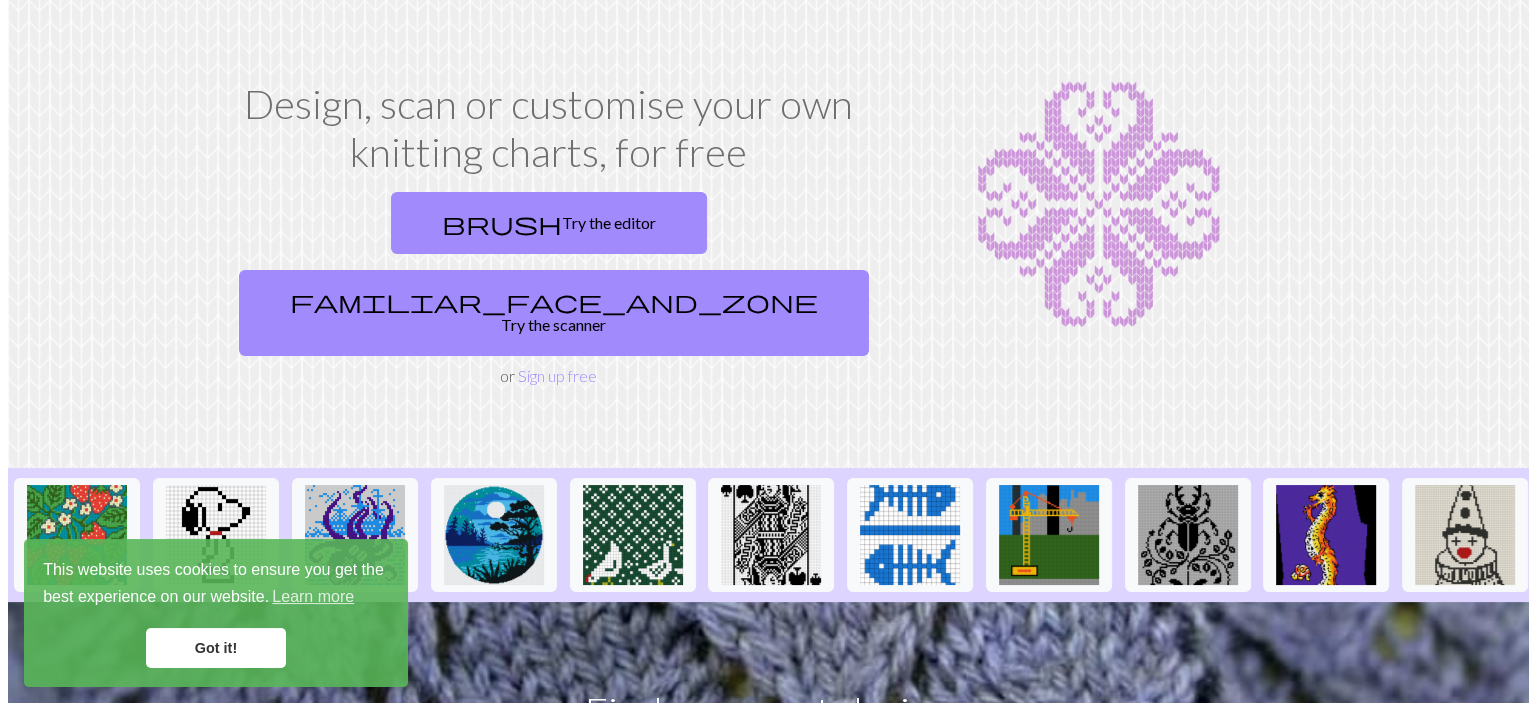 scroll, scrollTop: 0, scrollLeft: 0, axis: both 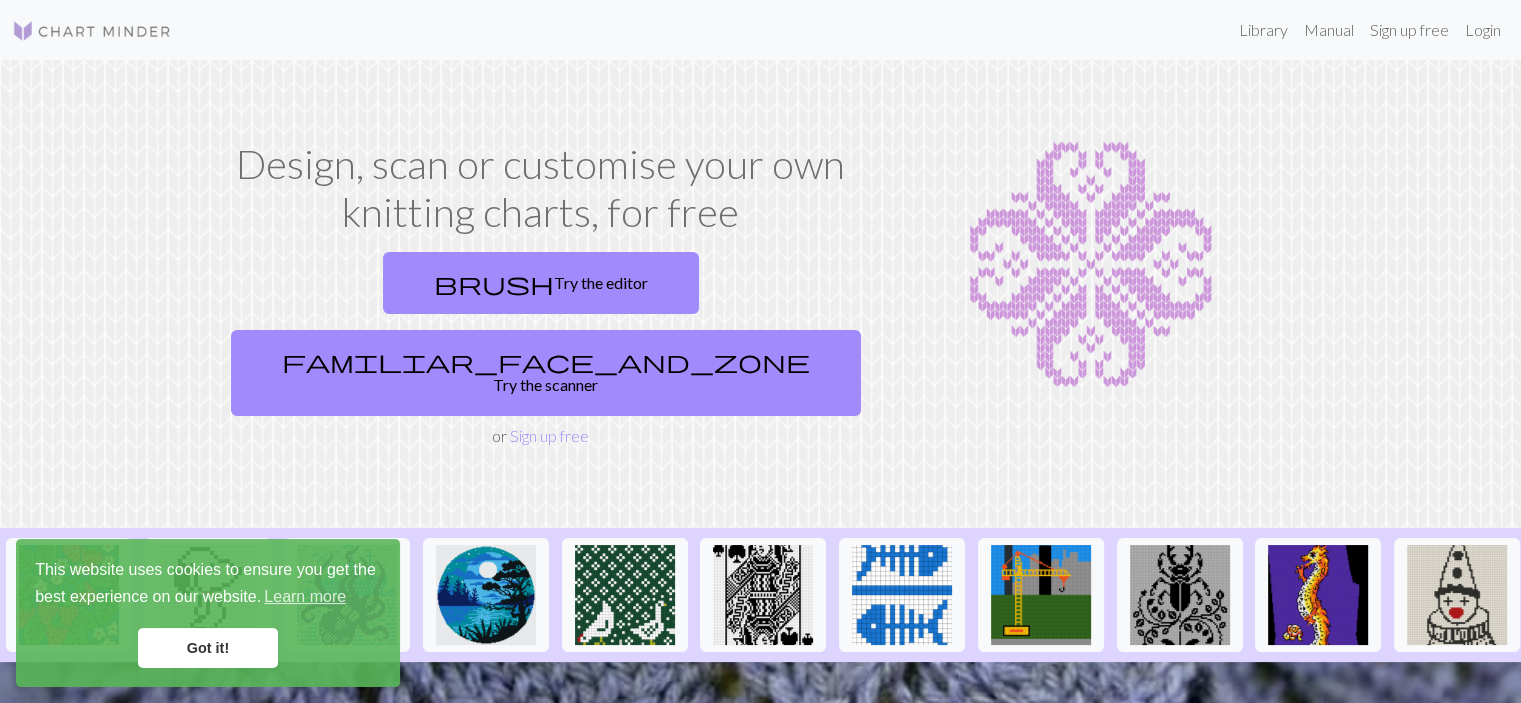 click on "This website uses cookies to ensure you get the best experience on our website.  Learn more Got it!" at bounding box center [208, 613] 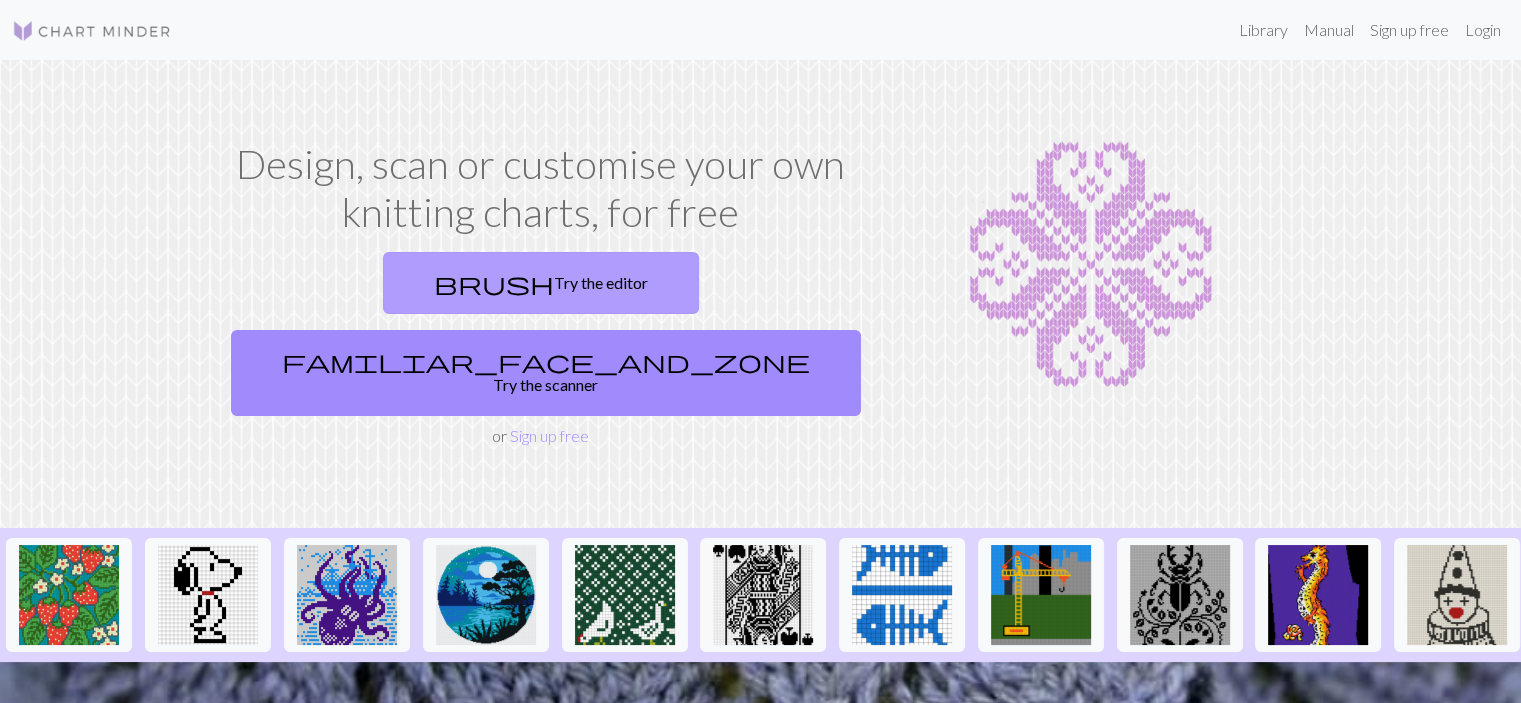 click on "brush  Try the editor" at bounding box center (541, 283) 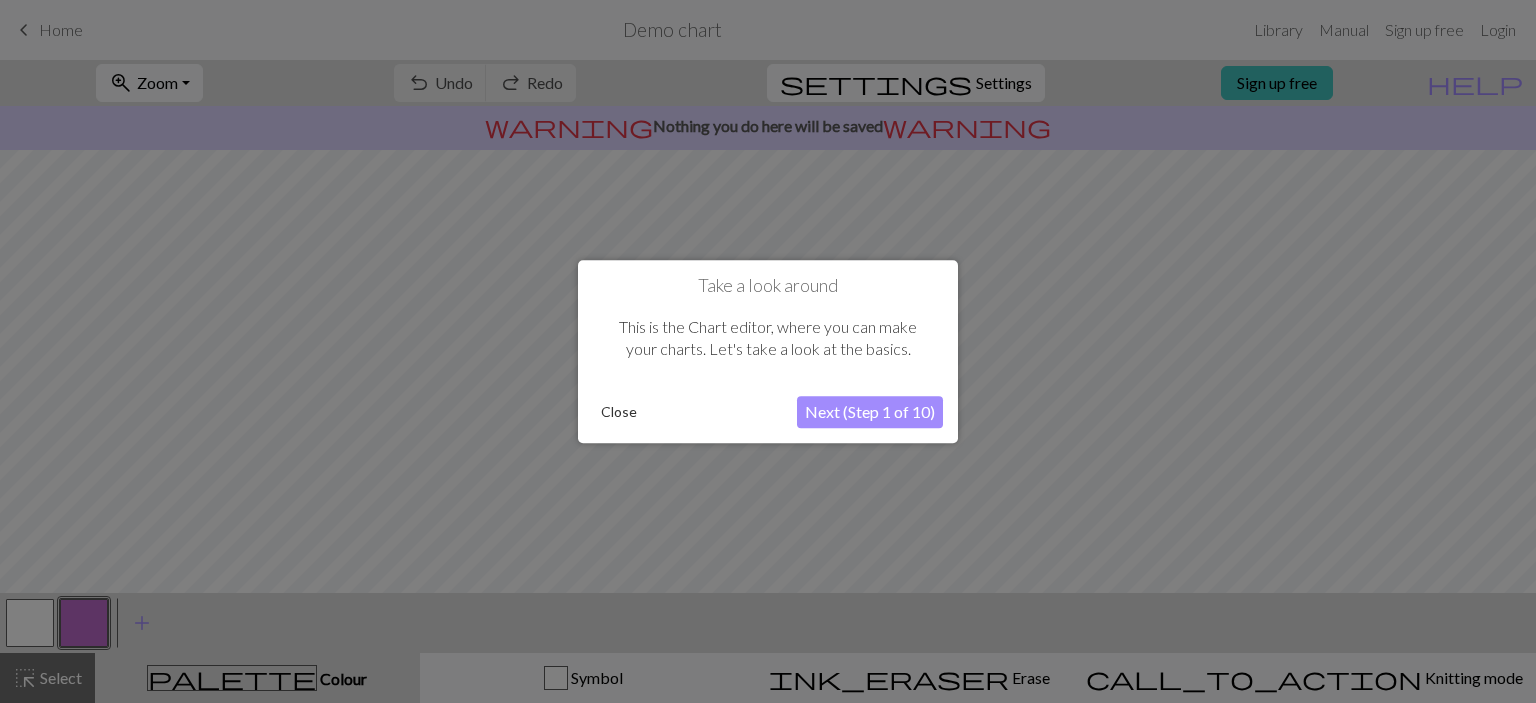 click on "Next (Step 1 of 10)" at bounding box center [870, 412] 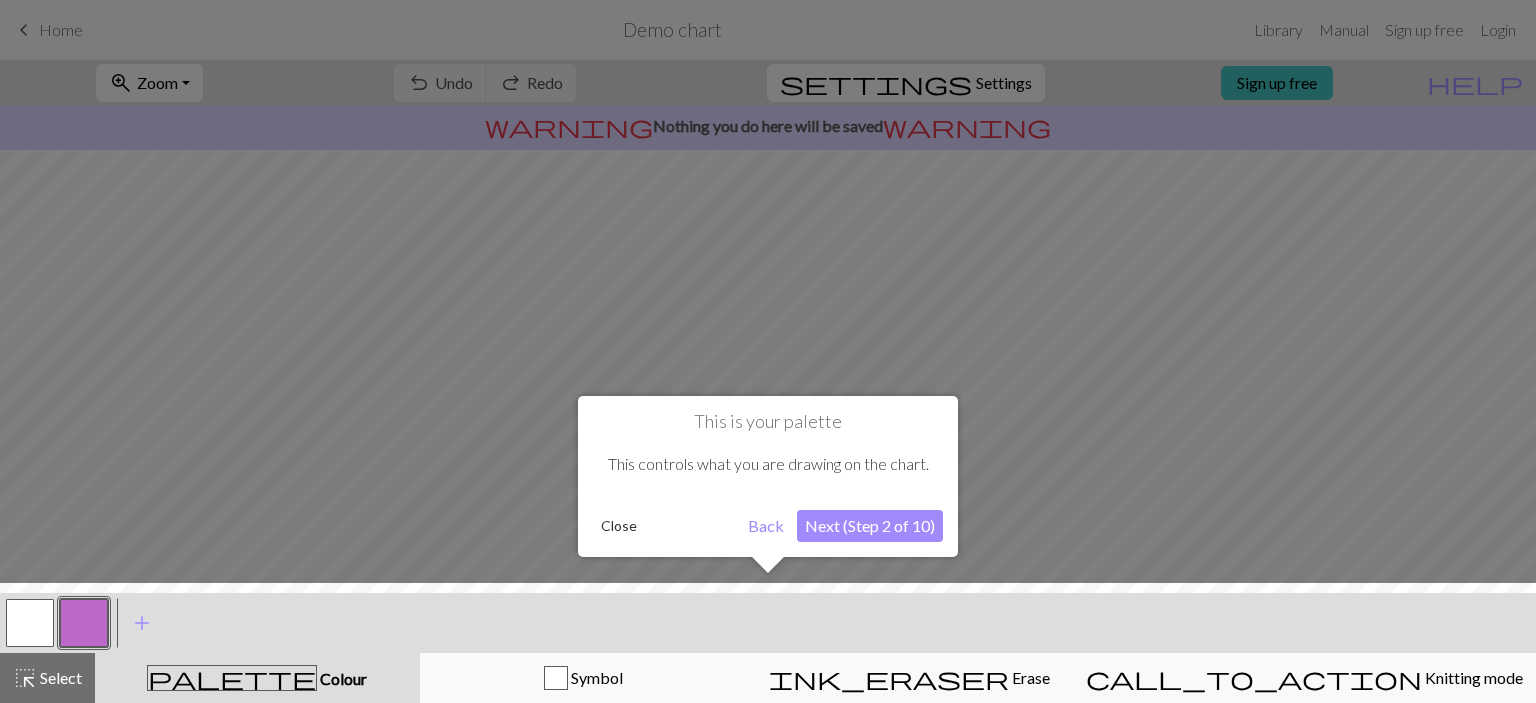 click on "Next (Step 2 of 10)" at bounding box center [870, 526] 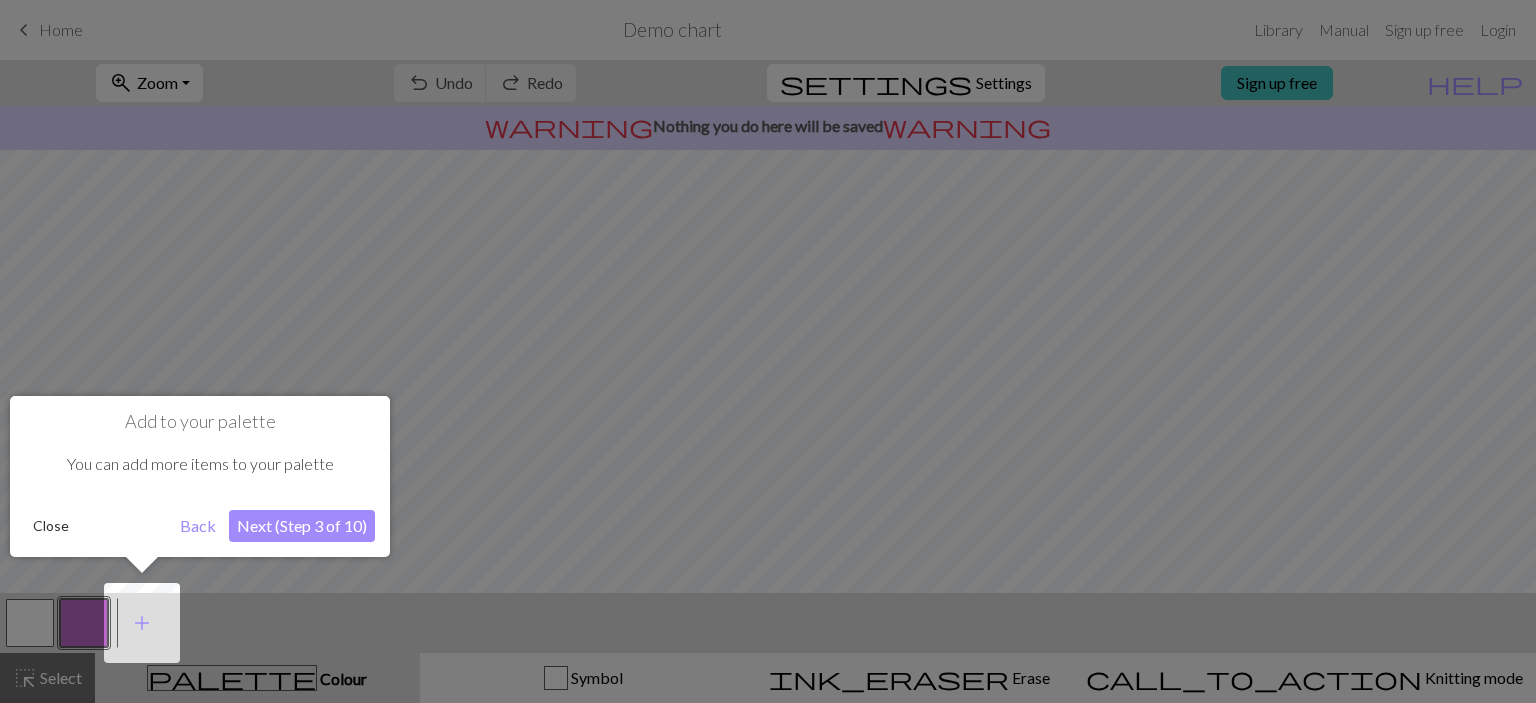 click on "Next (Step 3 of 10)" at bounding box center (302, 526) 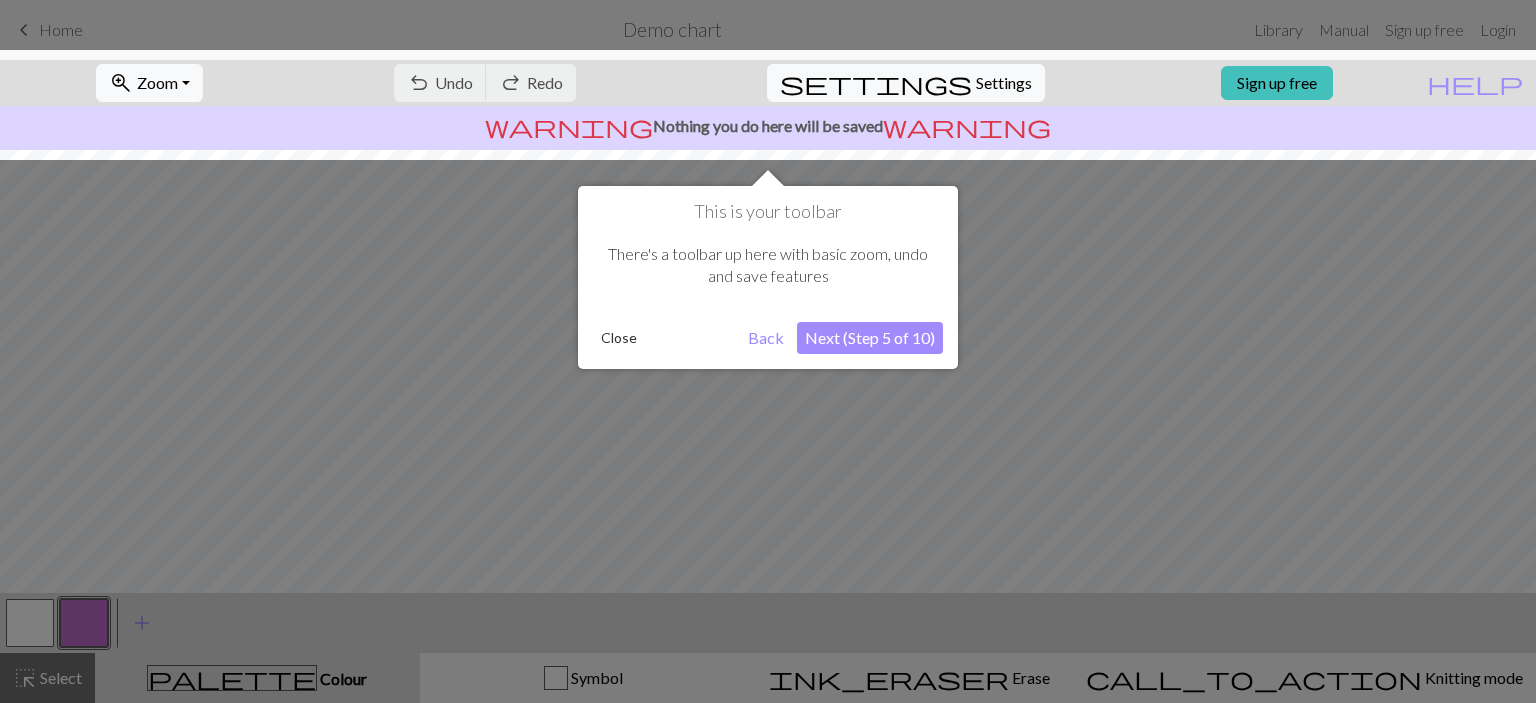 click on "Next (Step 5 of 10)" at bounding box center (870, 338) 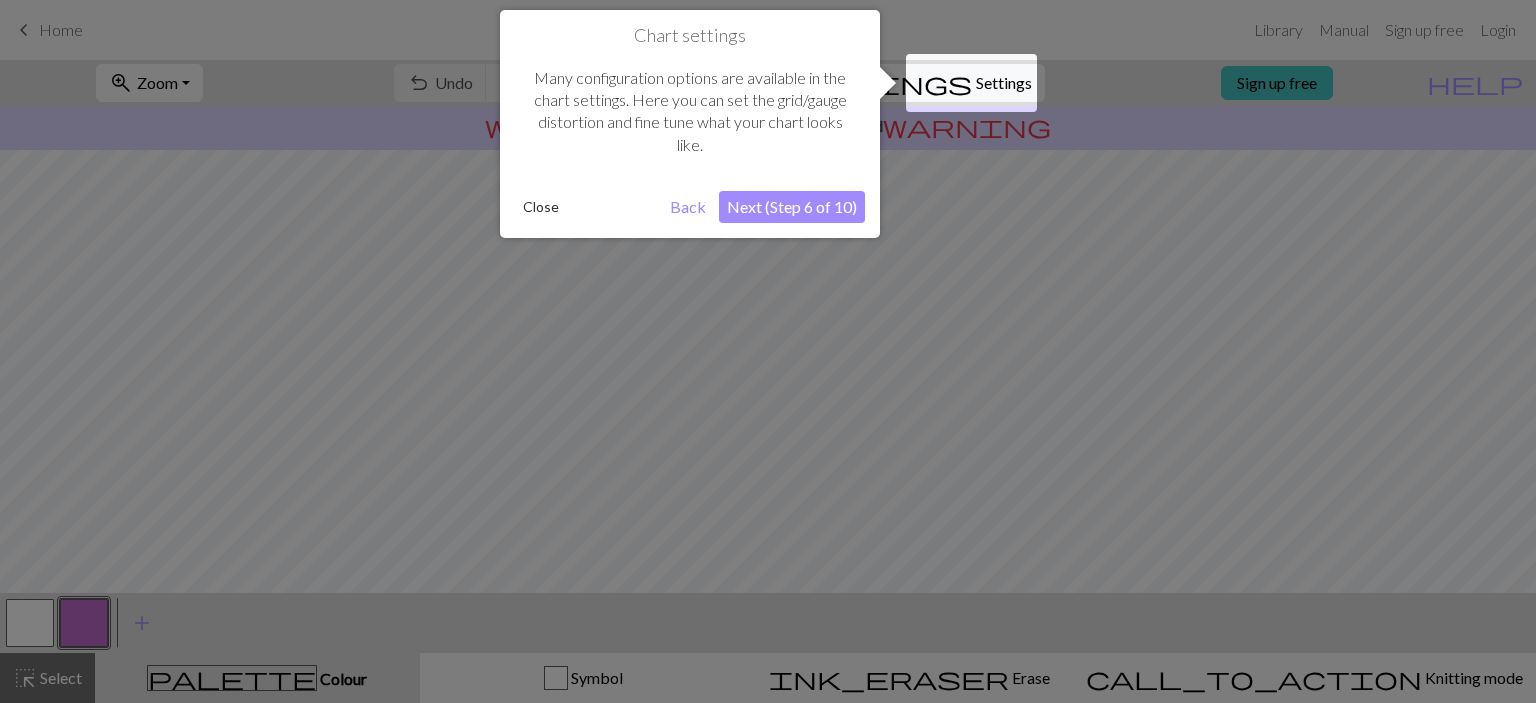 click on "Next (Step 6 of 10)" at bounding box center (792, 207) 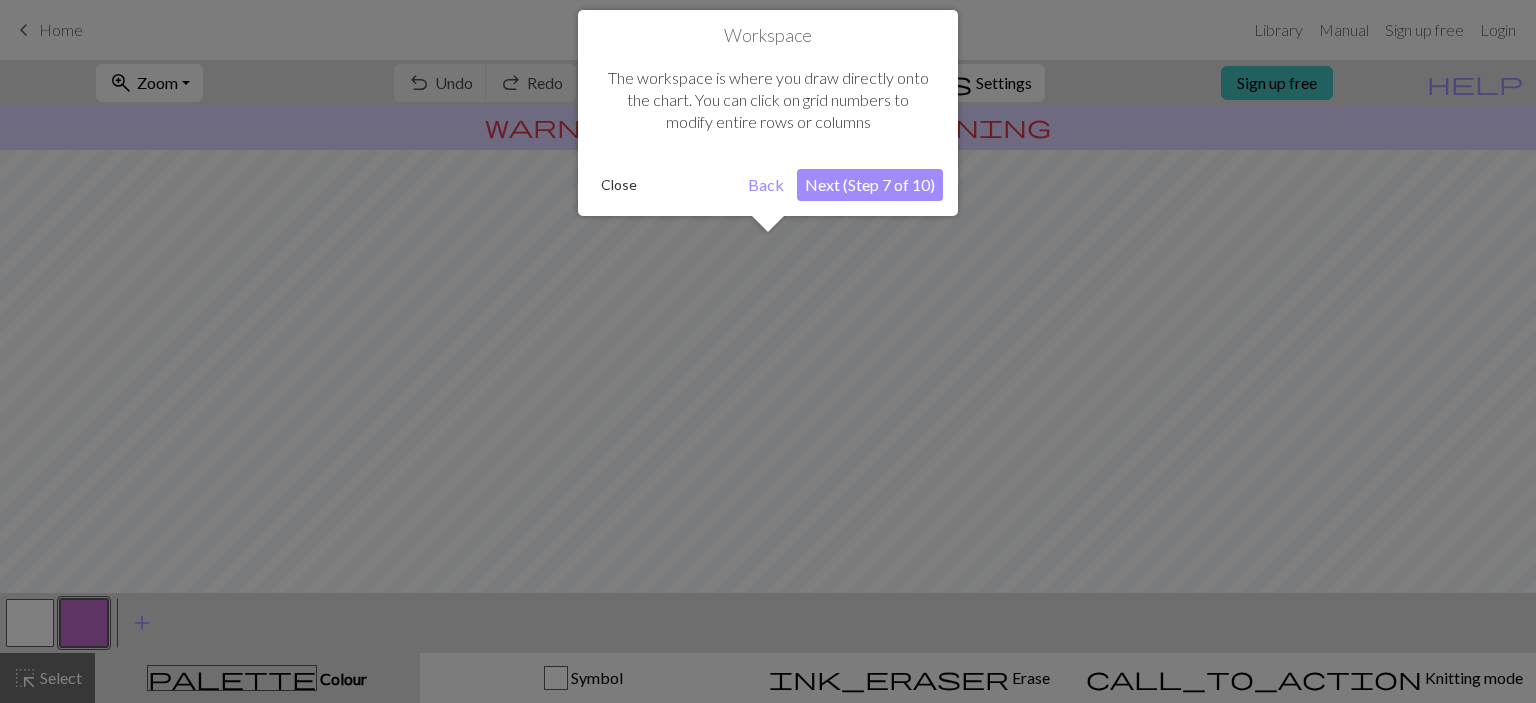 scroll, scrollTop: 119, scrollLeft: 0, axis: vertical 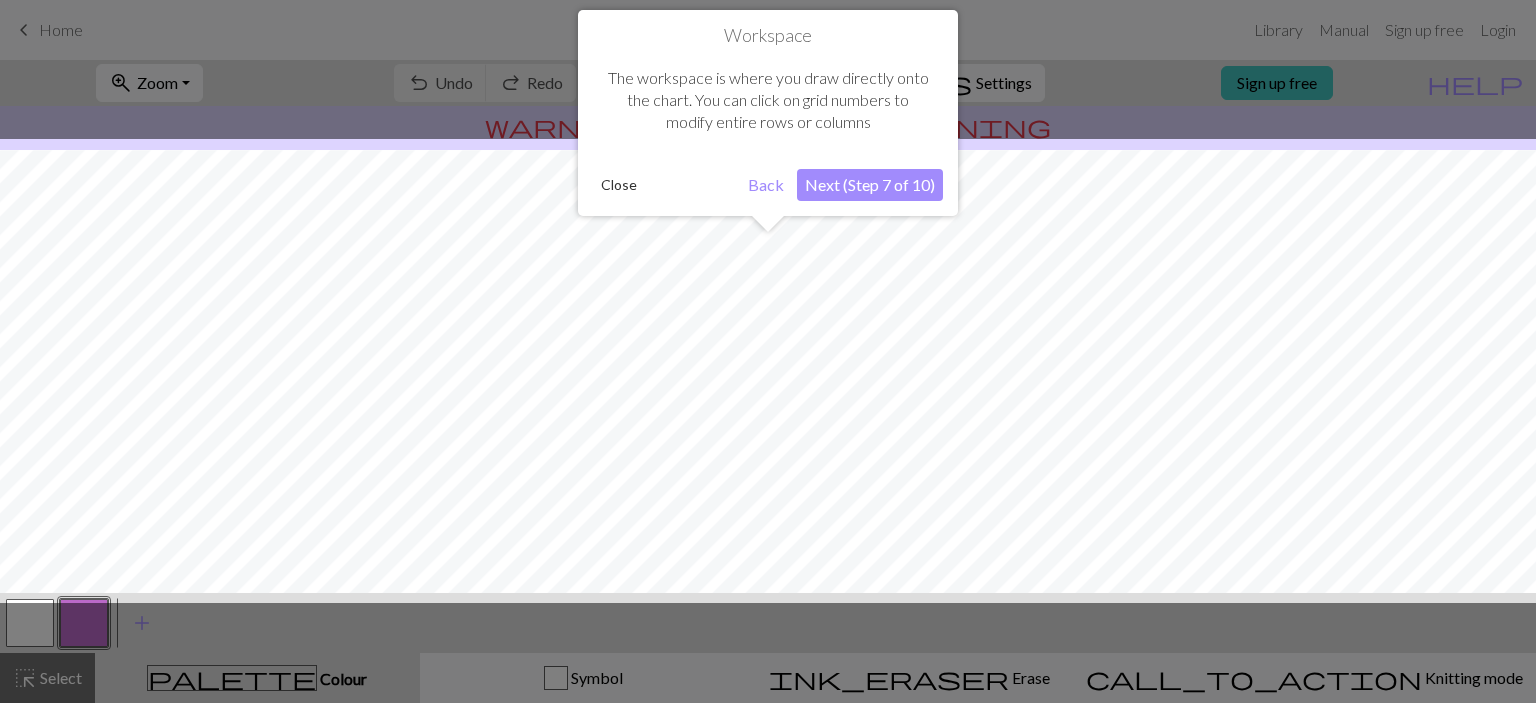 click on "Next (Step 7 of 10)" at bounding box center (870, 185) 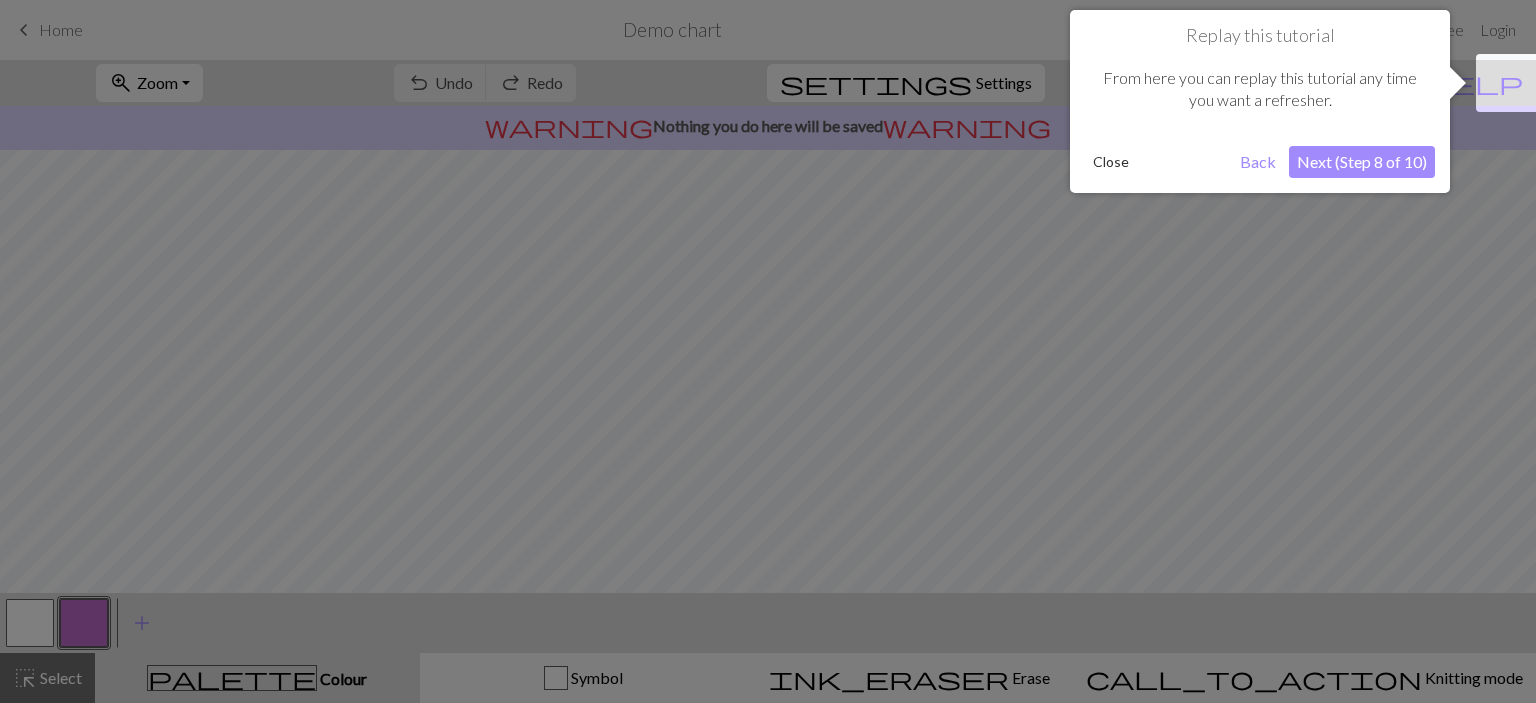click on "Next (Step 8 of 10)" at bounding box center (1362, 162) 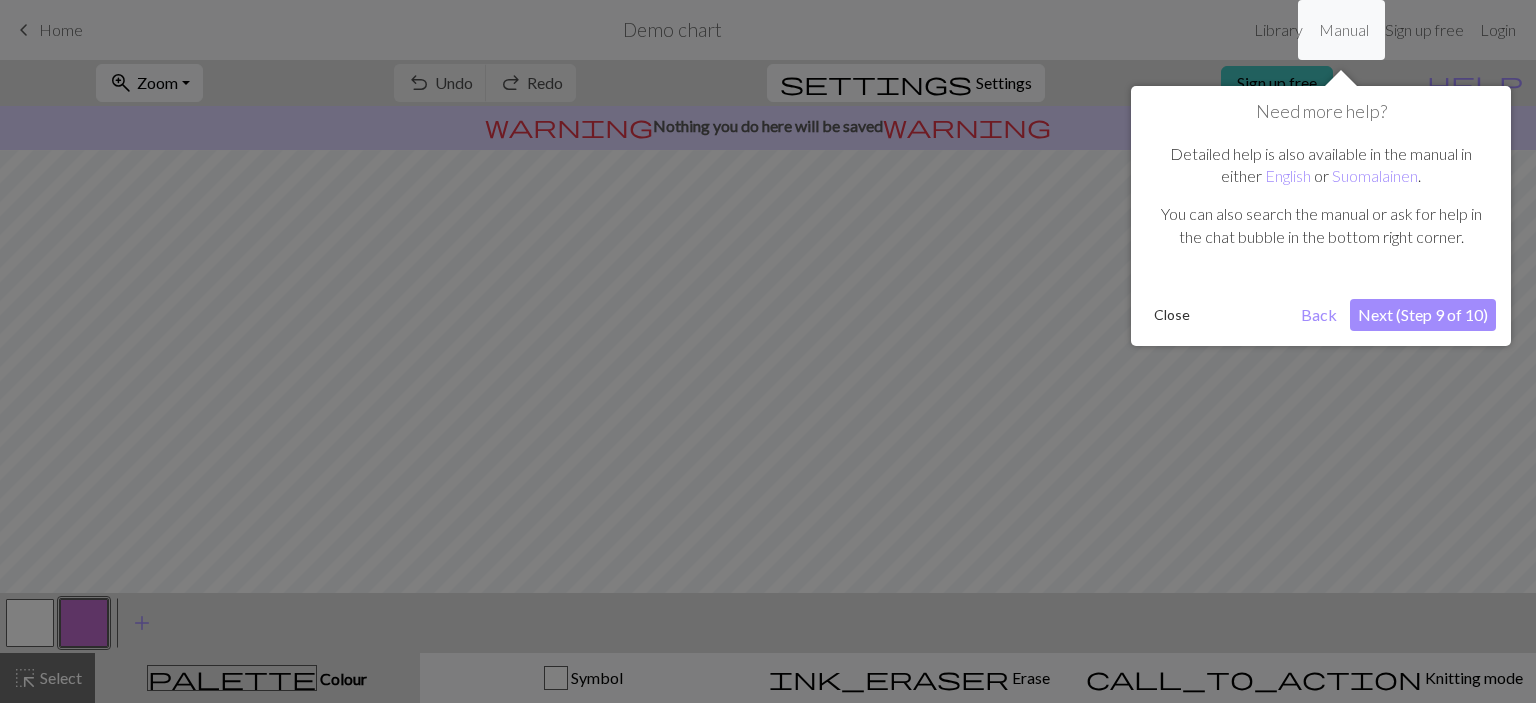 click on "Next (Step 9 of 10)" at bounding box center [1423, 315] 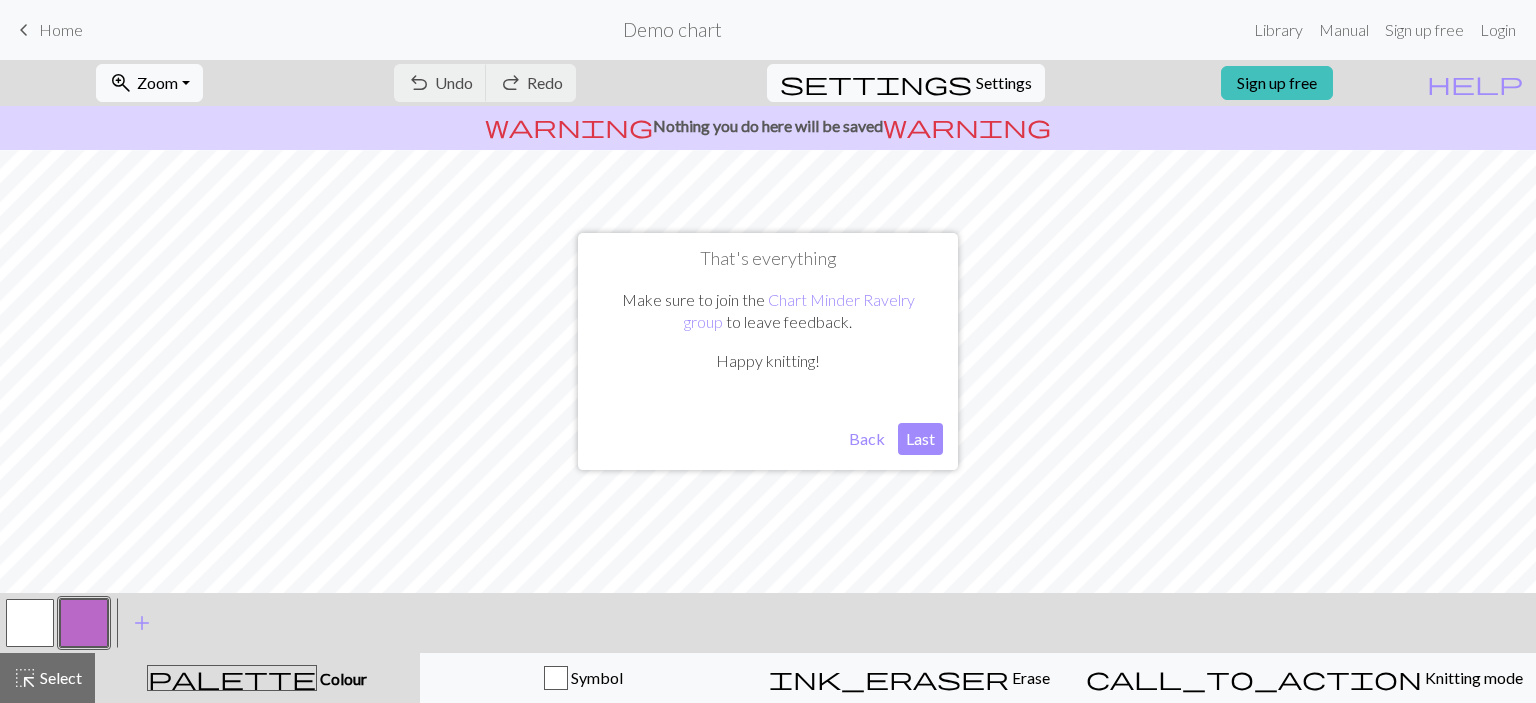 click on "Last" at bounding box center (920, 439) 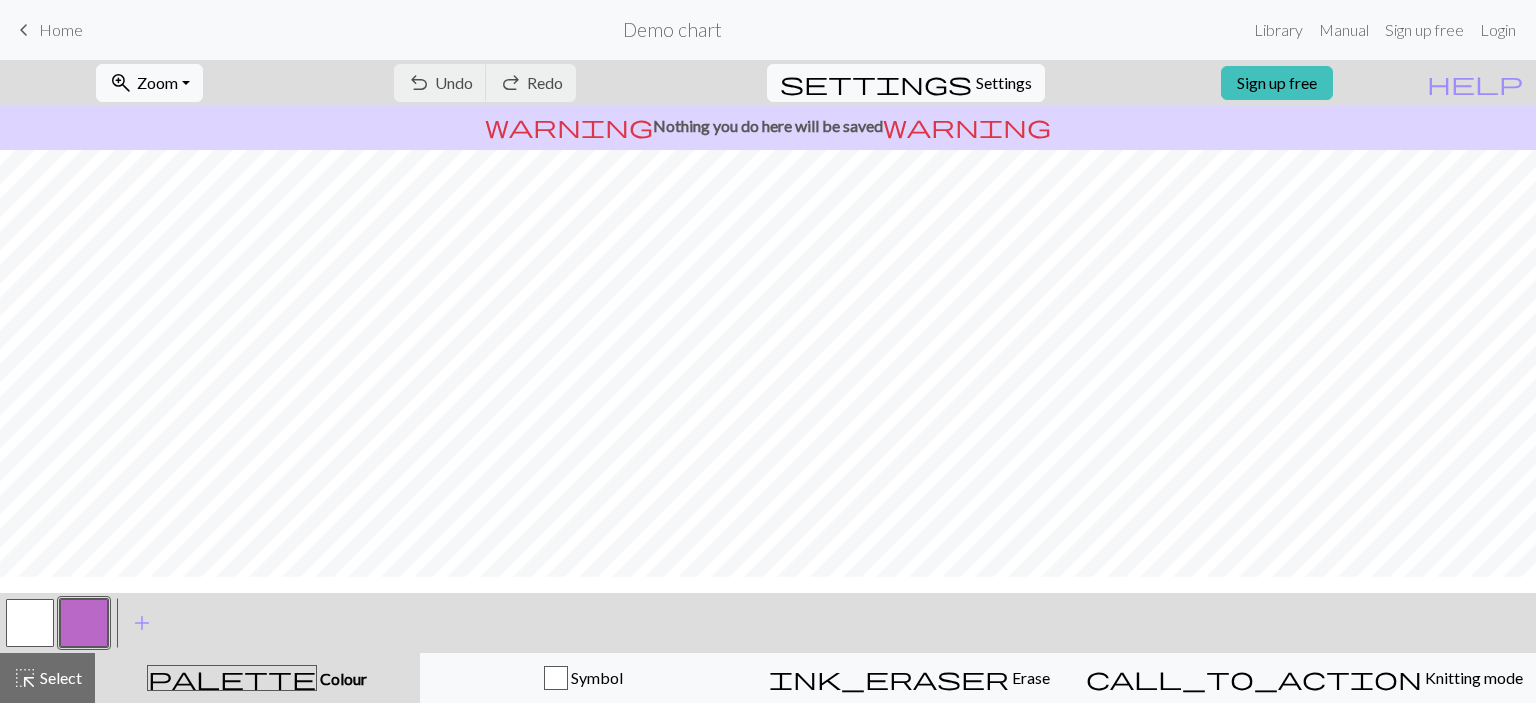 scroll, scrollTop: 269, scrollLeft: 0, axis: vertical 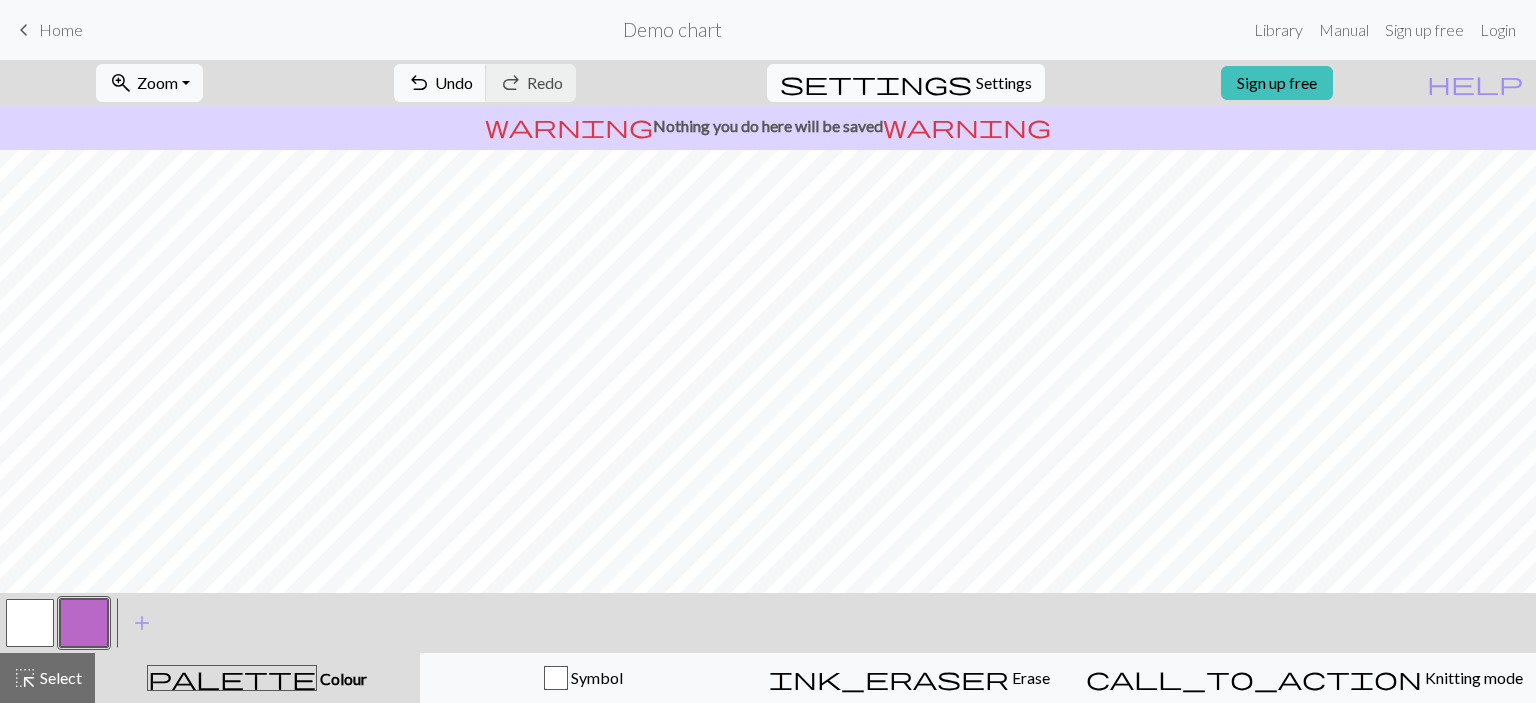 click on "settings  Settings" at bounding box center (906, 83) 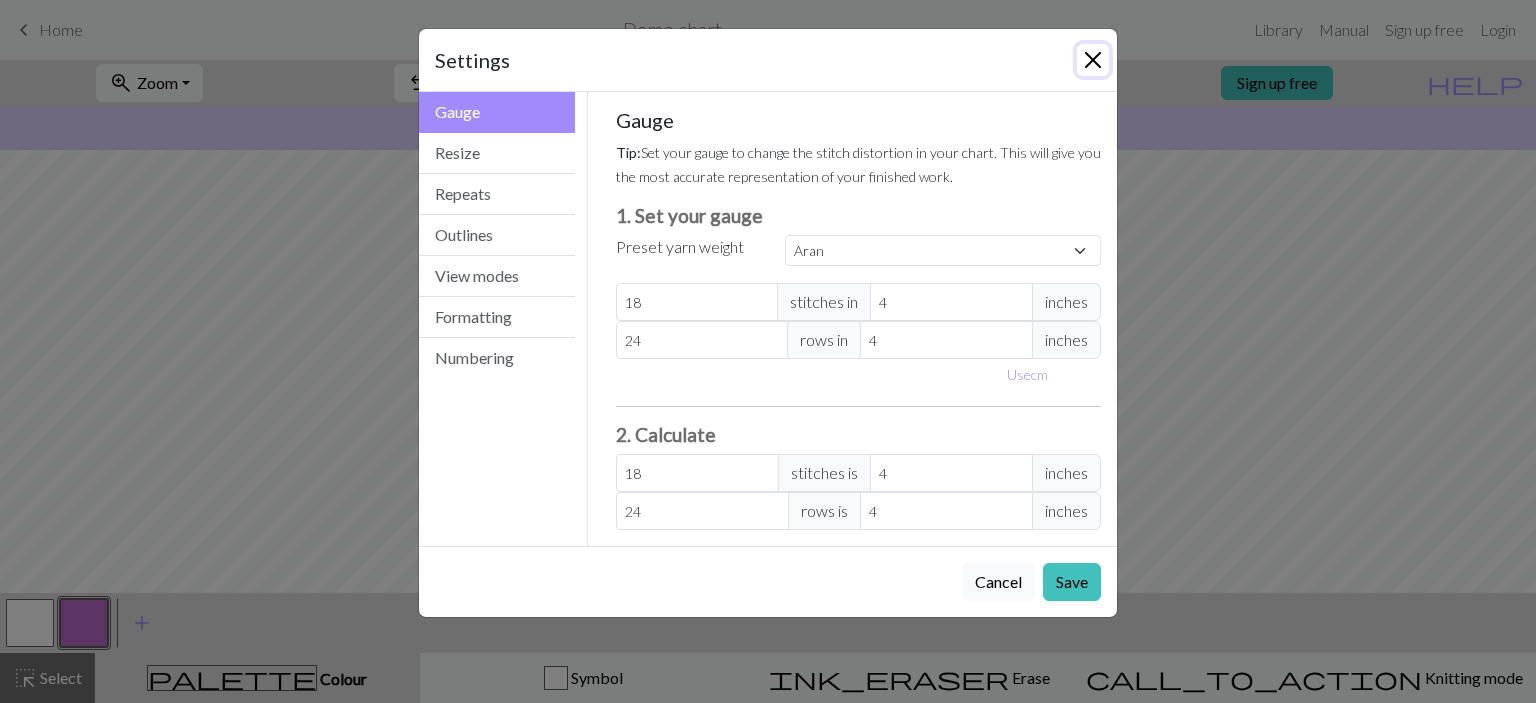 click at bounding box center (1093, 60) 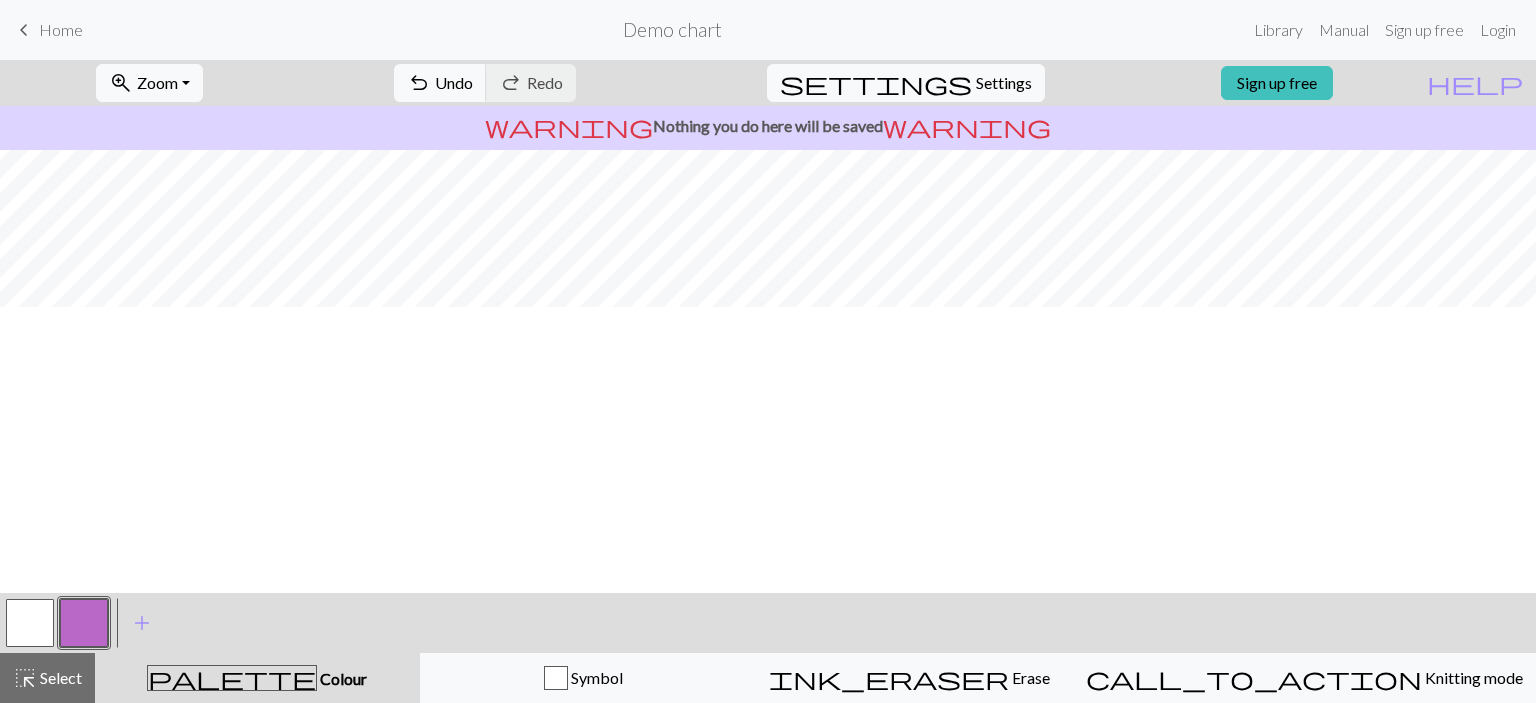 scroll, scrollTop: 0, scrollLeft: 0, axis: both 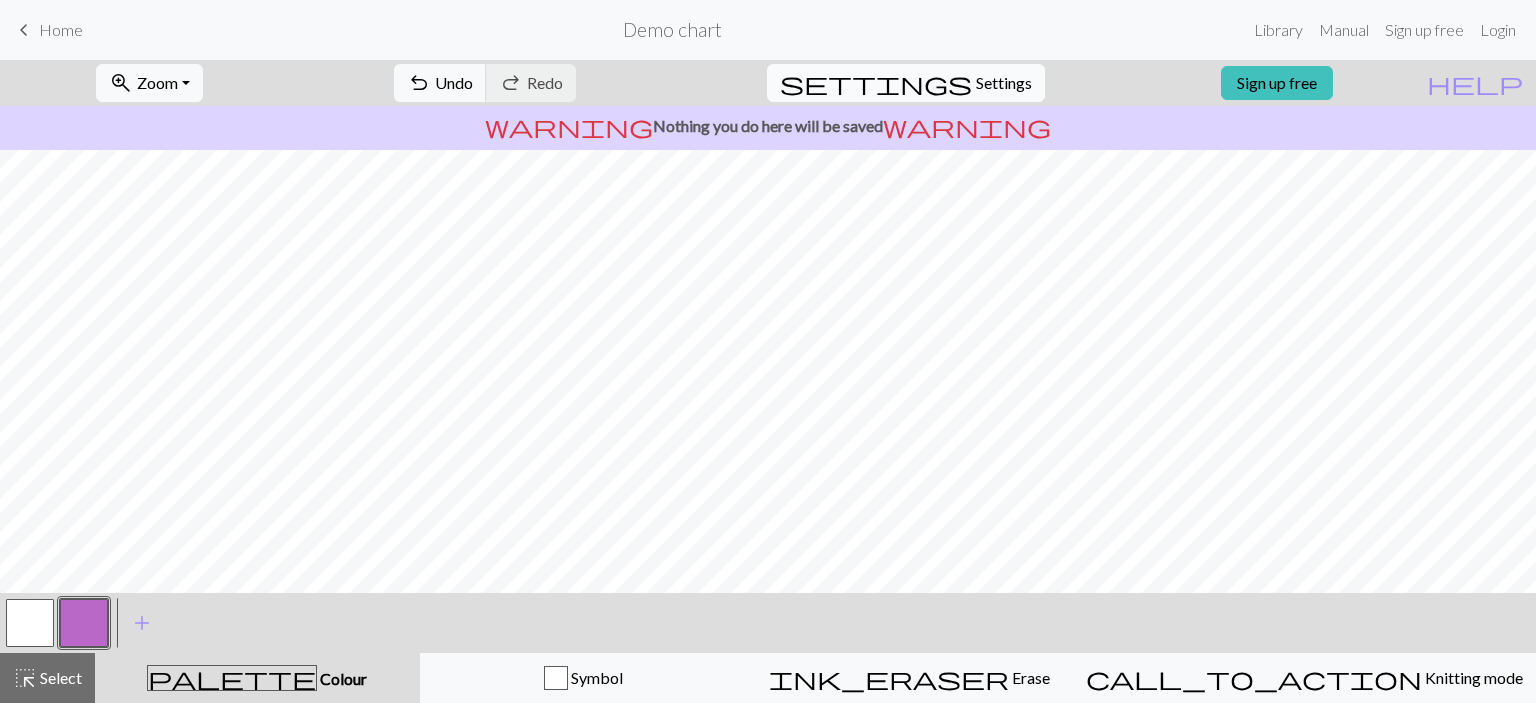 click on "settings  Settings" at bounding box center [906, 83] 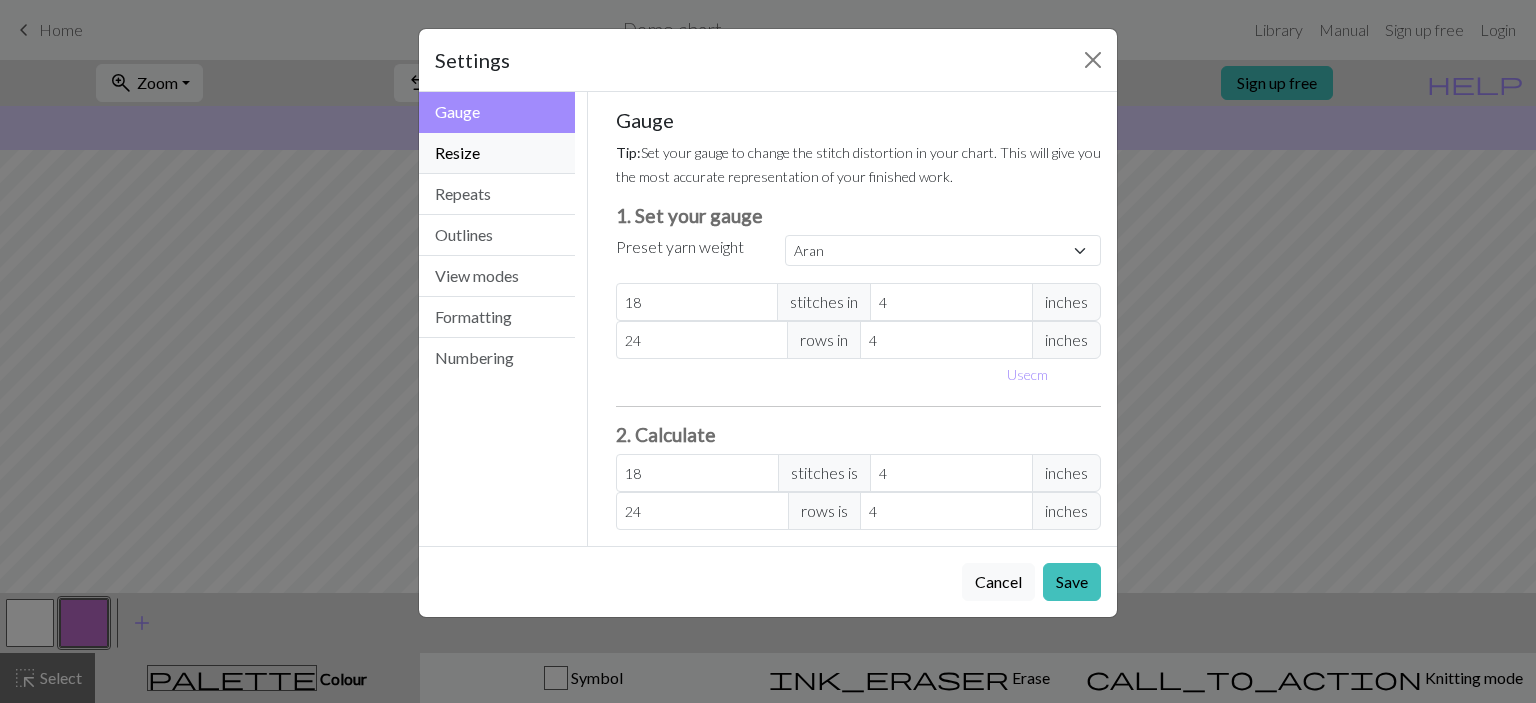 click on "Resize" at bounding box center [497, 153] 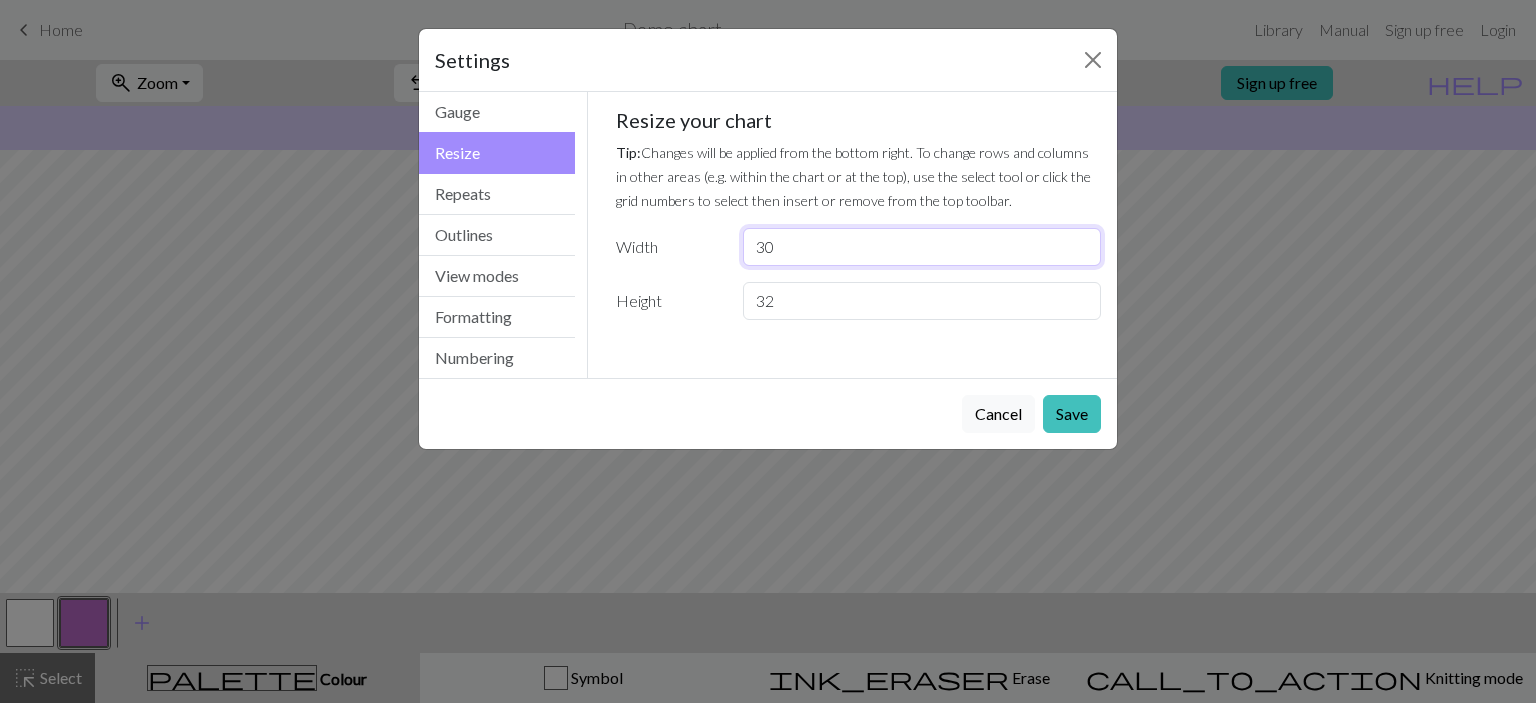 click on "30" at bounding box center [922, 247] 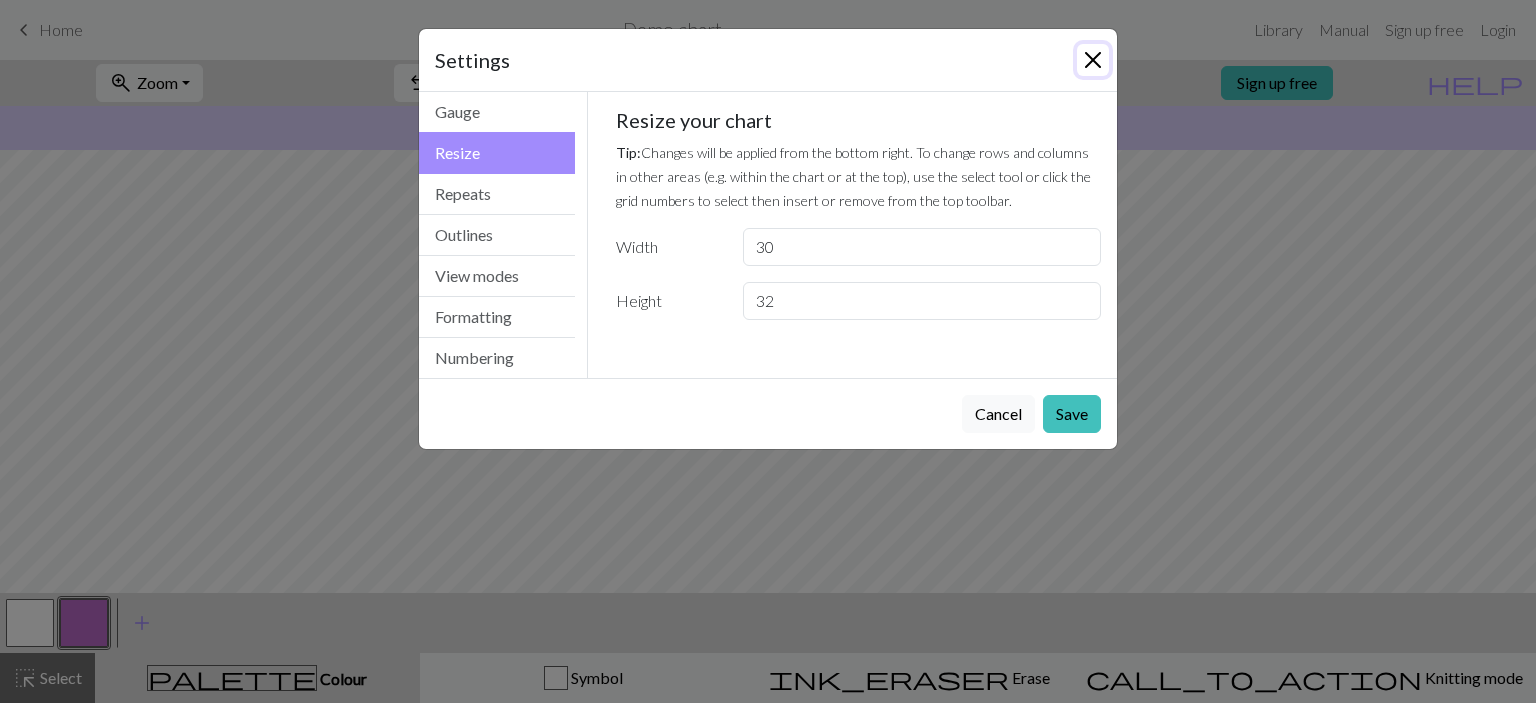 click at bounding box center [1093, 60] 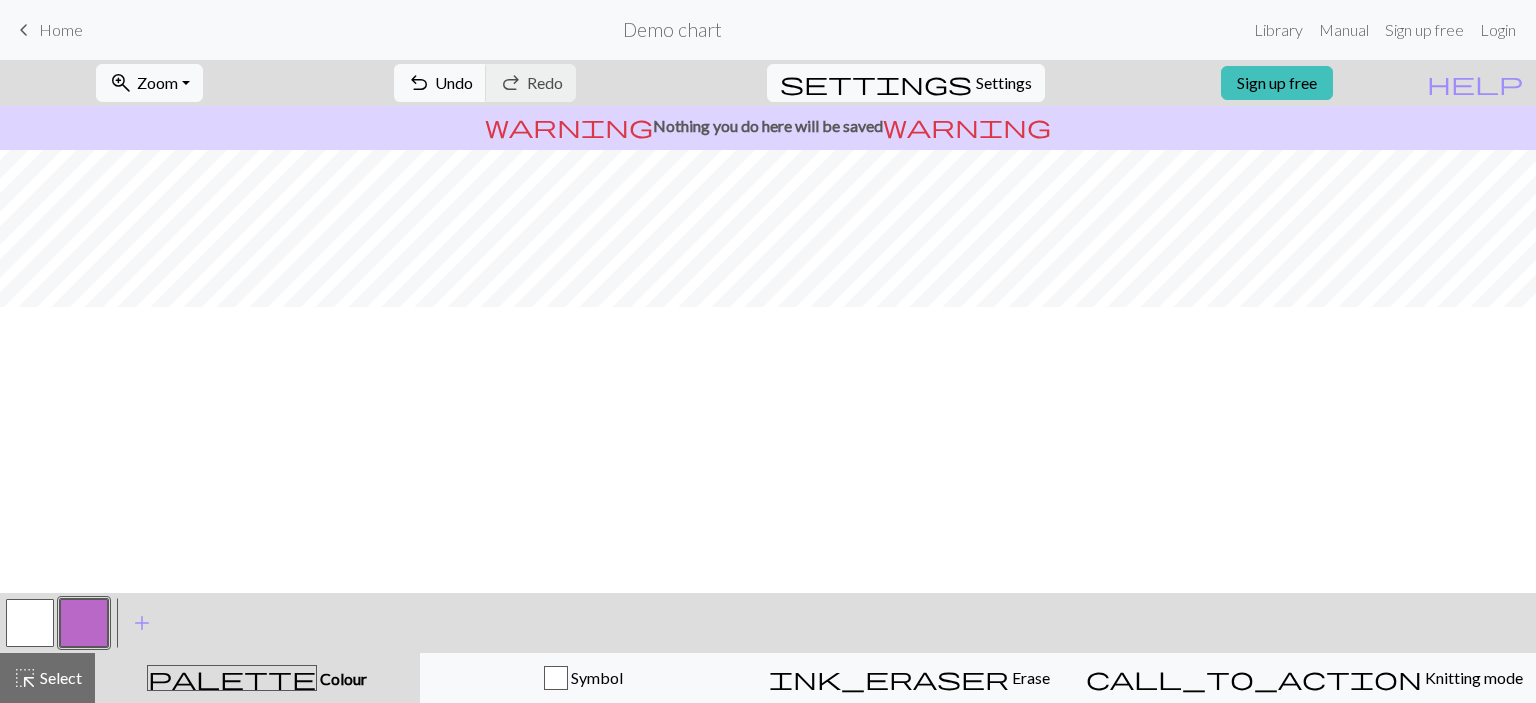 scroll, scrollTop: 0, scrollLeft: 0, axis: both 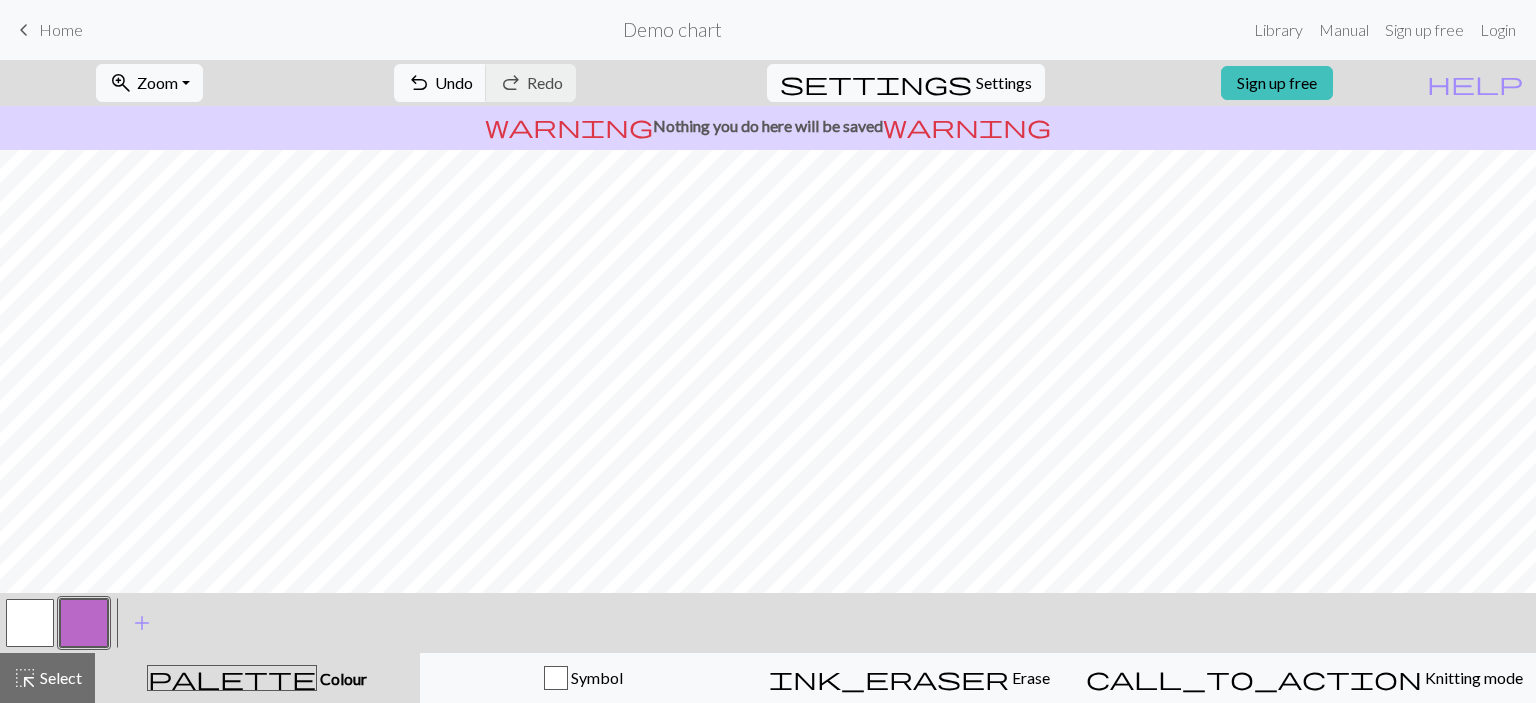 click on "zoom_in Zoom Zoom Fit all Fit width Fit height 50% 100% 150% 200% undo Undo Undo redo Redo Redo settings  Settings Sign up free" at bounding box center (707, 83) 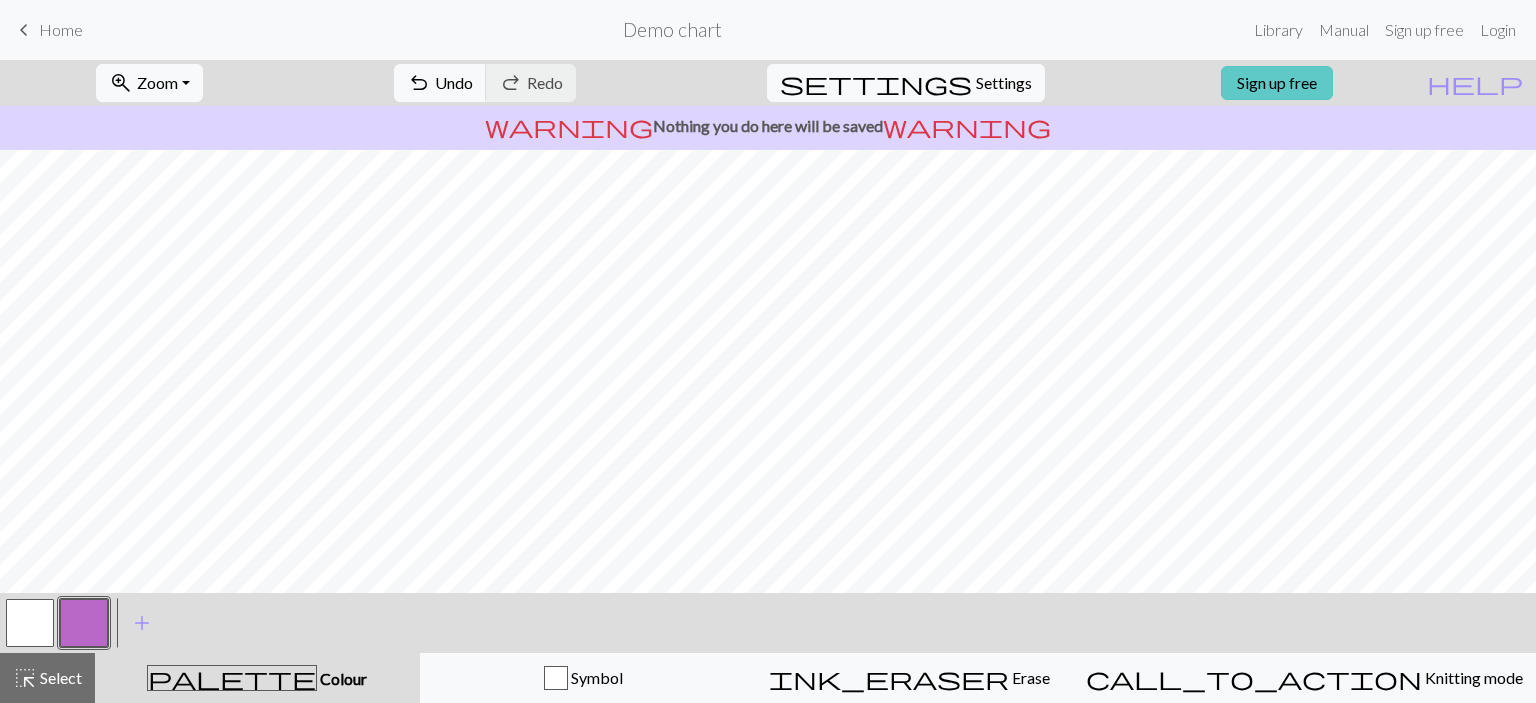 click on "Sign up free" at bounding box center (1277, 83) 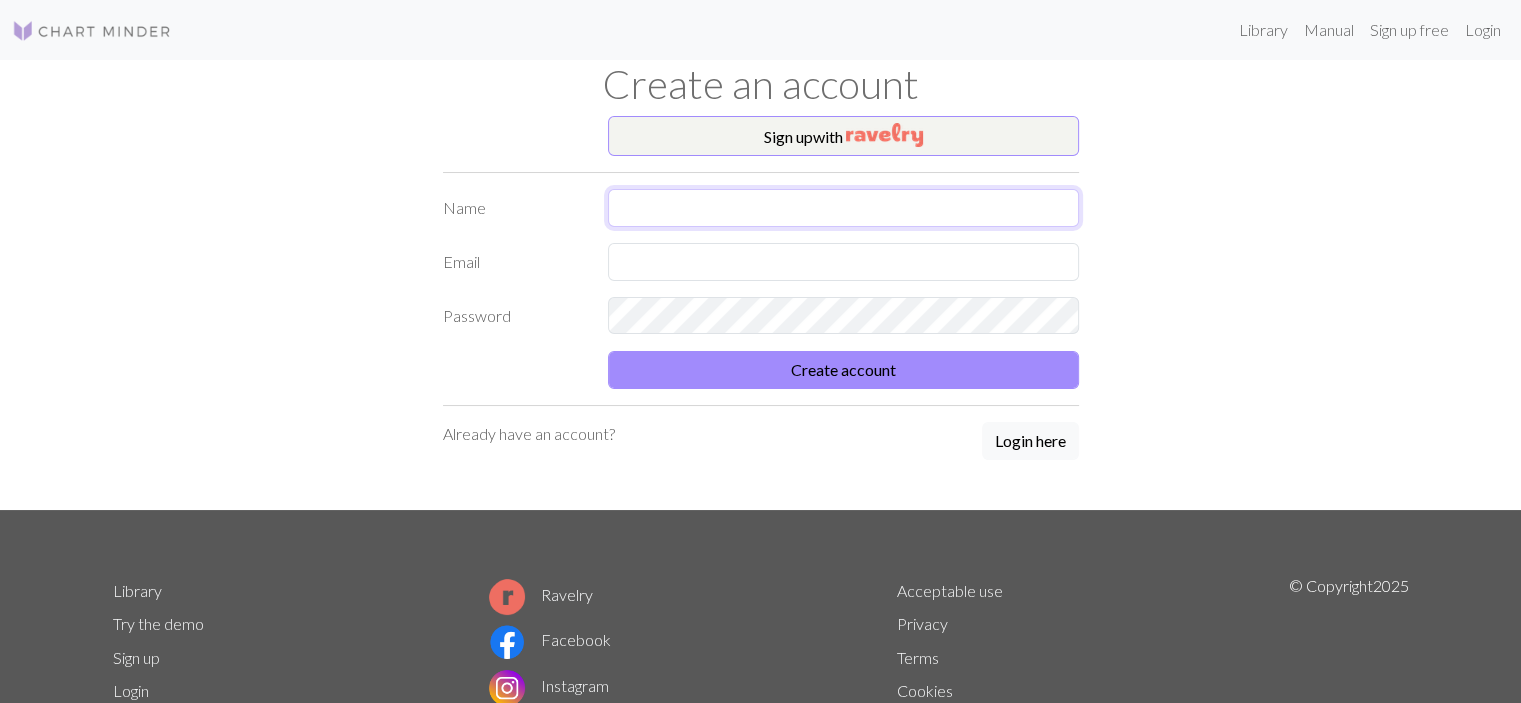 click at bounding box center [843, 208] 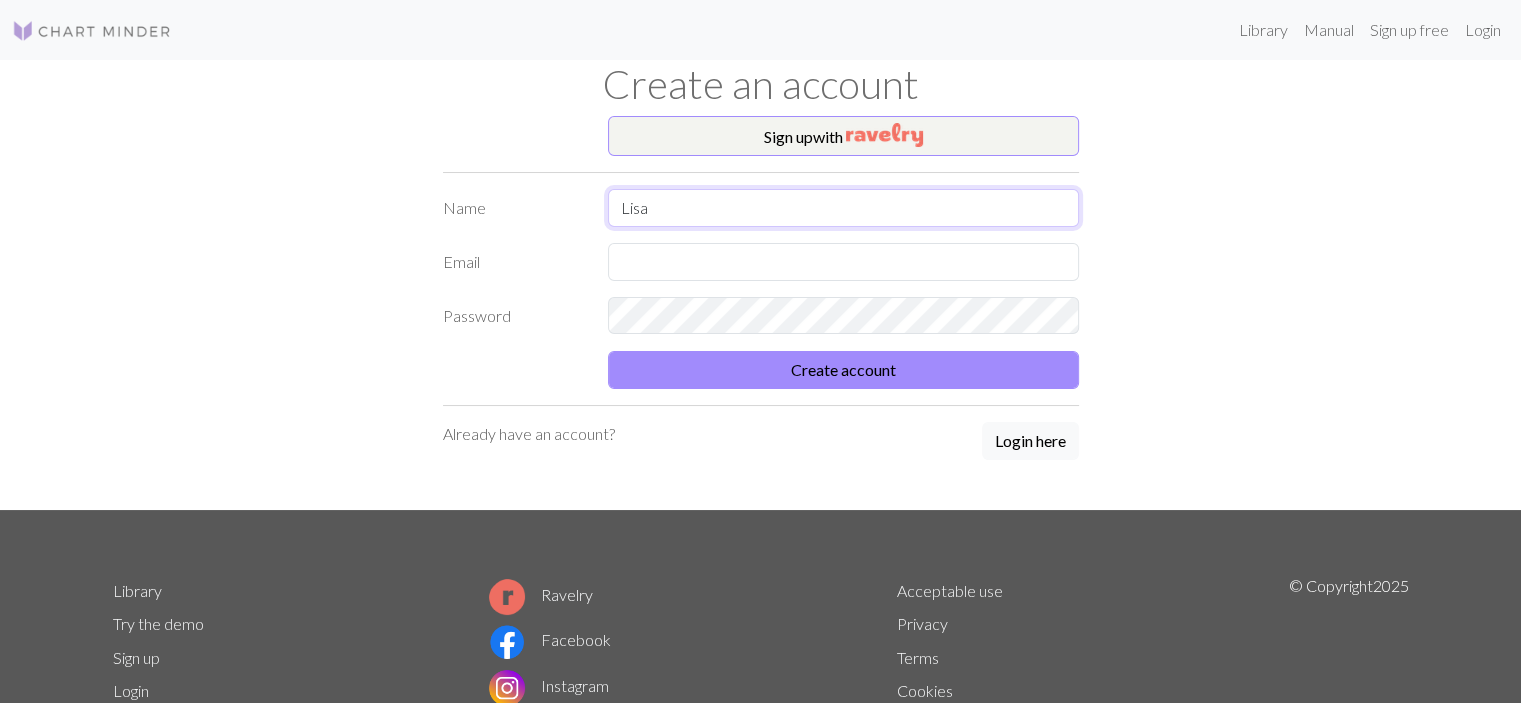 type on "Lisa" 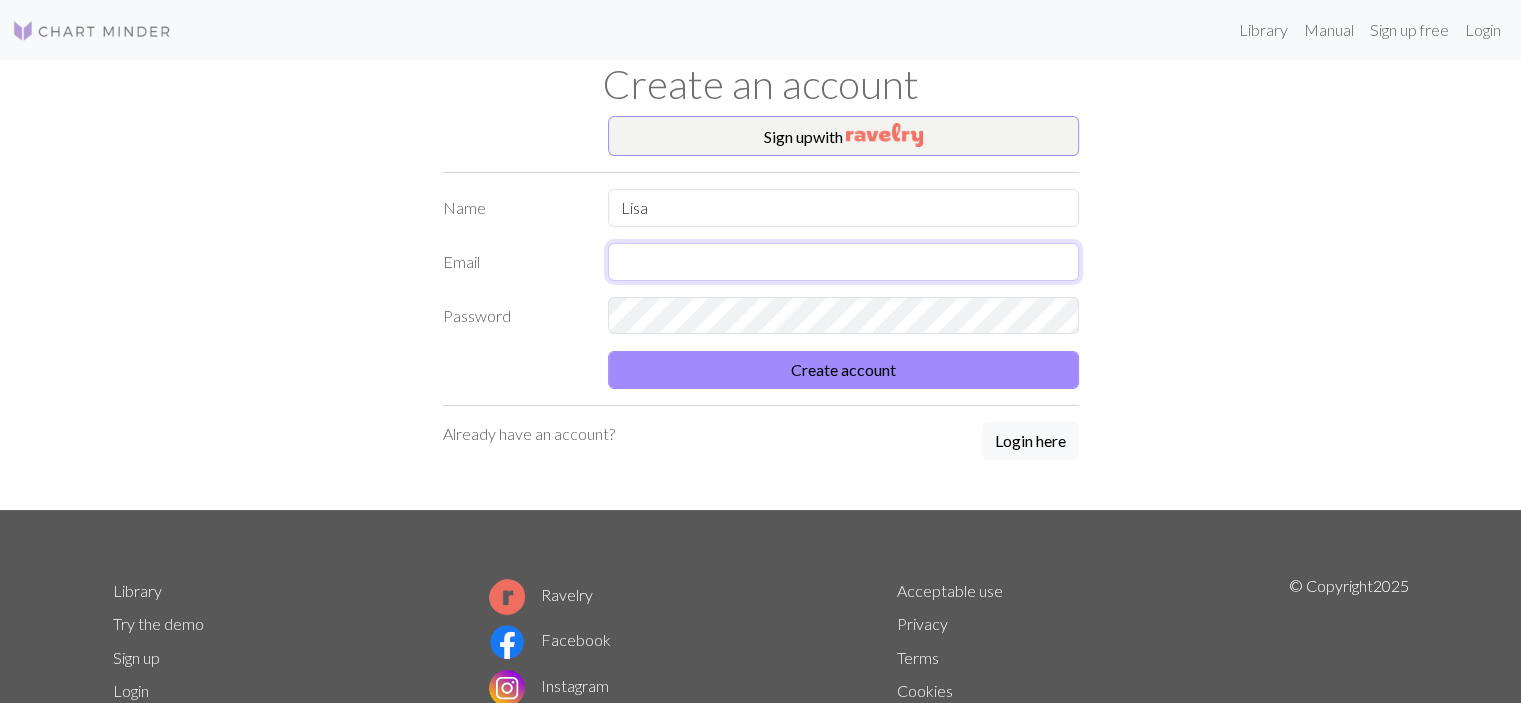 click at bounding box center (843, 262) 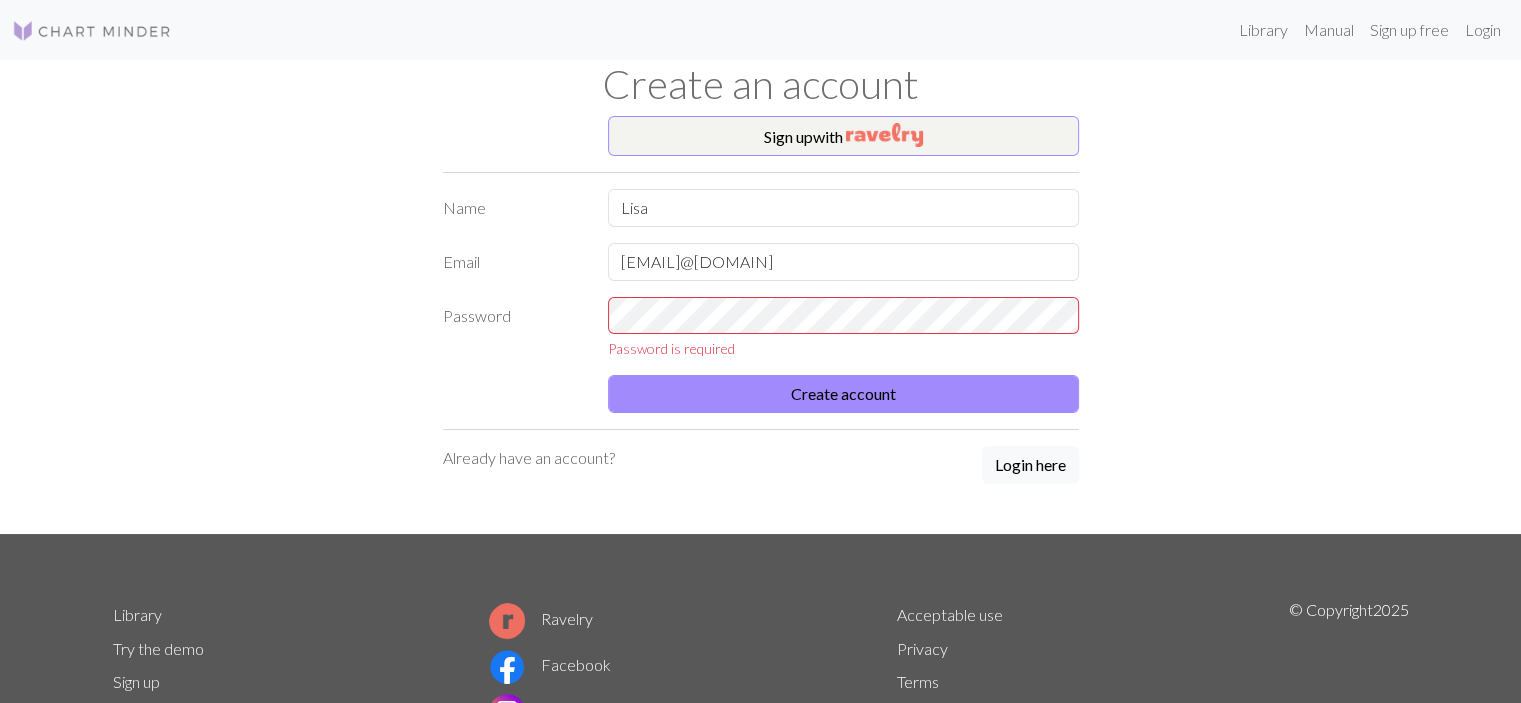 click on "Sign up  with   Name [FIRST] Email [EMAIL] Password Password is required Create account Already have an account? Login here" at bounding box center (761, 325) 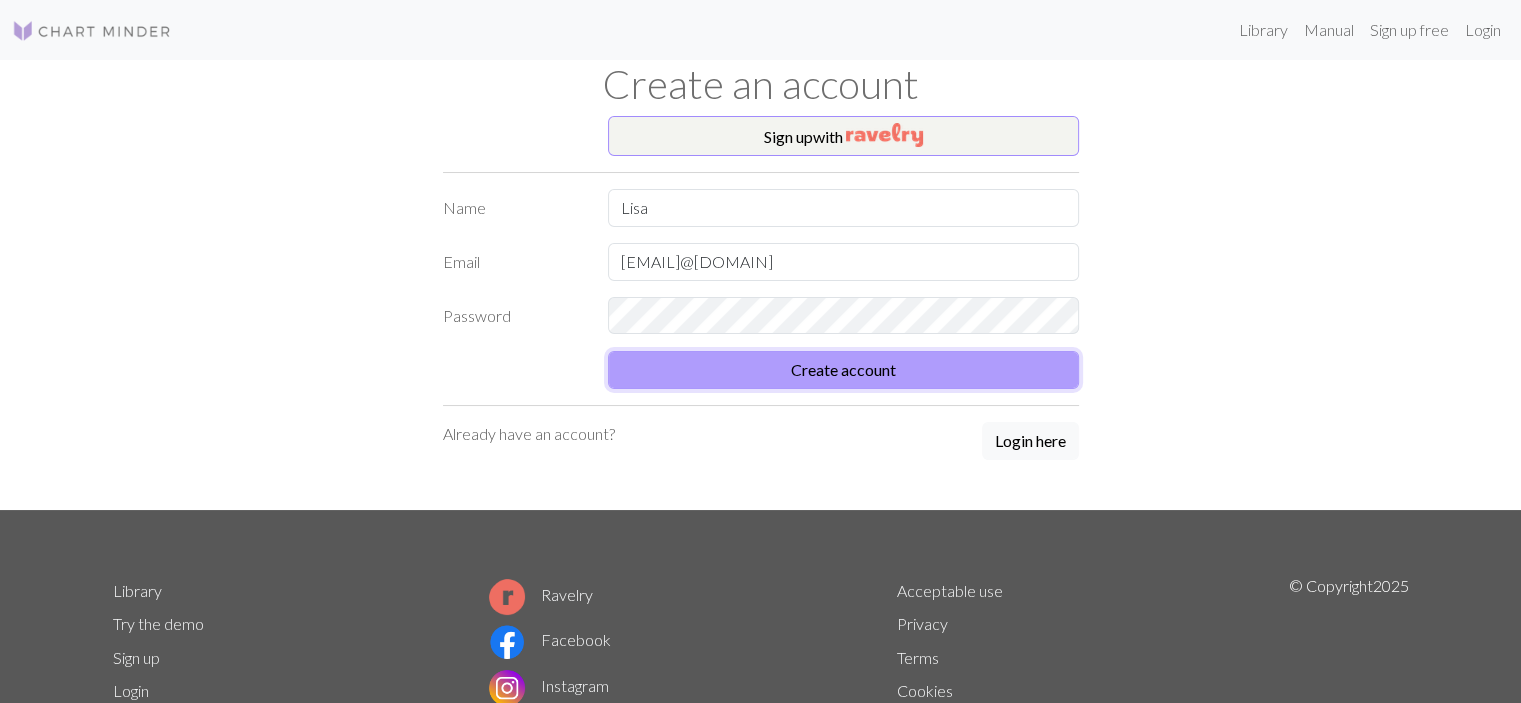 click on "Create account" at bounding box center (843, 370) 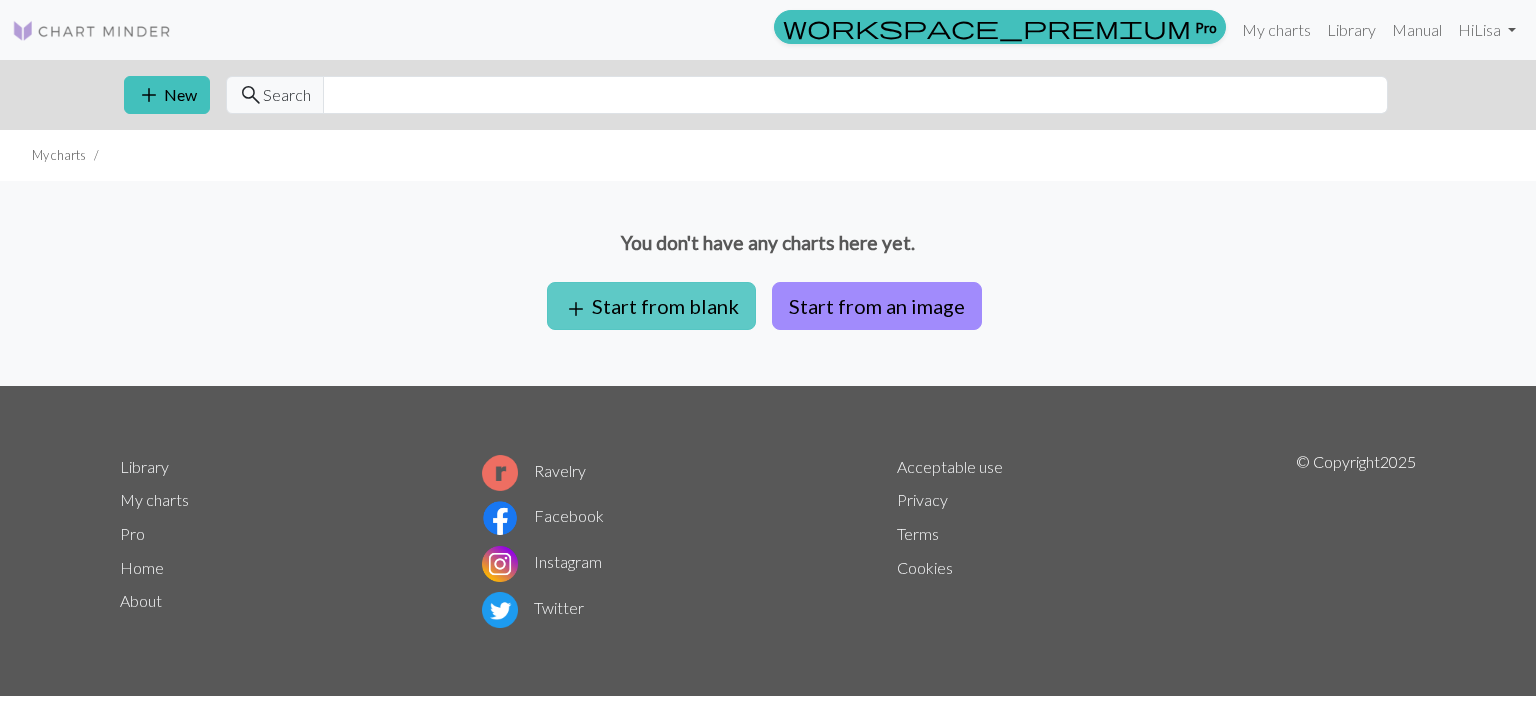 click on "add   Start from blank" at bounding box center [651, 306] 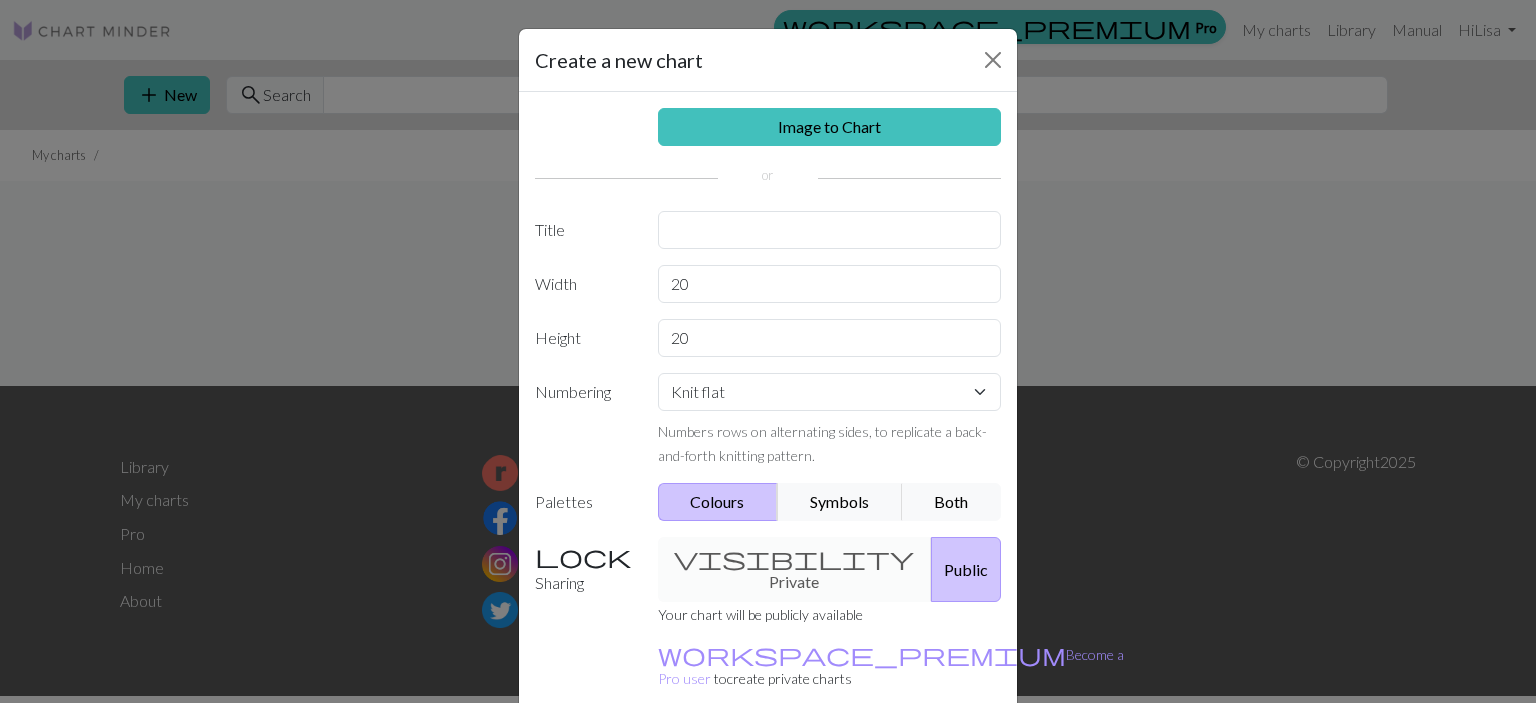 click on "Create a new chart Image to Chart Title Width 20 Height 20 Numbering Knit flat Knit in the round Lace knitting Cross stitch Numbers rows on alternating sides, to replicate a back-and-forth knitting pattern. Palettes Colours Symbols Both Sharing visibility  Private Public Your chart will be publicly available workspace_premium Become a Pro user   to  create private charts Create Cancel" at bounding box center (768, 351) 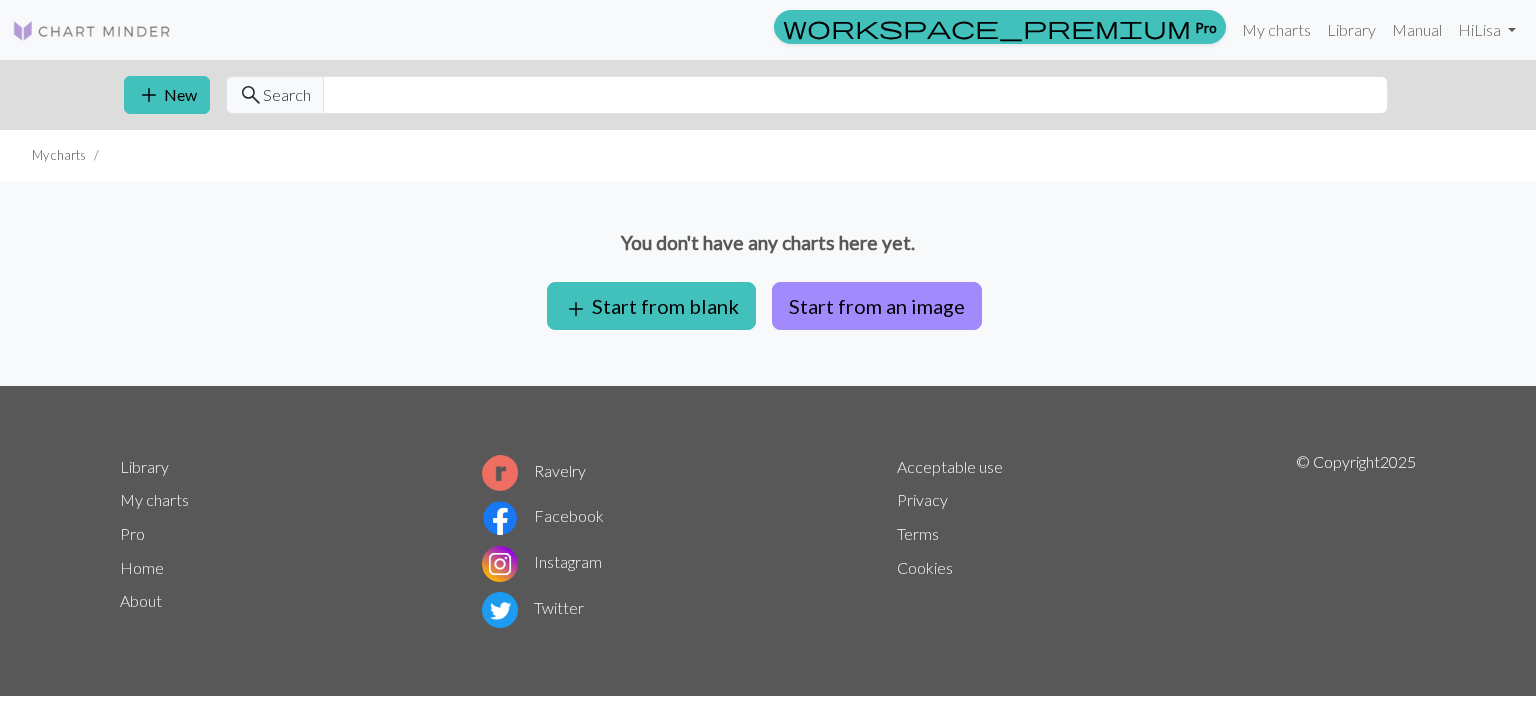 click on "You don't have any charts here yet. add   Start from blank Start from an image" at bounding box center [768, 283] 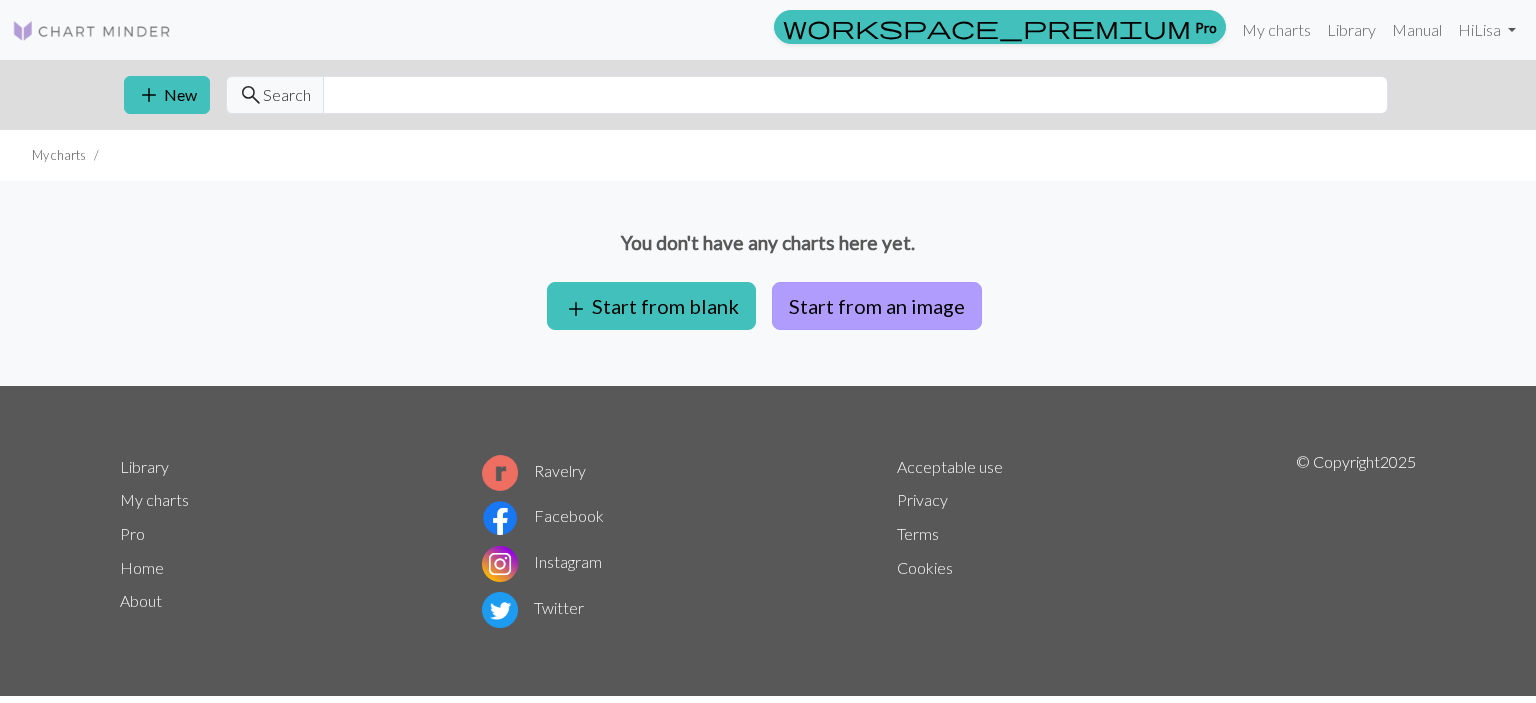 click on "Start from an image" at bounding box center [877, 306] 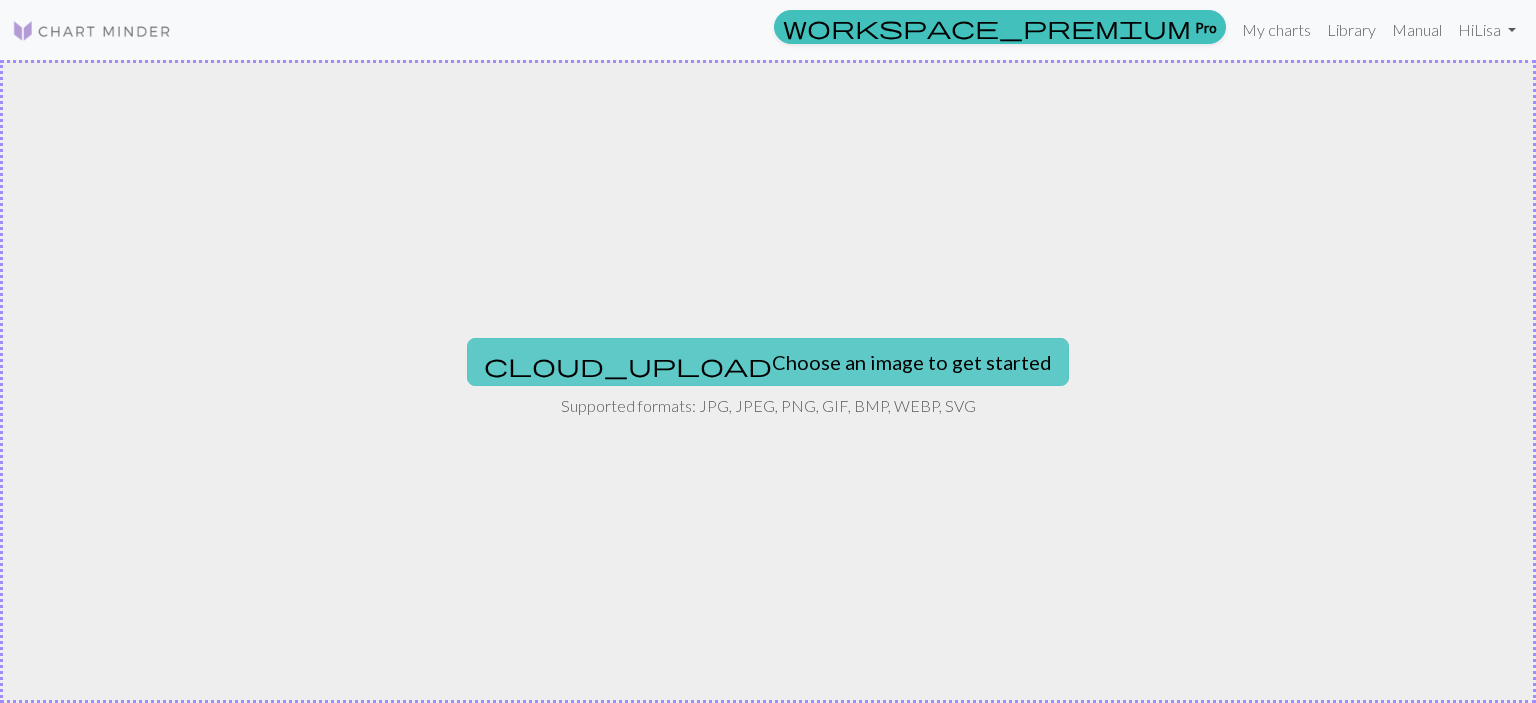 click on "cloud_upload  Choose an image to get started" at bounding box center (768, 362) 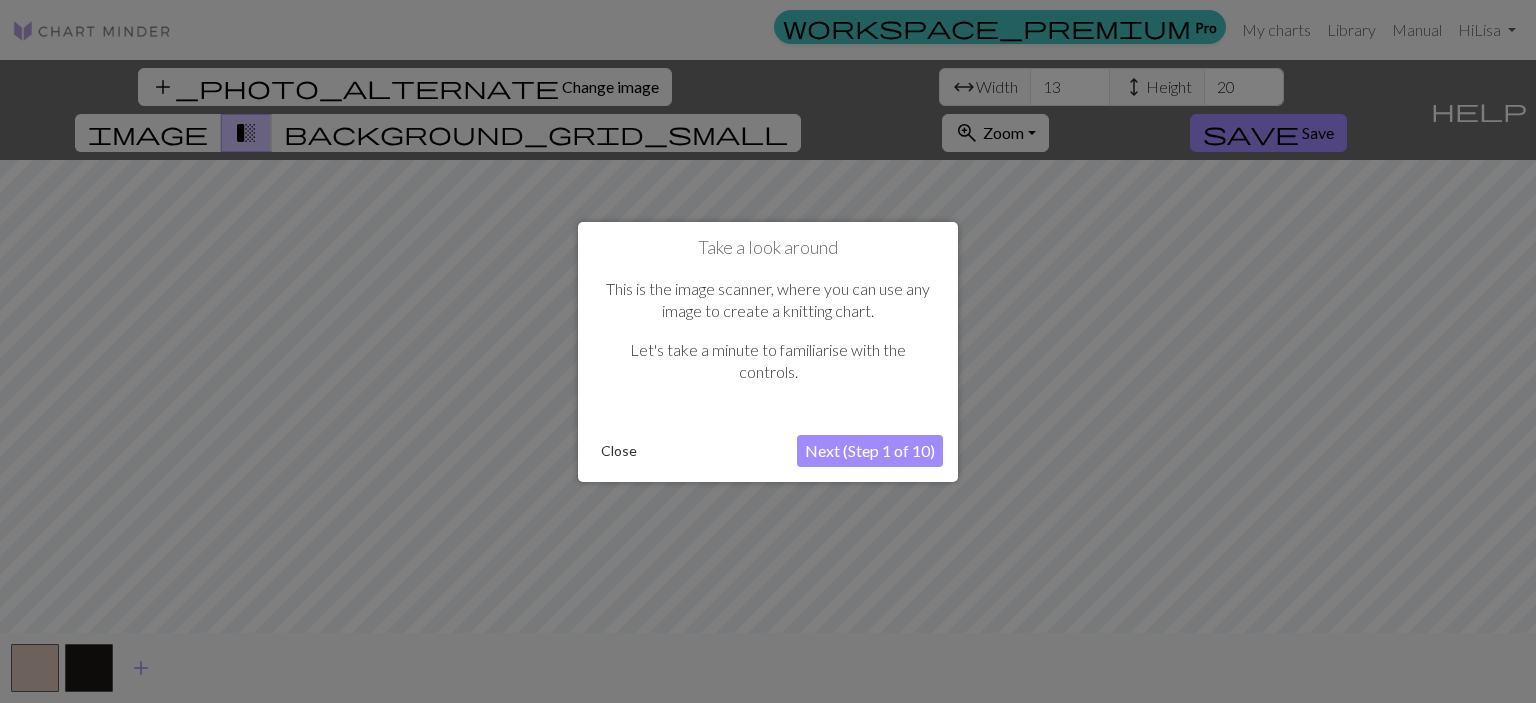click on "Next (Step 1 of 10)" at bounding box center [870, 451] 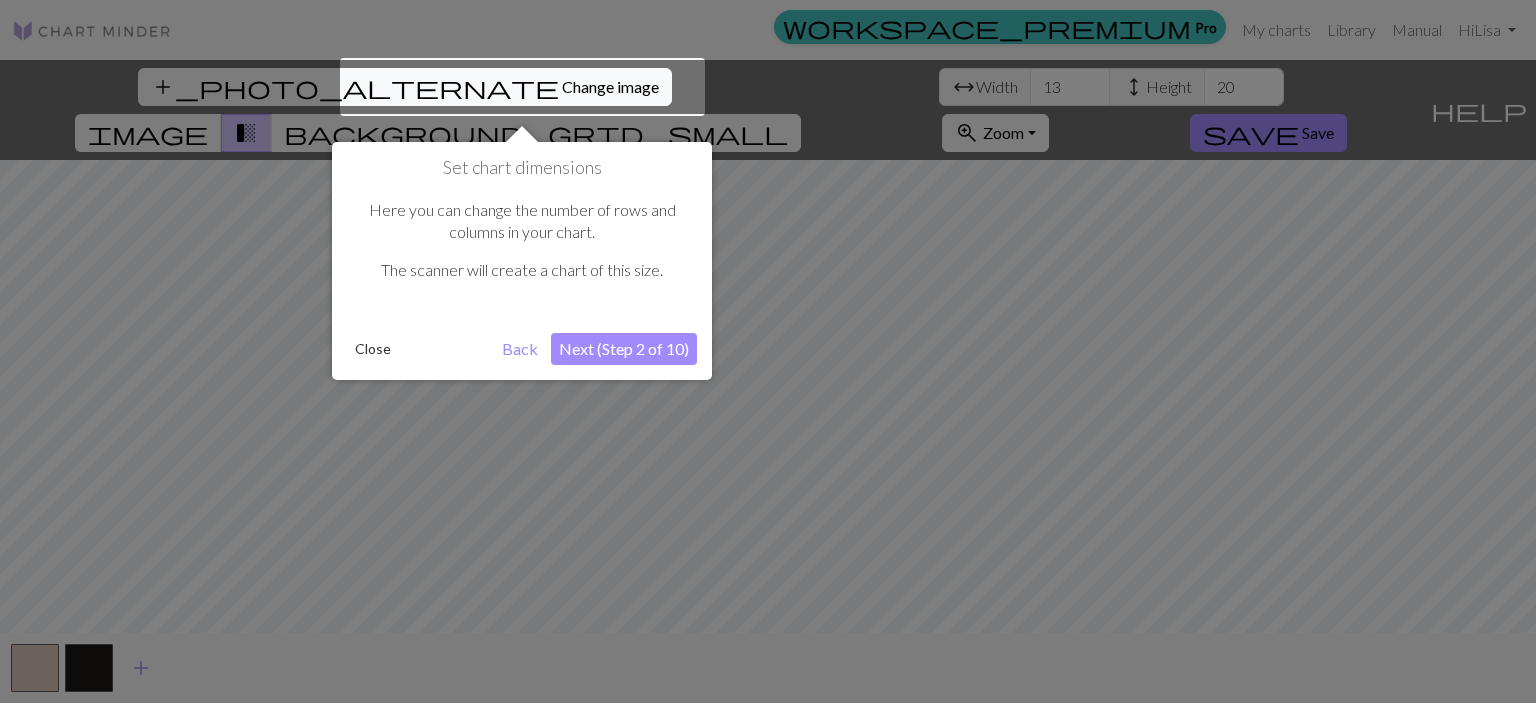 click on "Next (Step 2 of 10)" at bounding box center (624, 349) 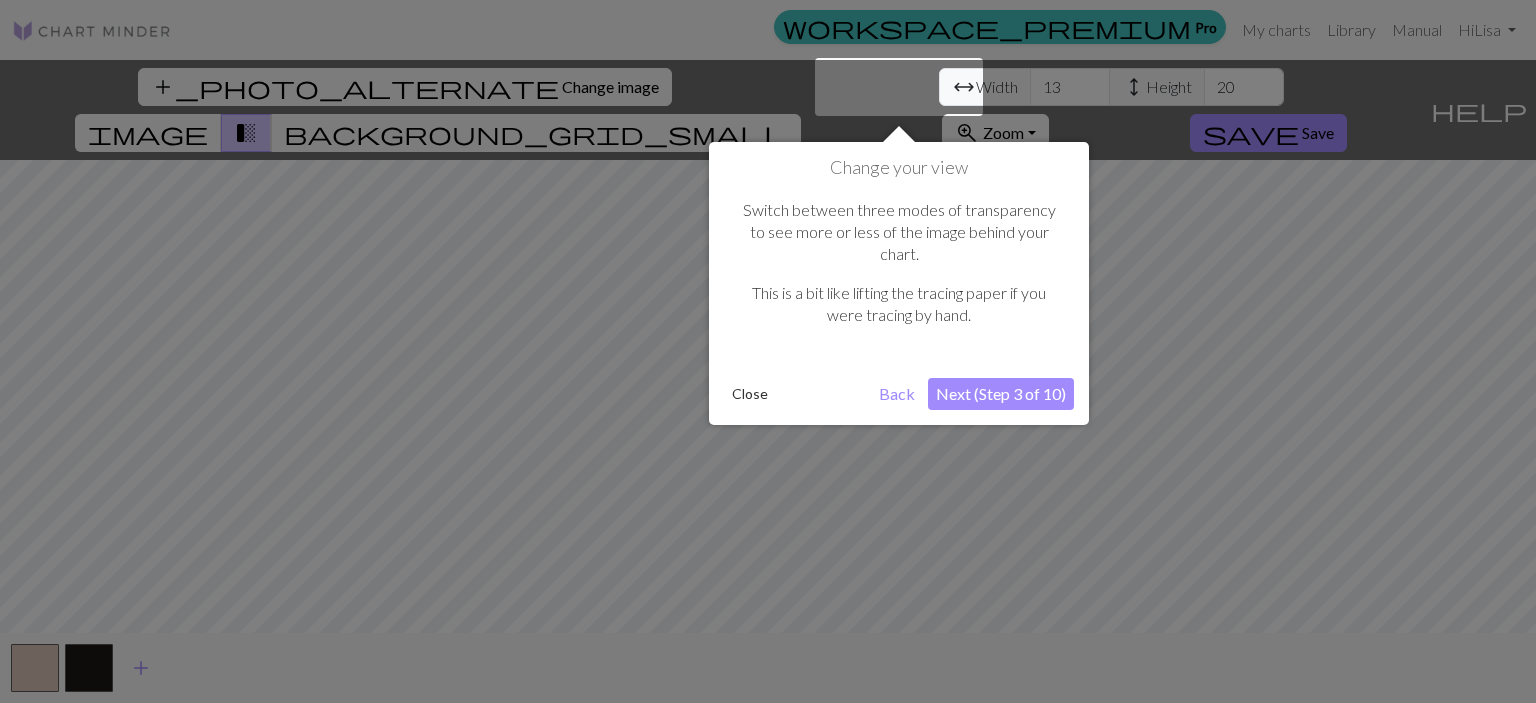 click on "Next (Step 3 of 10)" at bounding box center (1001, 394) 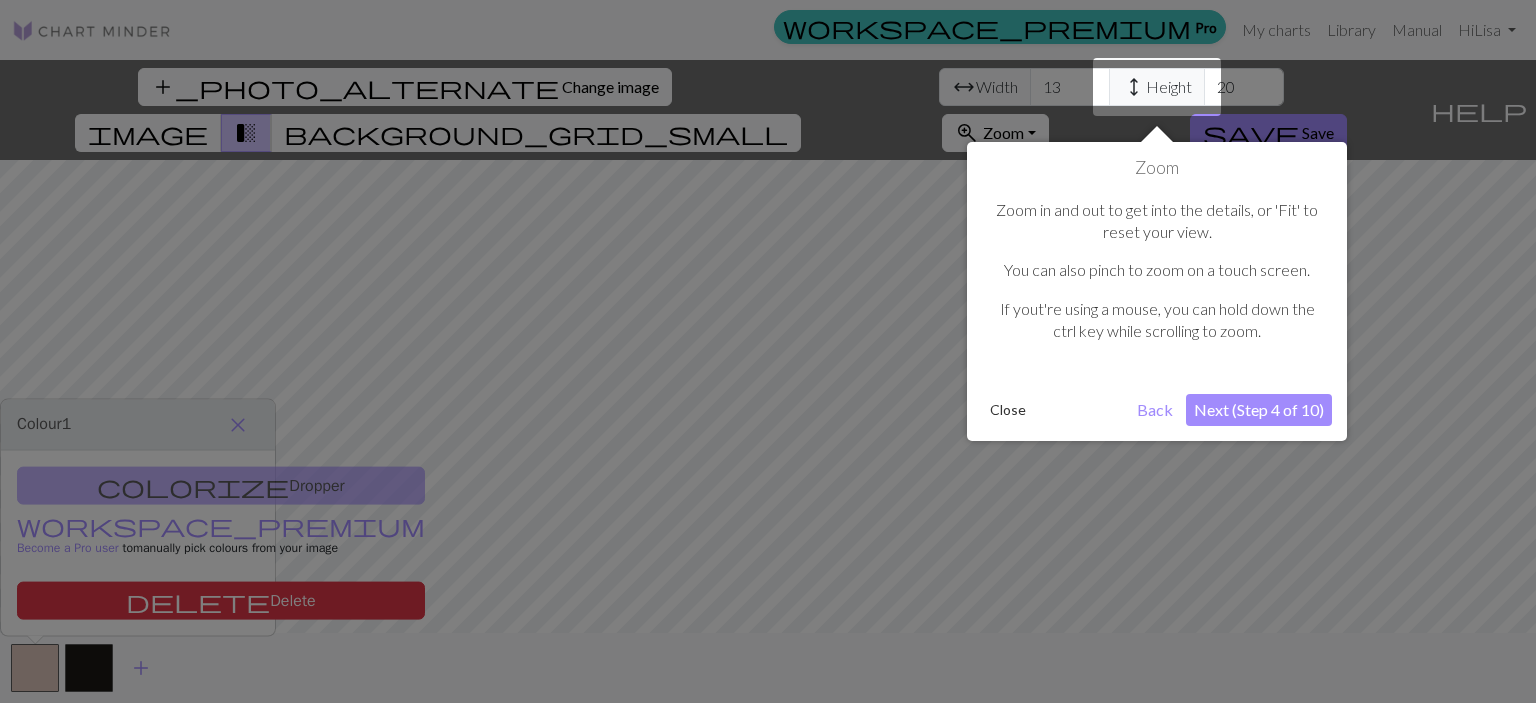 click on "Next (Step 4 of 10)" at bounding box center [1259, 410] 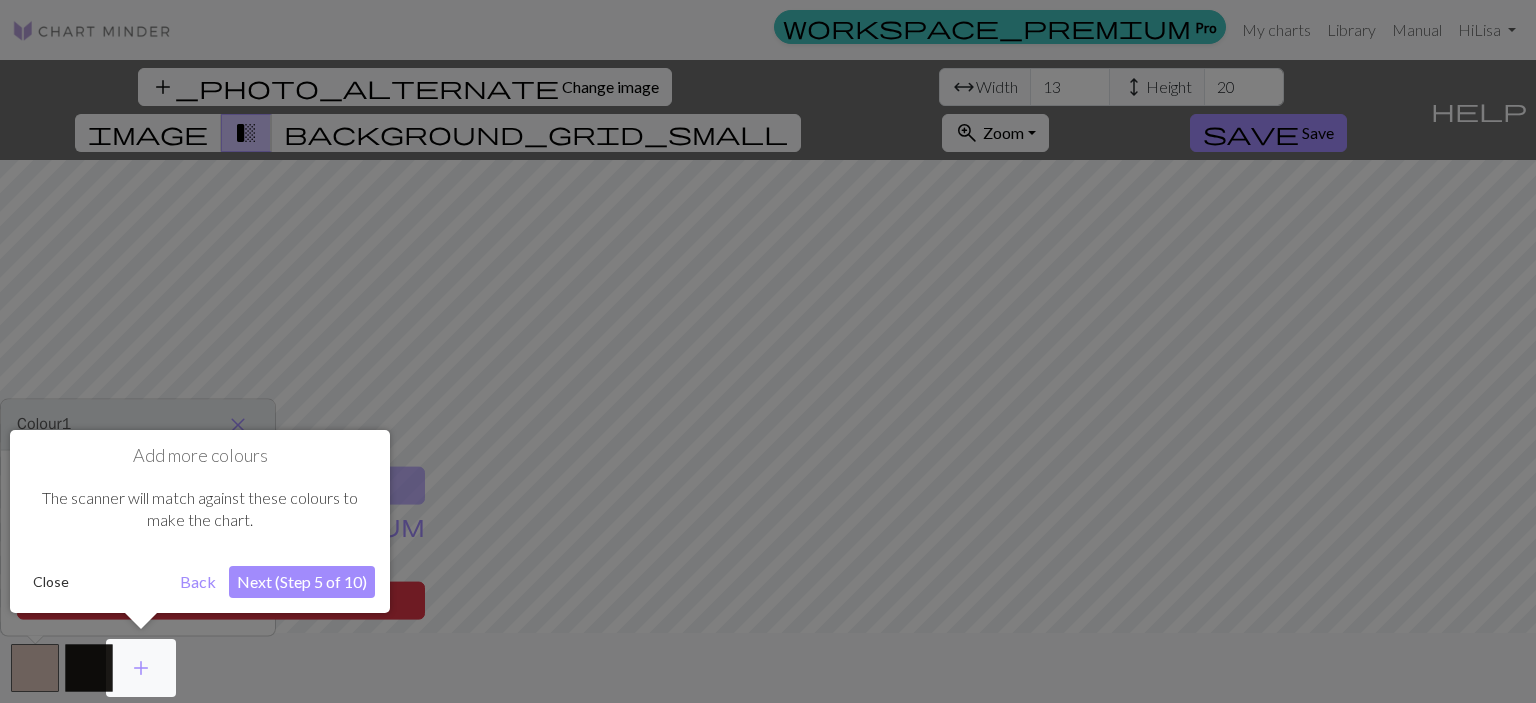 click on "Next (Step 5 of 10)" at bounding box center [302, 582] 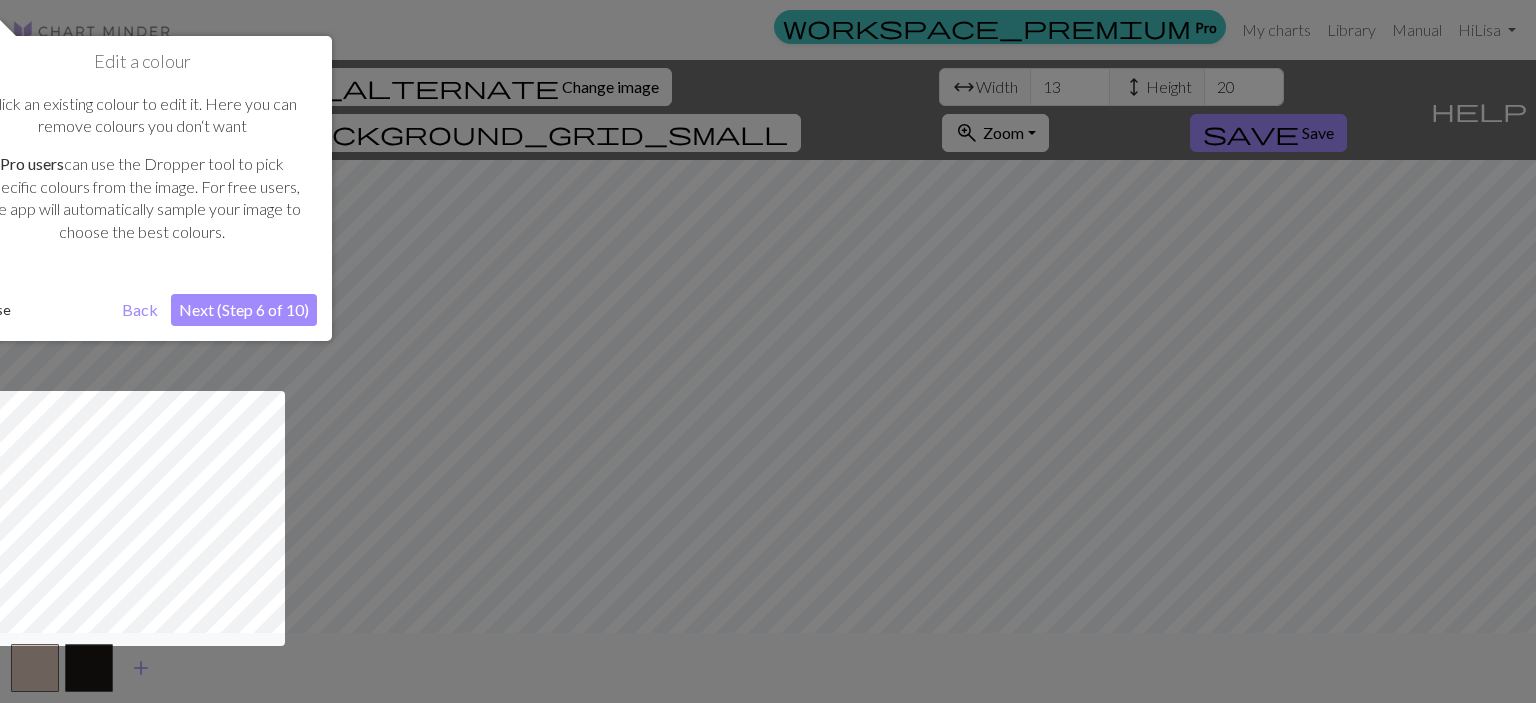 click on "Next (Step 6 of 10)" at bounding box center [244, 310] 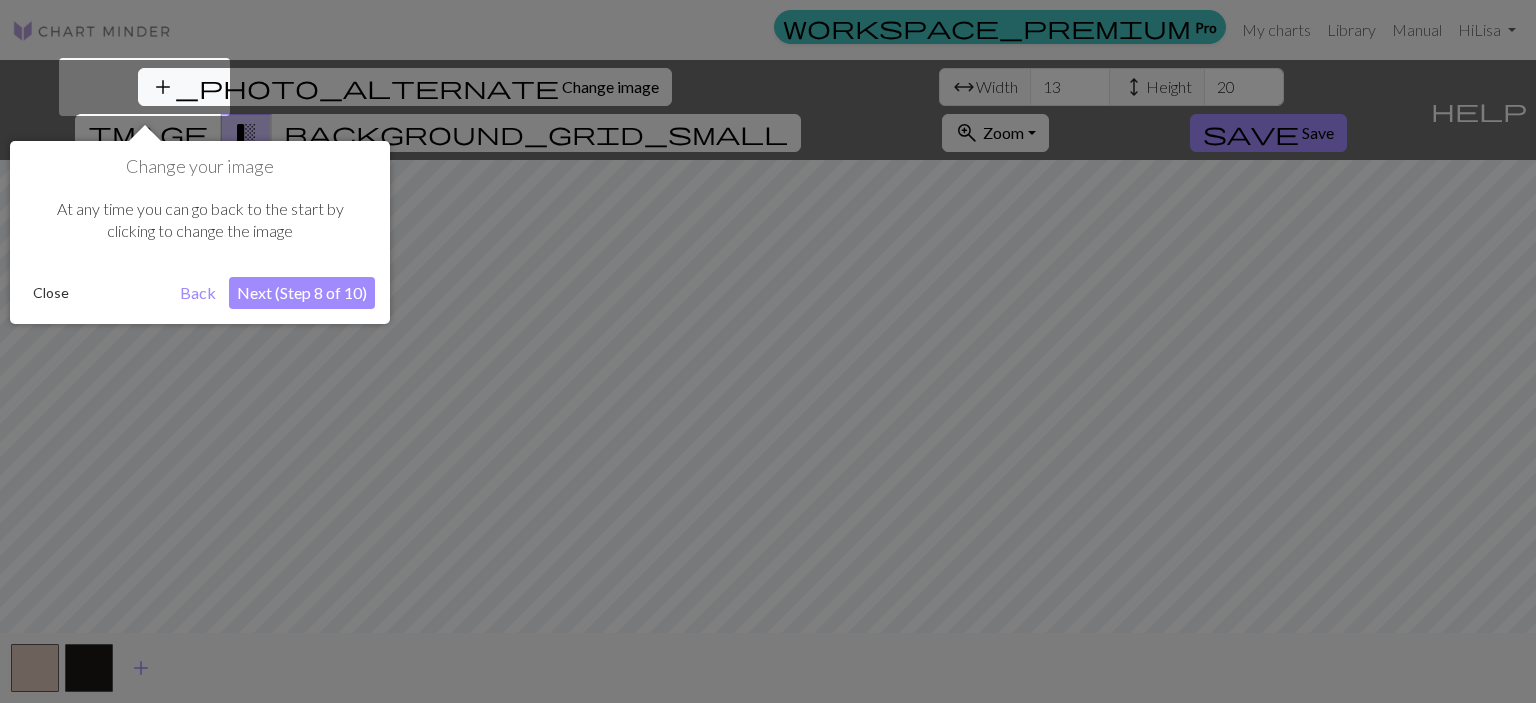 click on "Next (Step 8 of 10)" at bounding box center (302, 293) 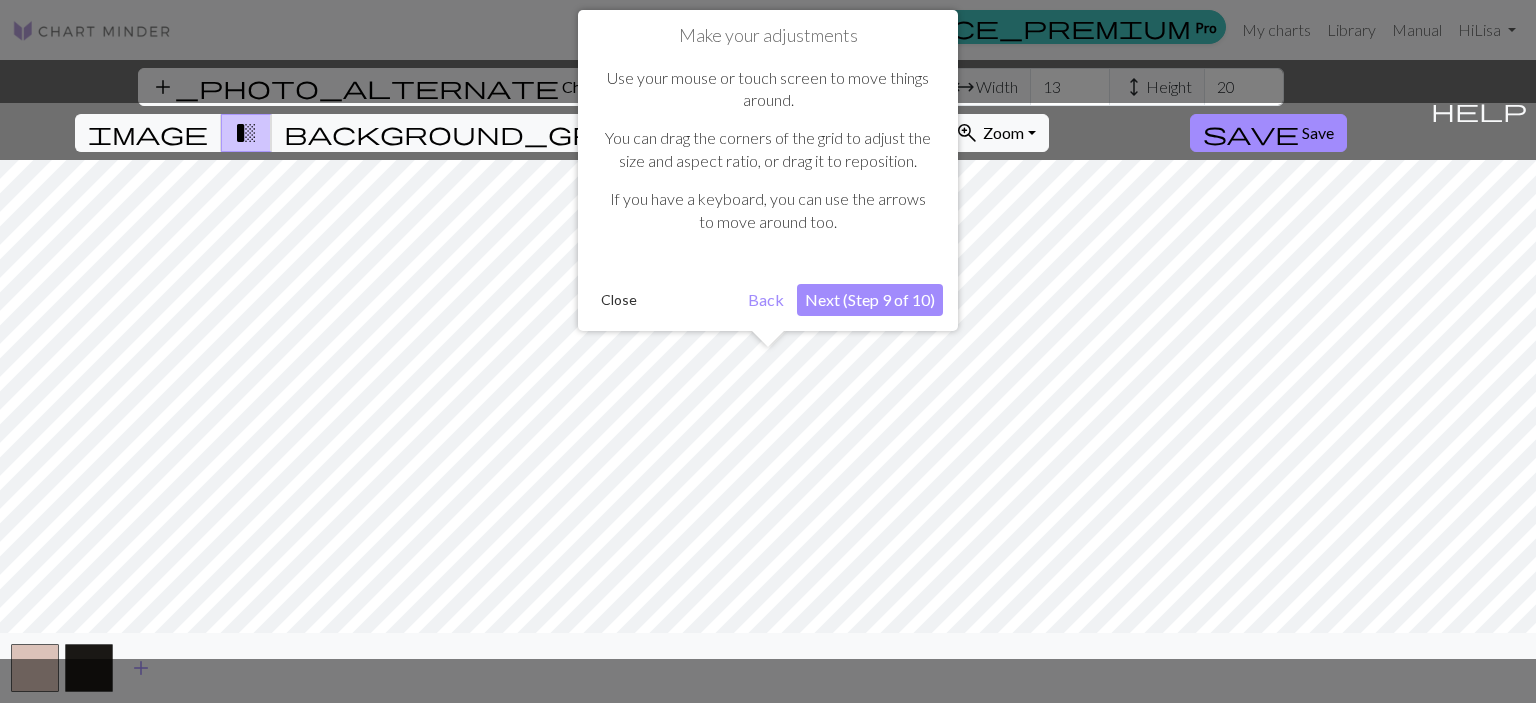 click on "Next (Step 9 of 10)" at bounding box center [870, 300] 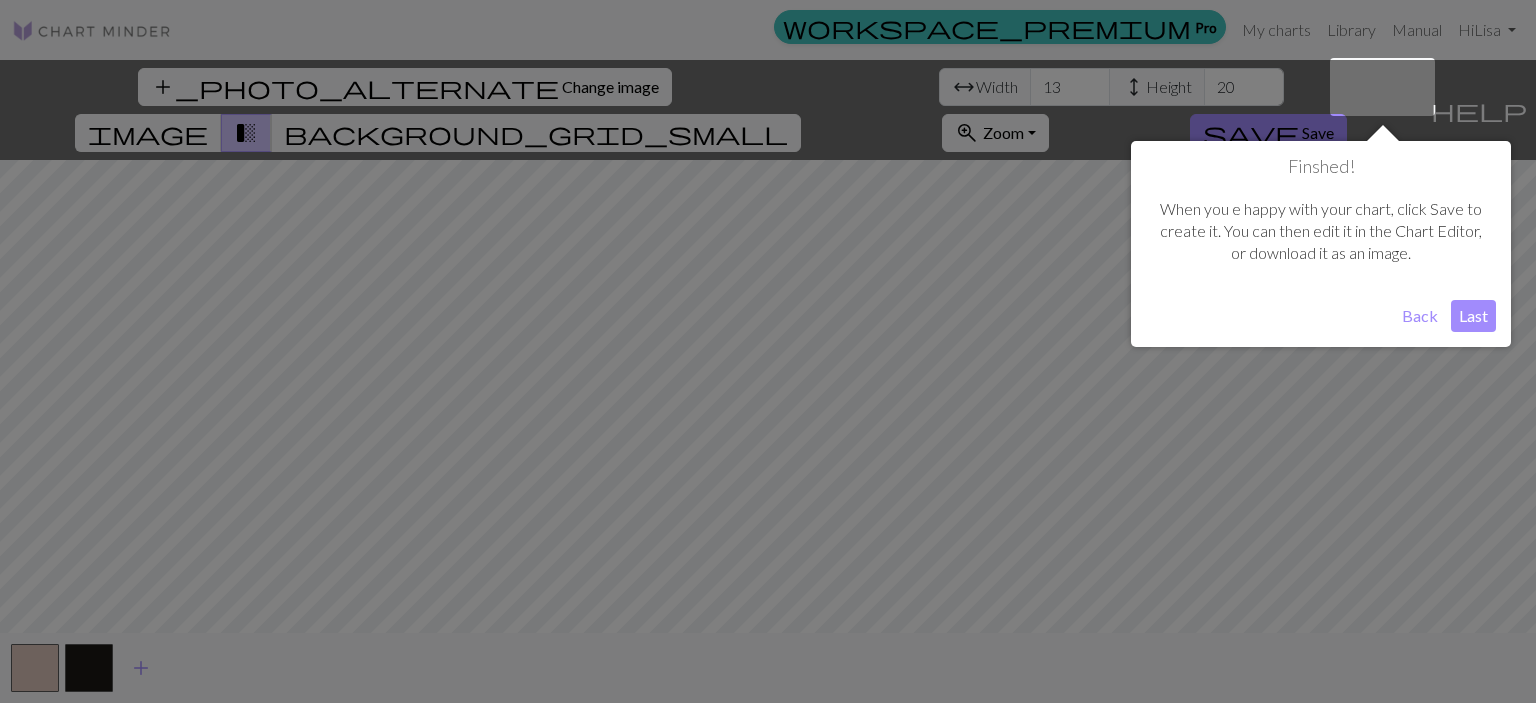 click on "Last" at bounding box center [1473, 316] 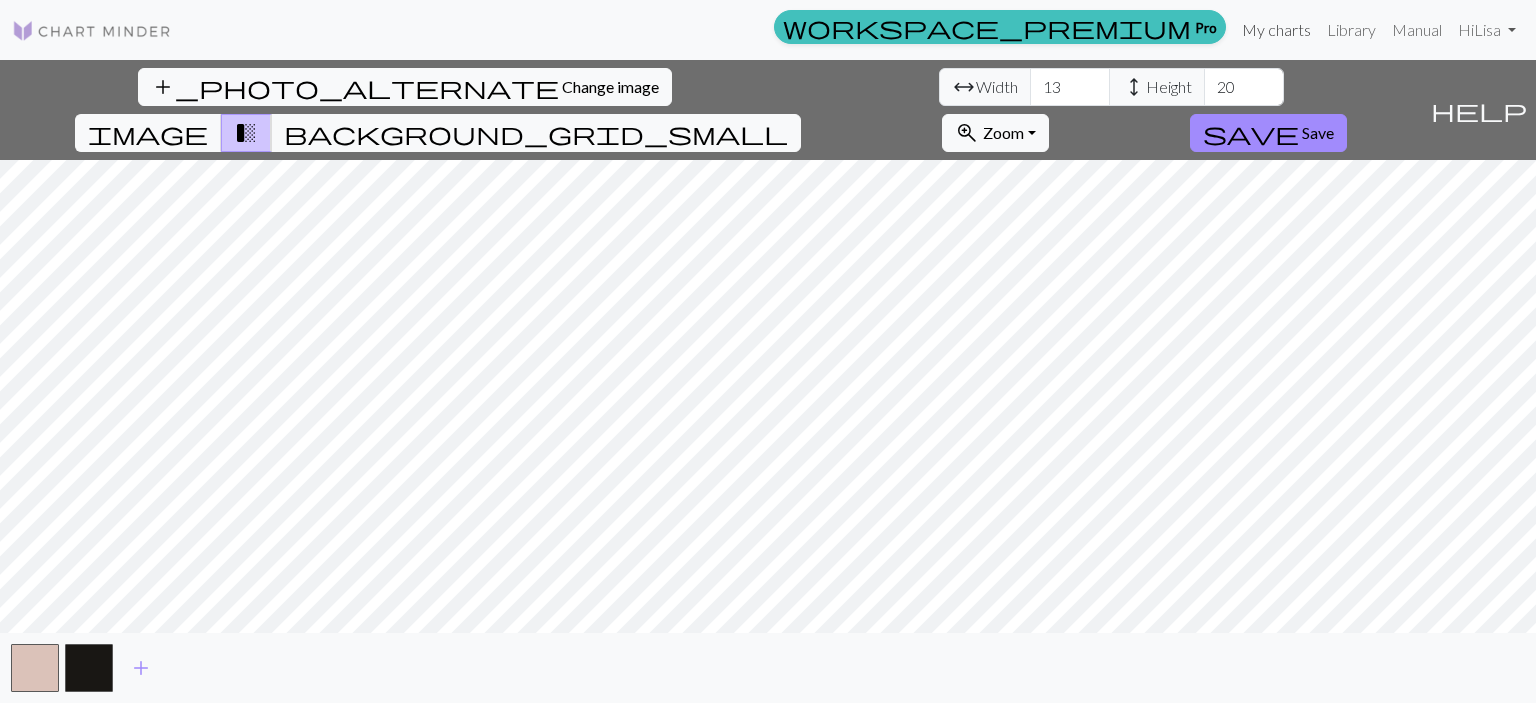 click on "My charts" at bounding box center [1276, 30] 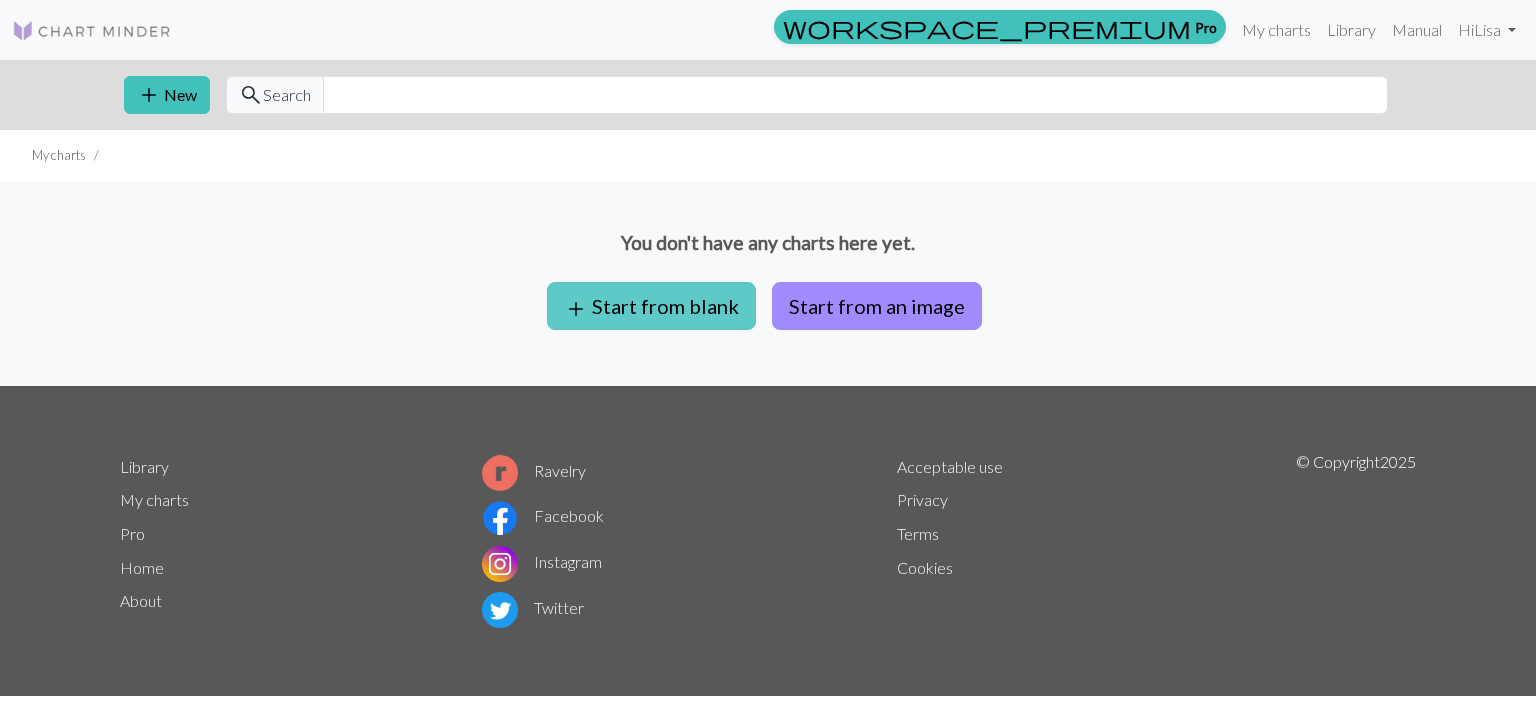 click on "add   Start from blank" at bounding box center (651, 306) 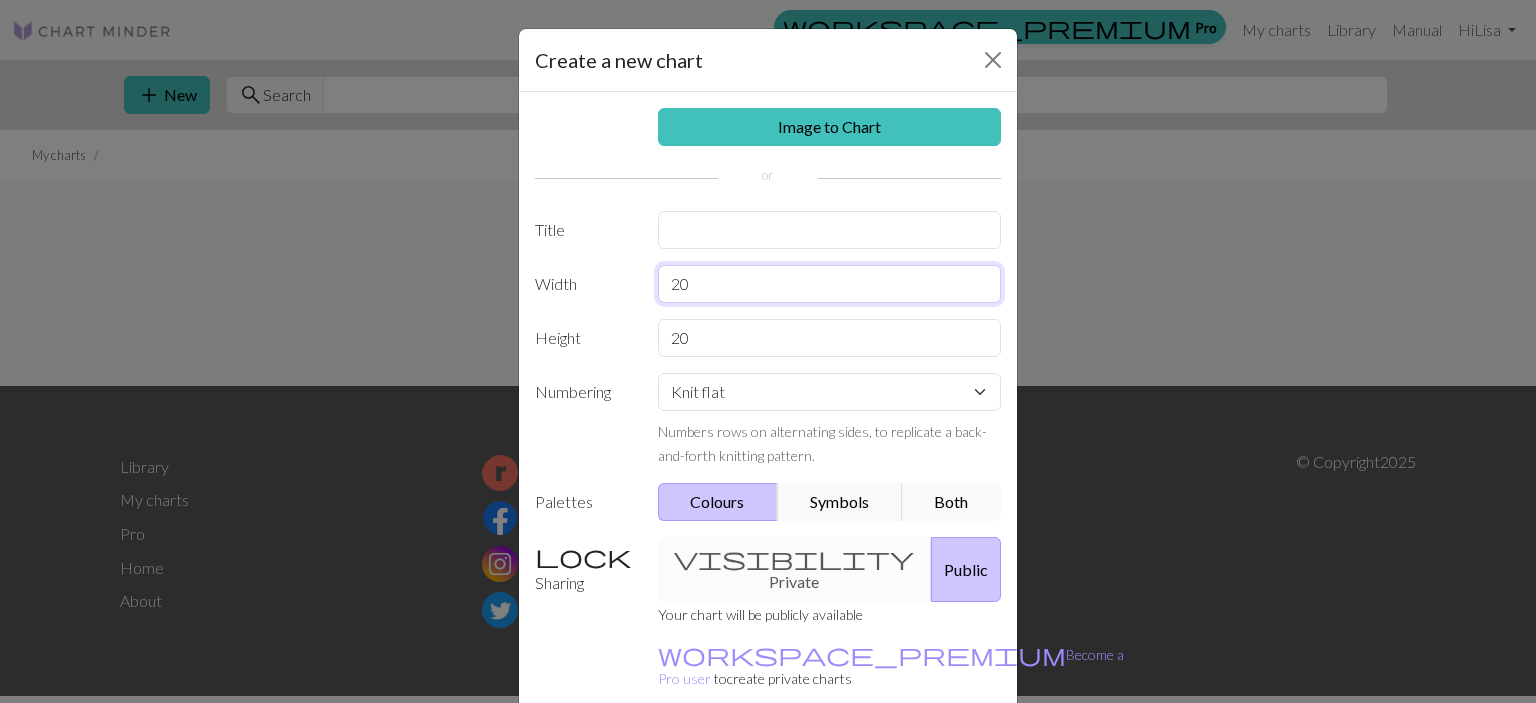 click on "20" at bounding box center [830, 284] 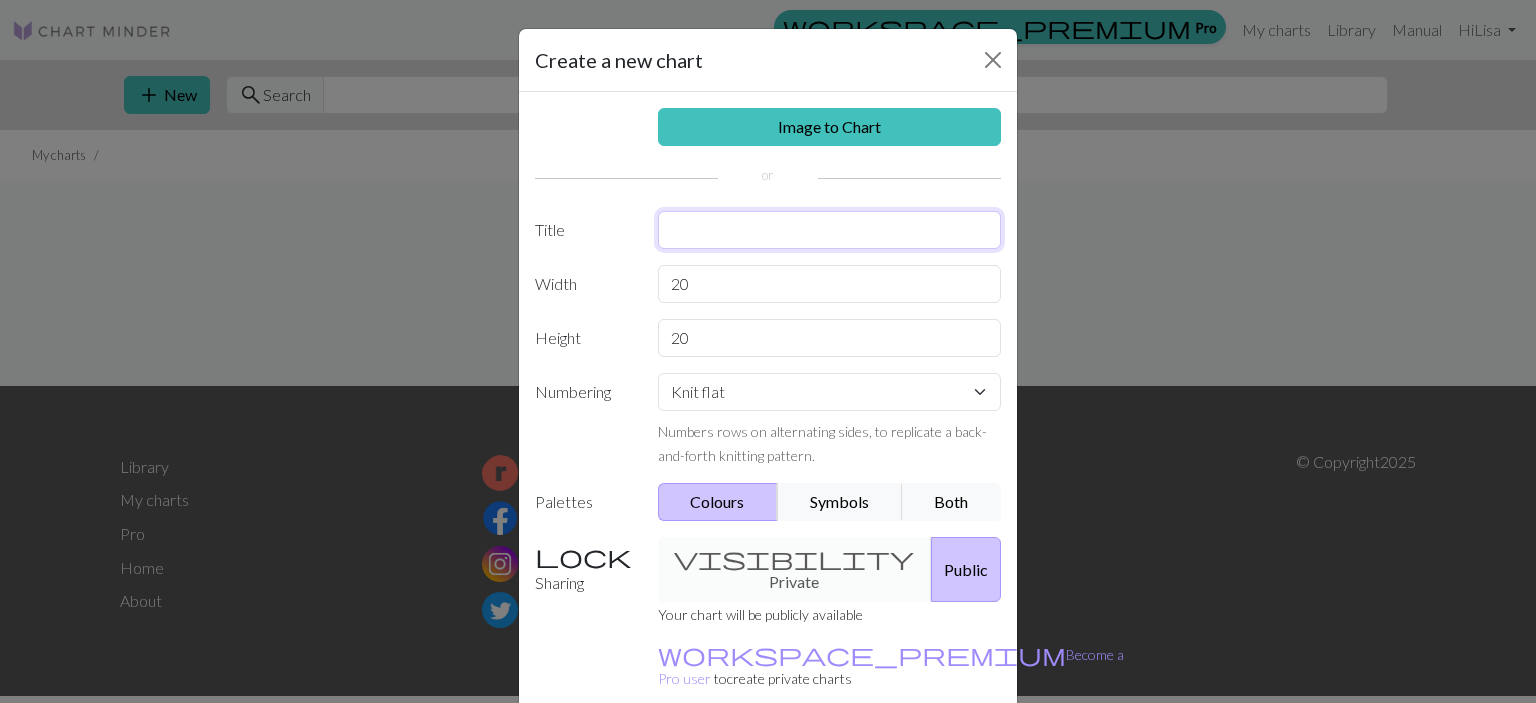 click at bounding box center [830, 230] 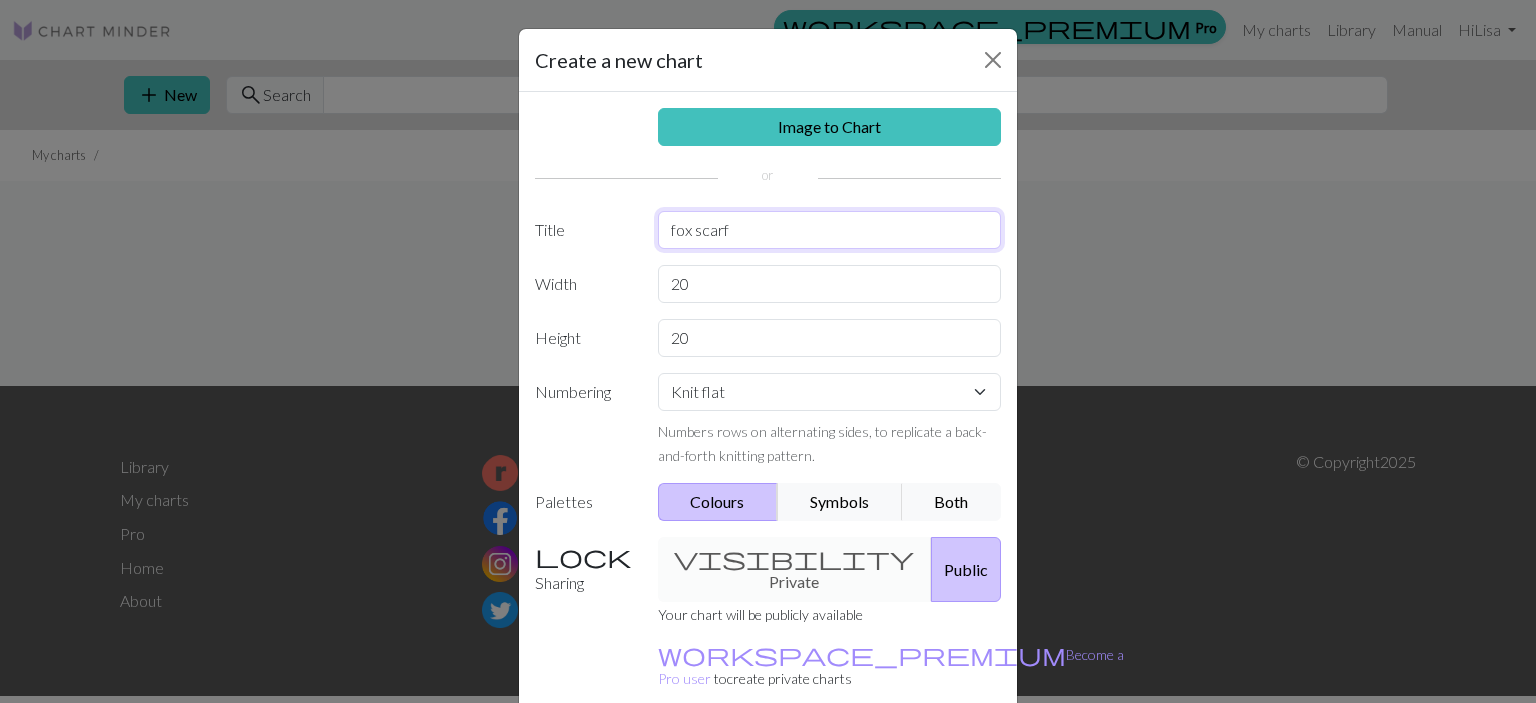 type on "fox scarf" 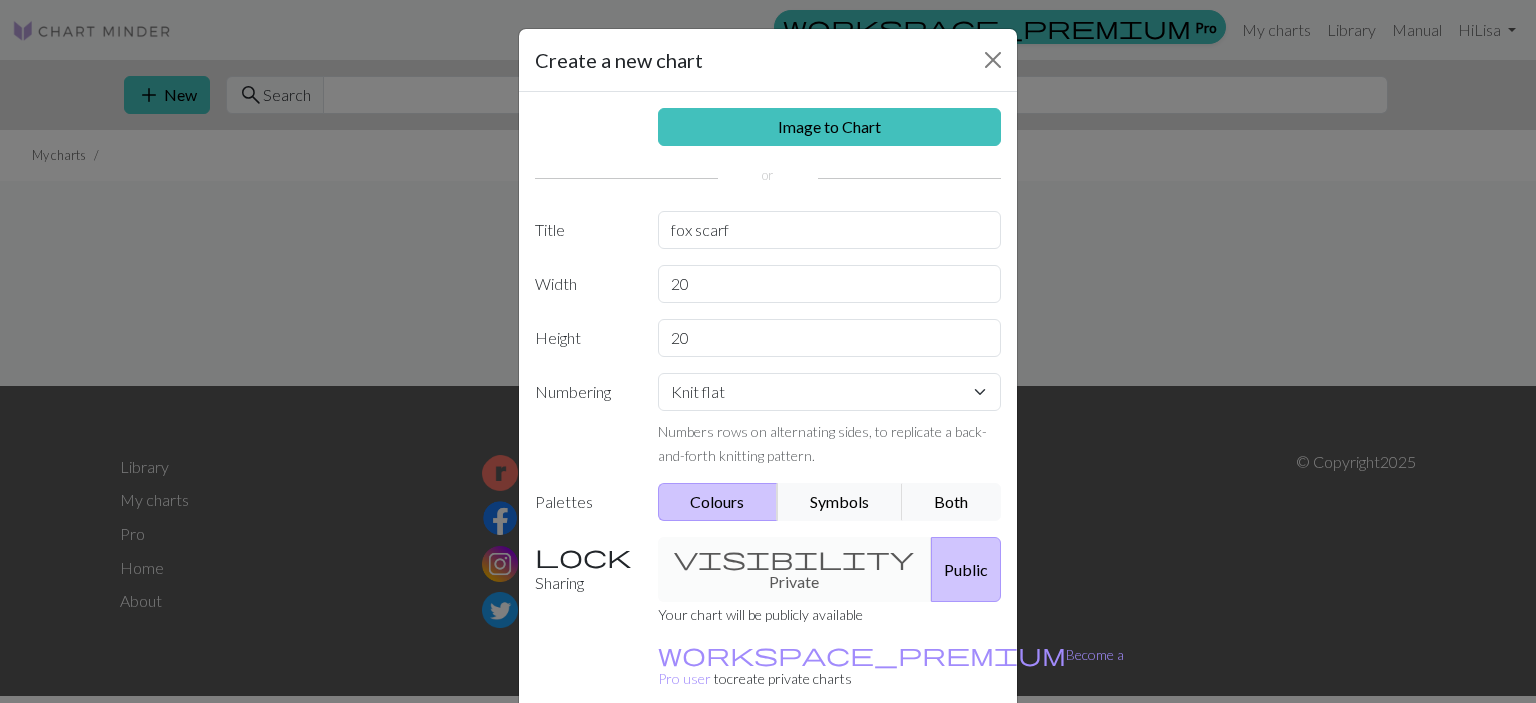 click on "visibility  Private Public" at bounding box center [830, 569] 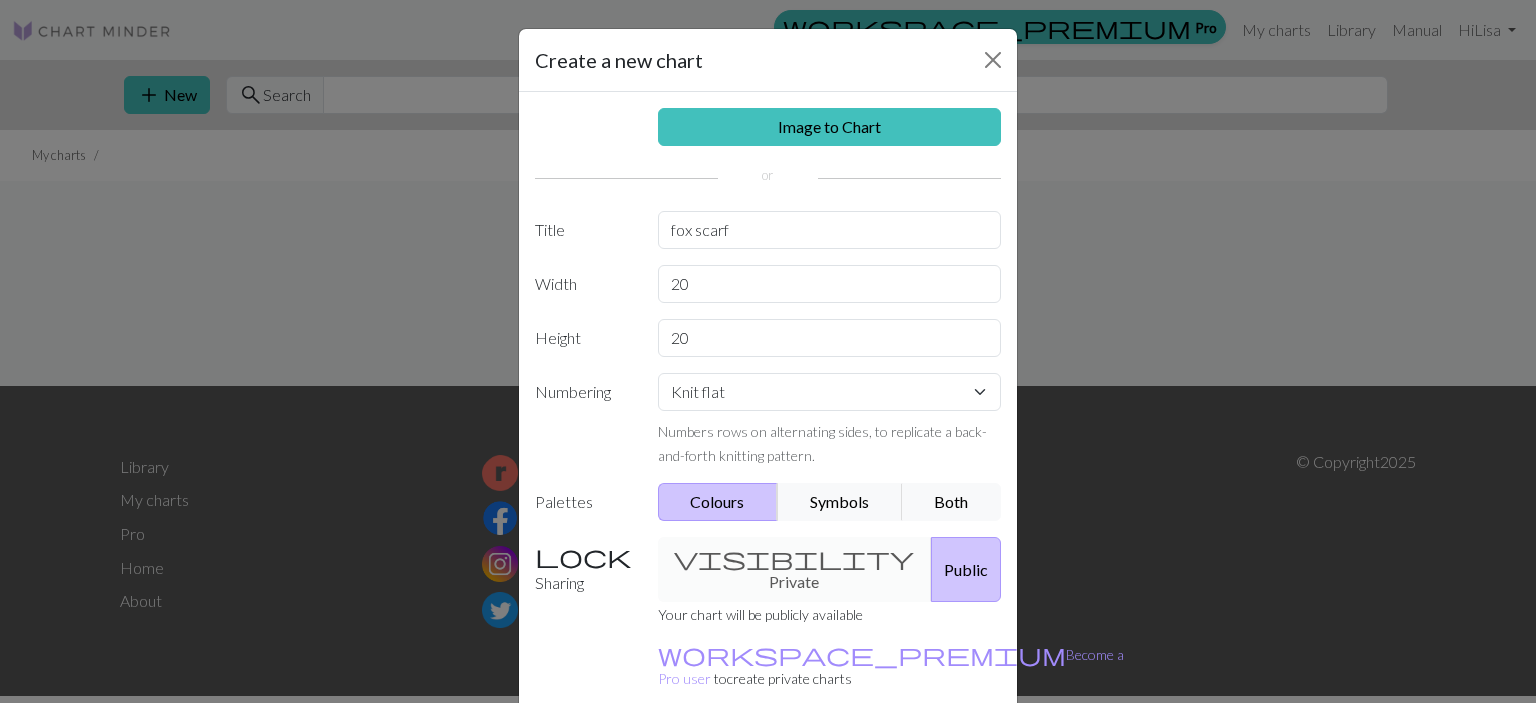 scroll, scrollTop: 84, scrollLeft: 0, axis: vertical 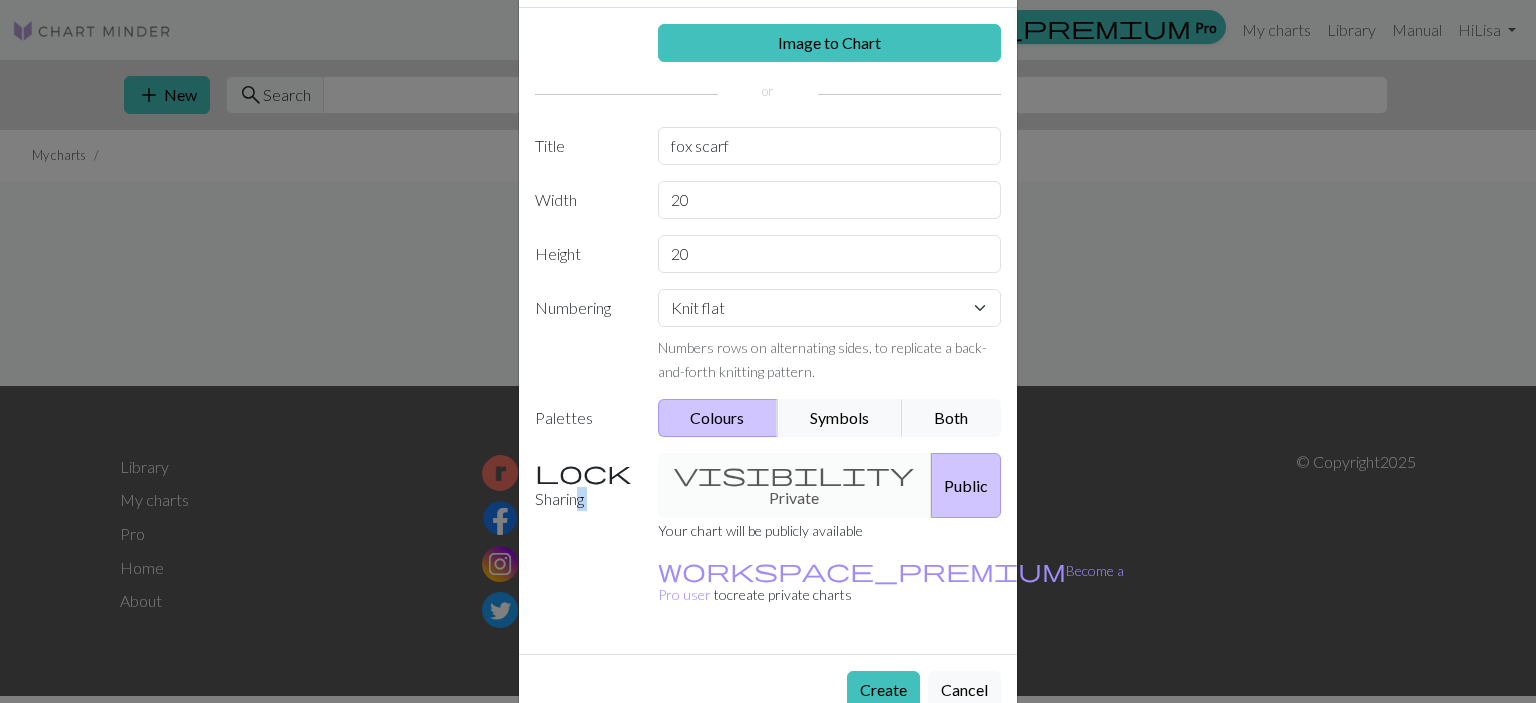 drag, startPoint x: 591, startPoint y: 472, endPoint x: 749, endPoint y: 447, distance: 159.96562 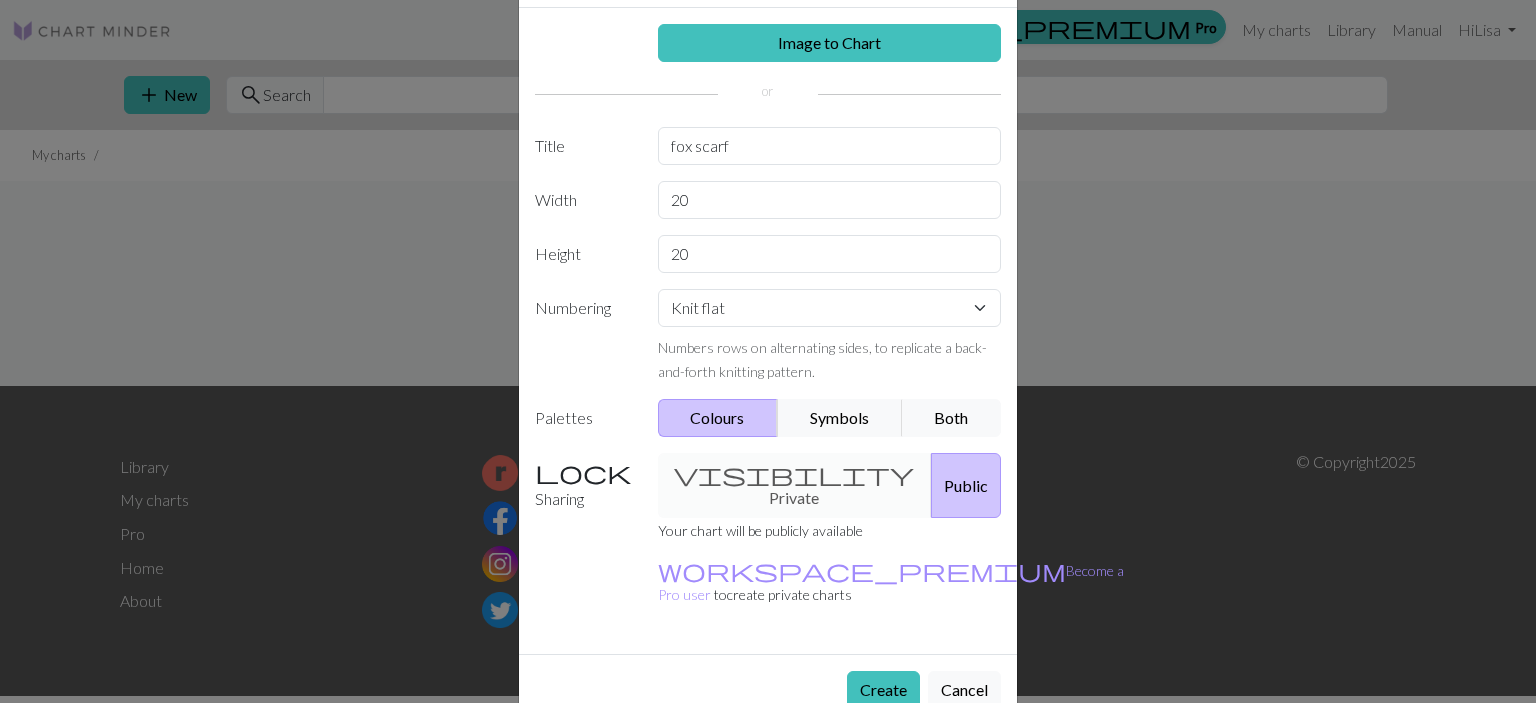 click on "Public" at bounding box center [966, 485] 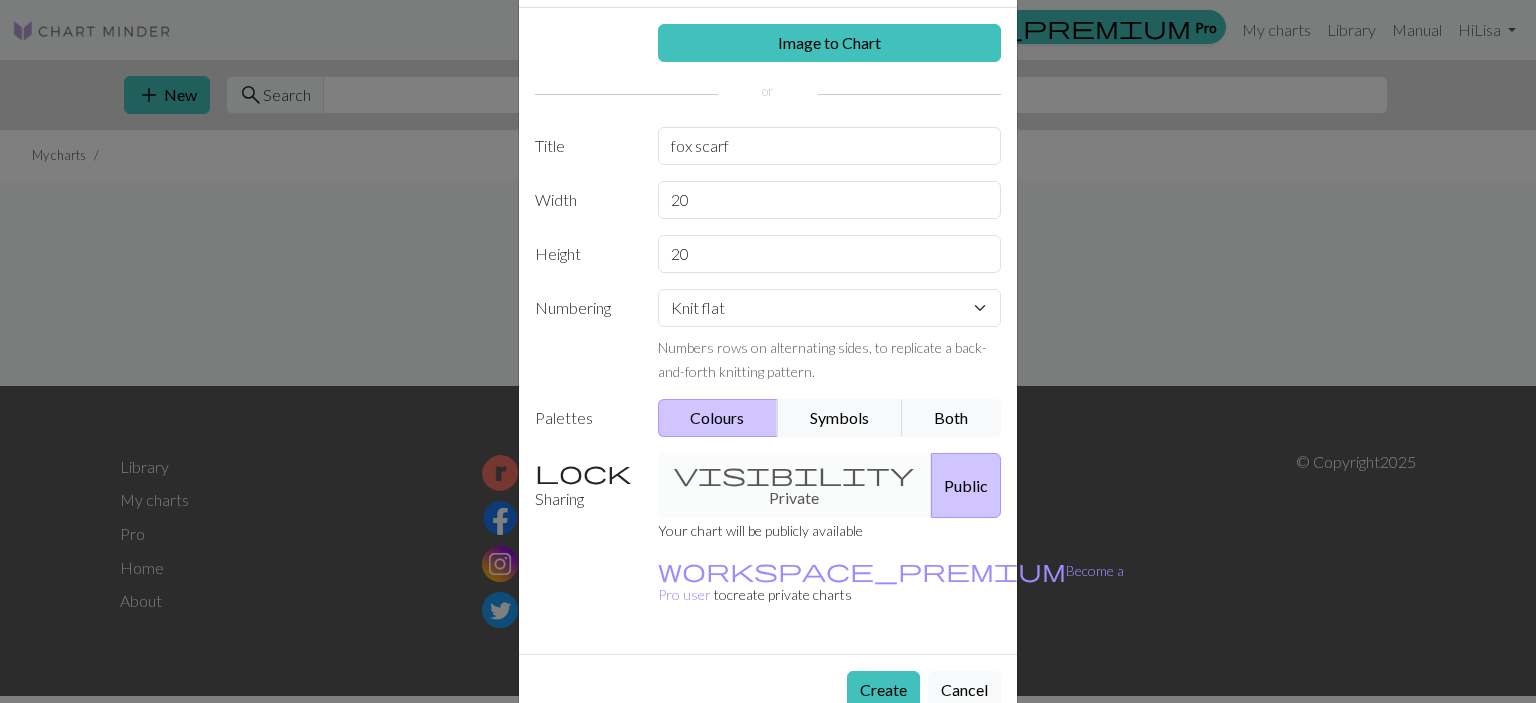 click on "Your chart will be publicly available" at bounding box center [760, 530] 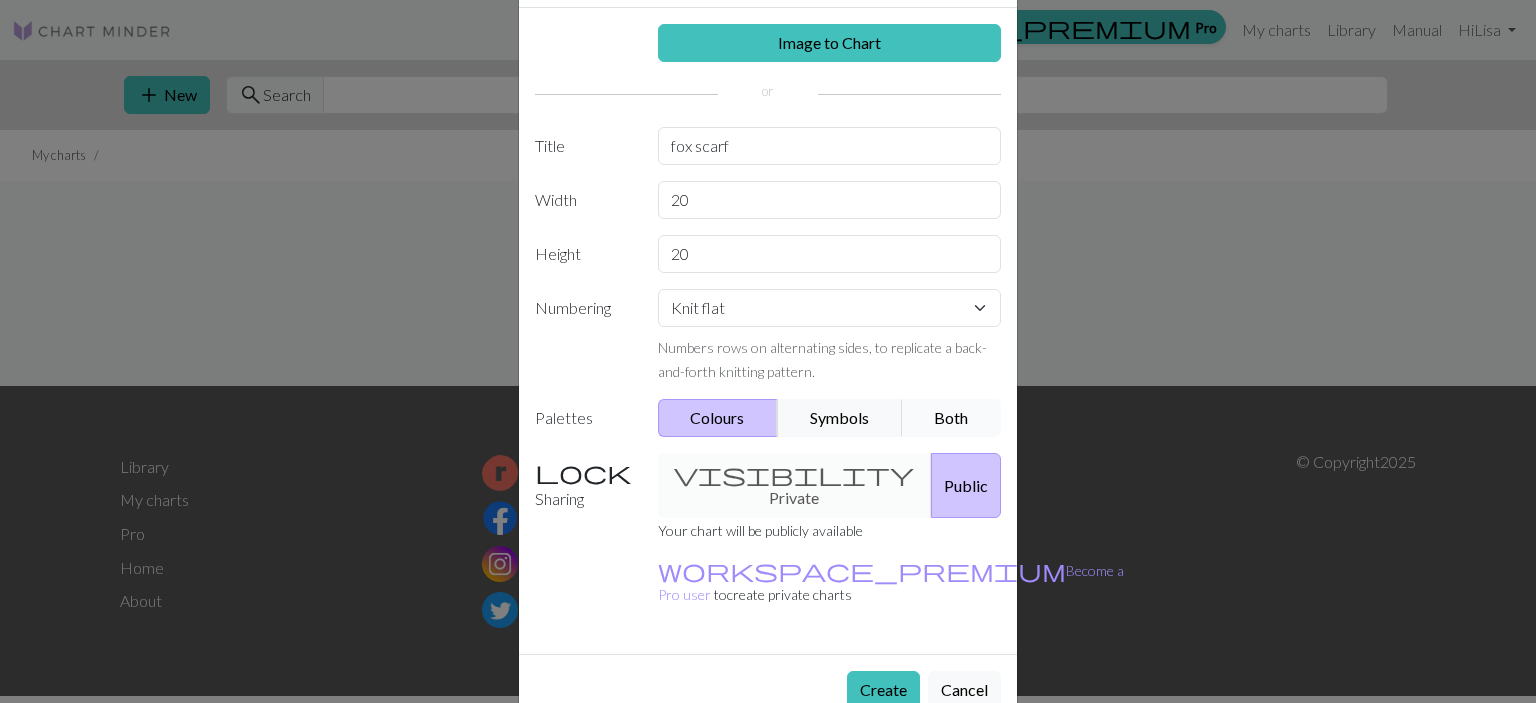 click on "Both" at bounding box center (952, 418) 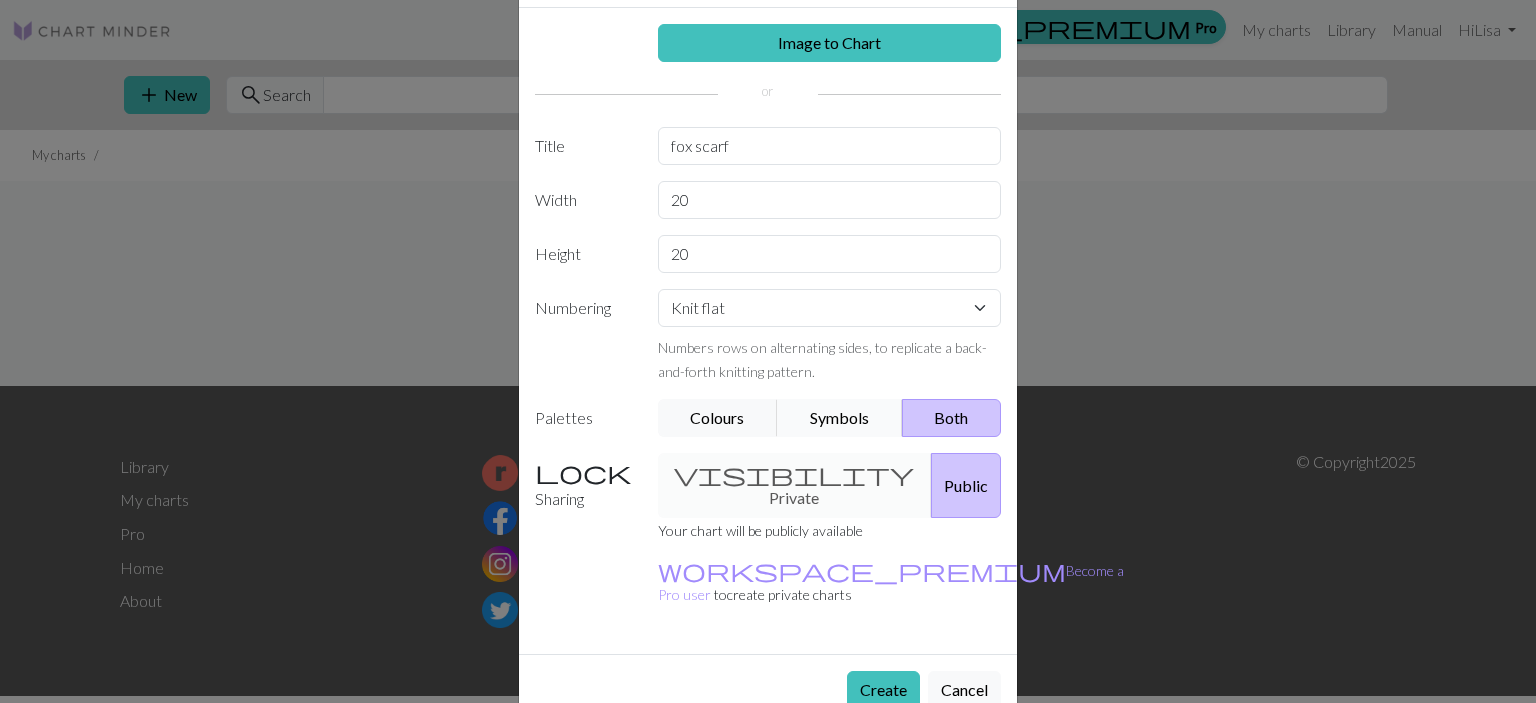click on "Symbols" at bounding box center (840, 418) 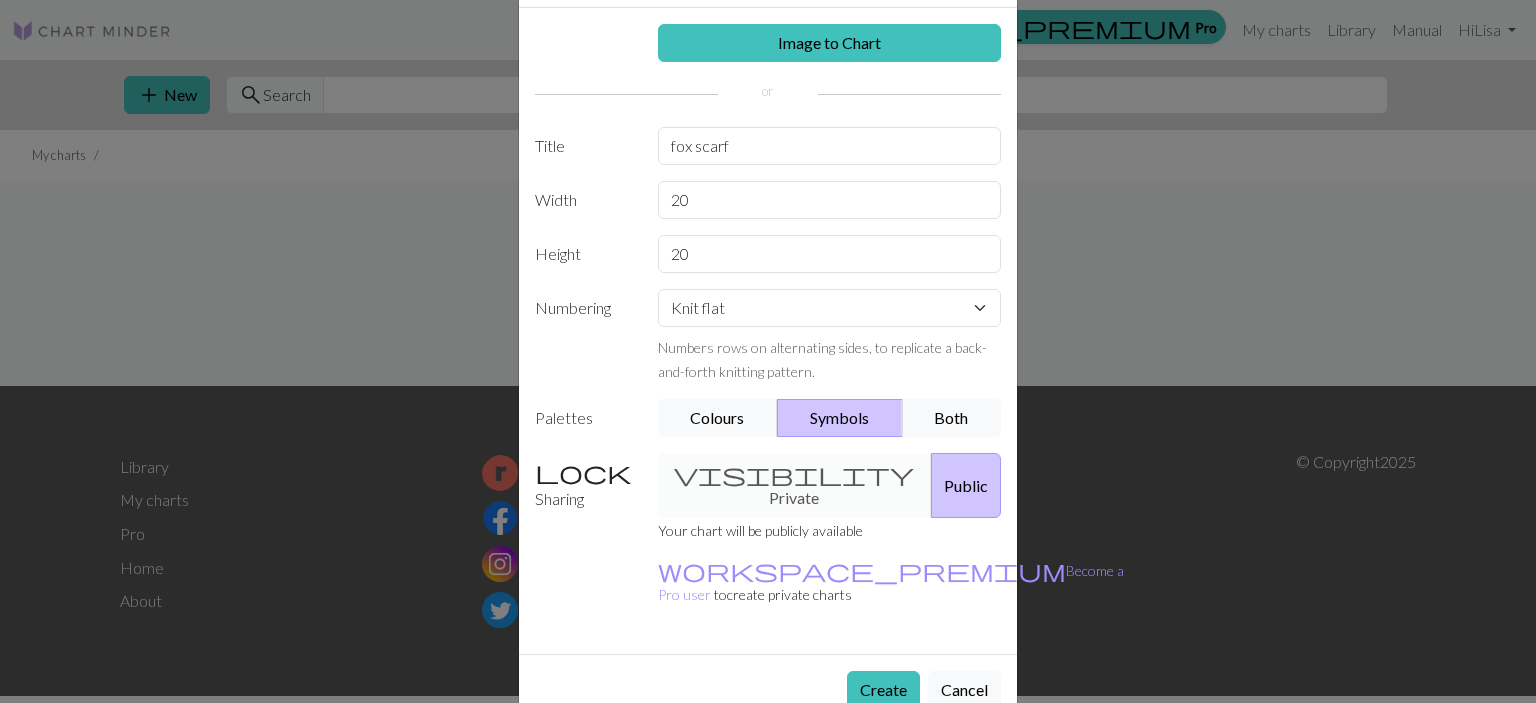 click on "Colours" at bounding box center [718, 418] 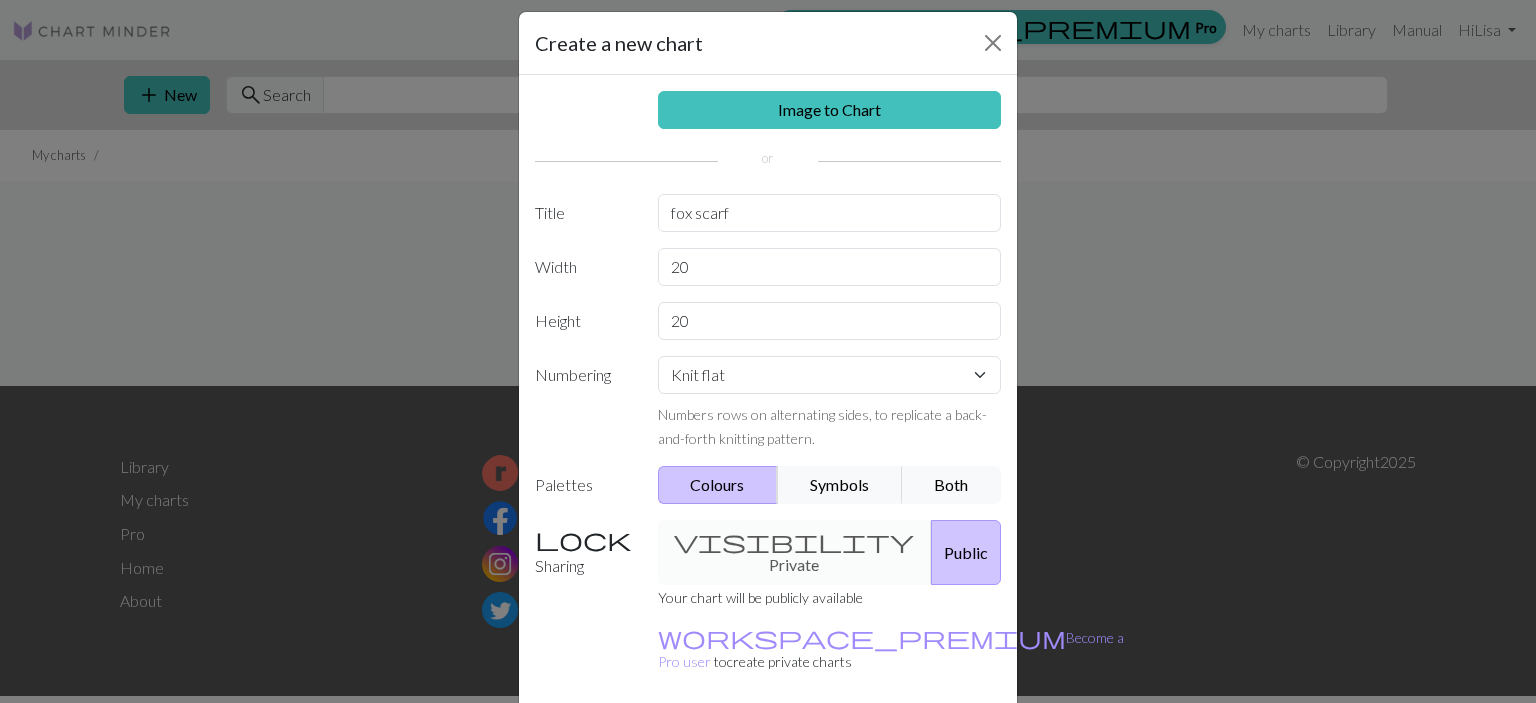 scroll, scrollTop: 16, scrollLeft: 0, axis: vertical 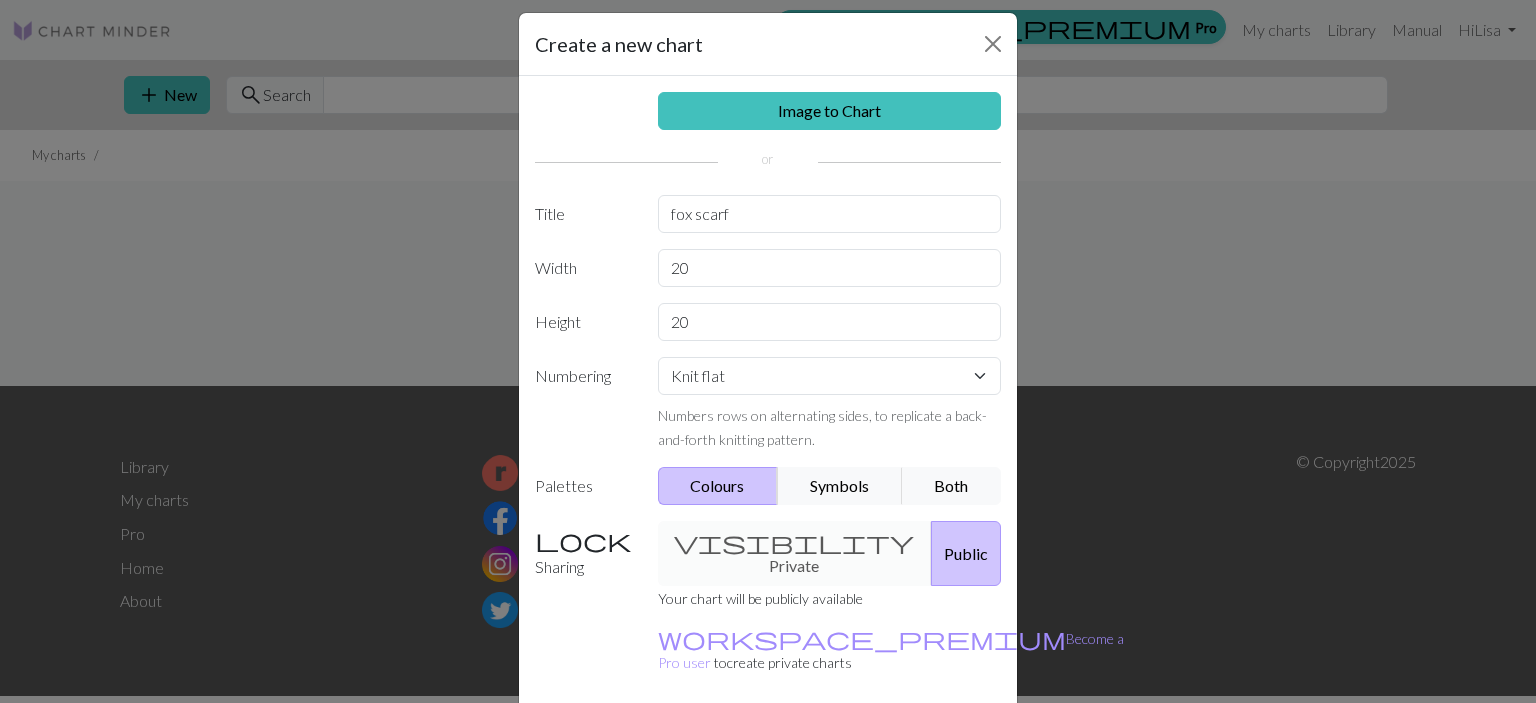 click on "Knit flat Knit in the round Lace knitting Cross stitch Numbers rows on alternating sides, to replicate a back-and-forth knitting pattern." at bounding box center (830, 404) 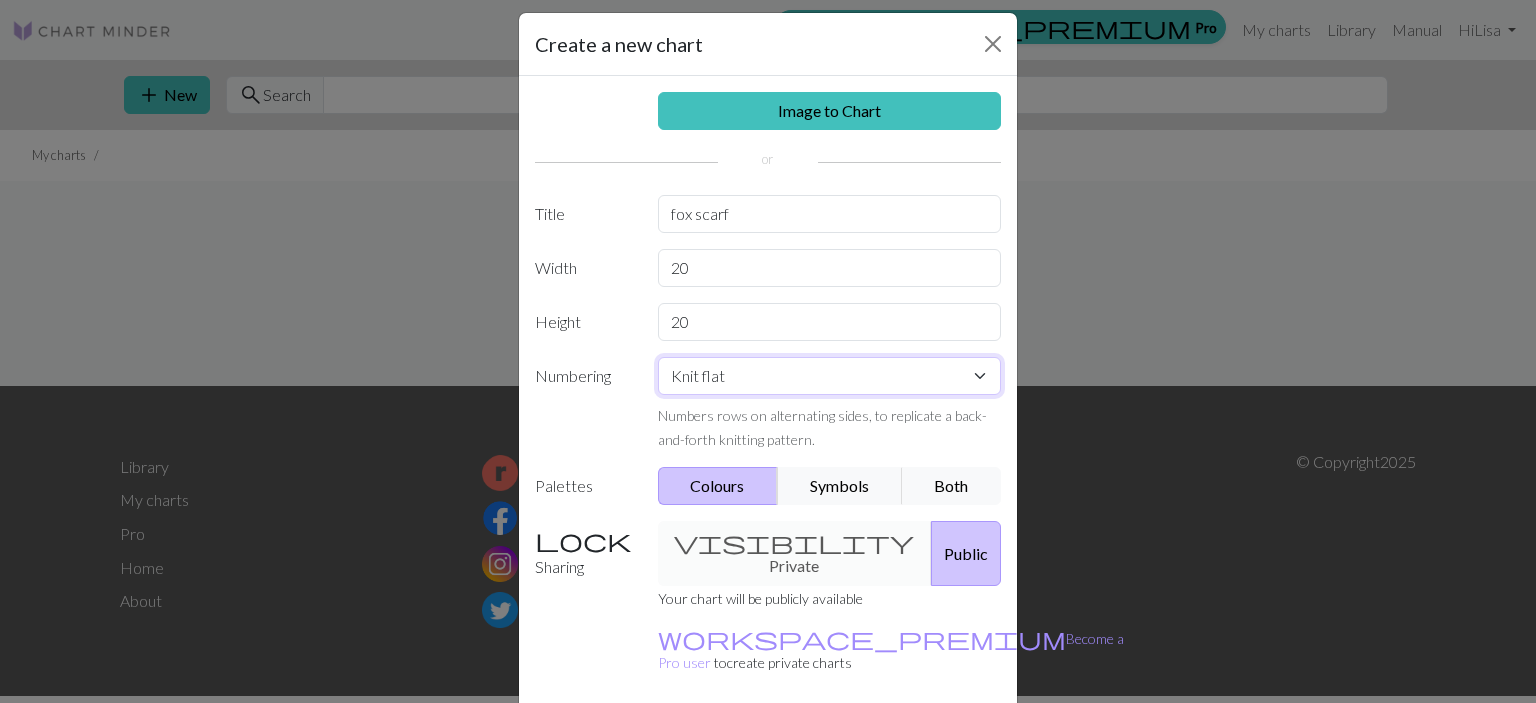 click on "Knit flat Knit in the round Lace knitting Cross stitch" at bounding box center (830, 376) 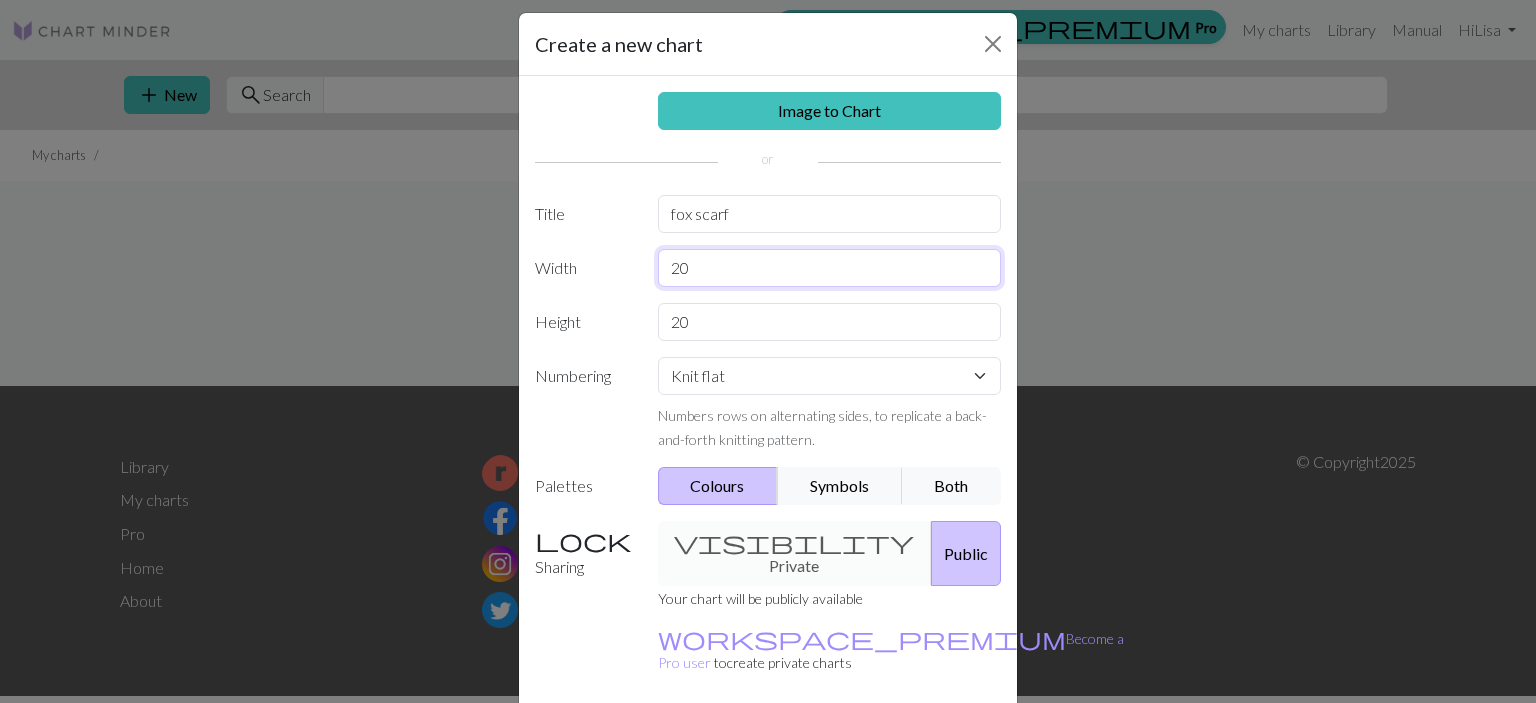 click on "20" at bounding box center (830, 268) 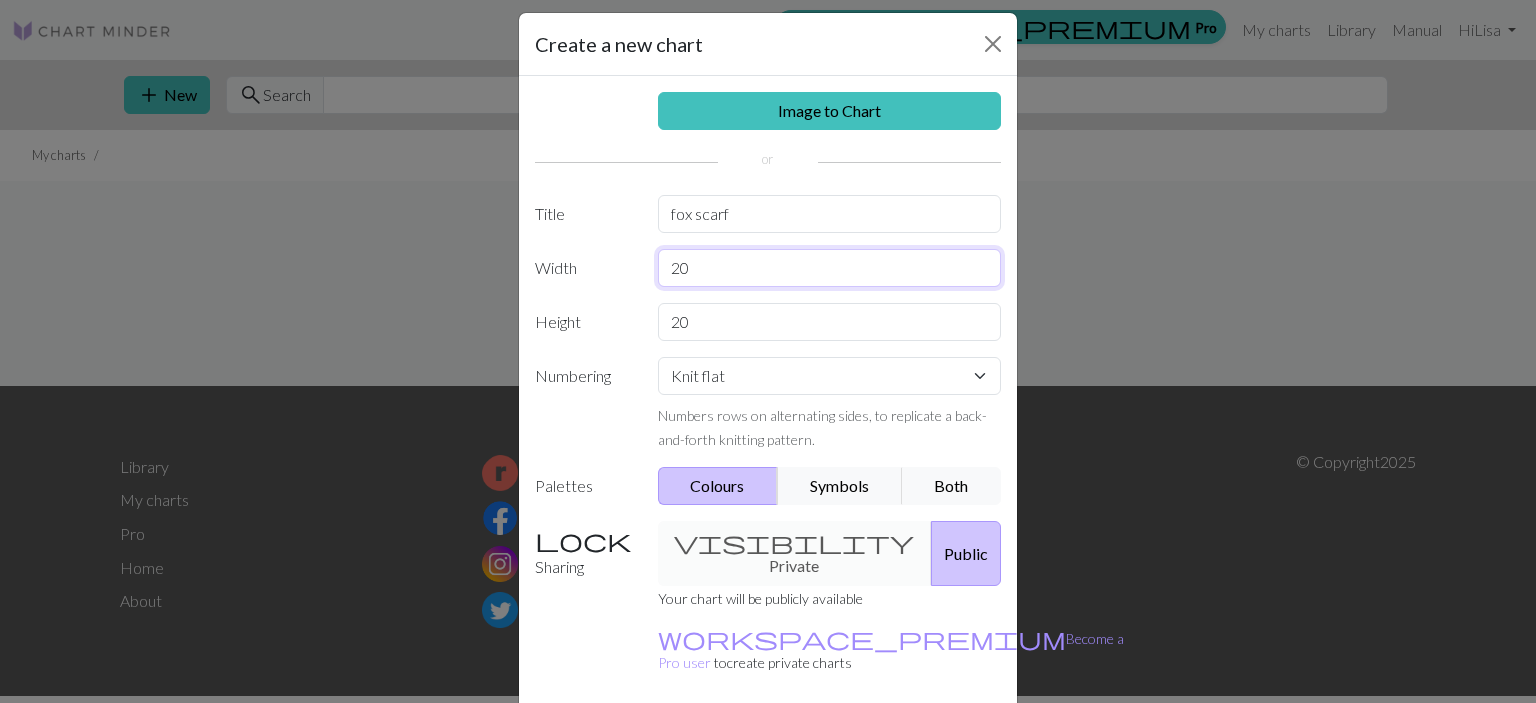 type on "2" 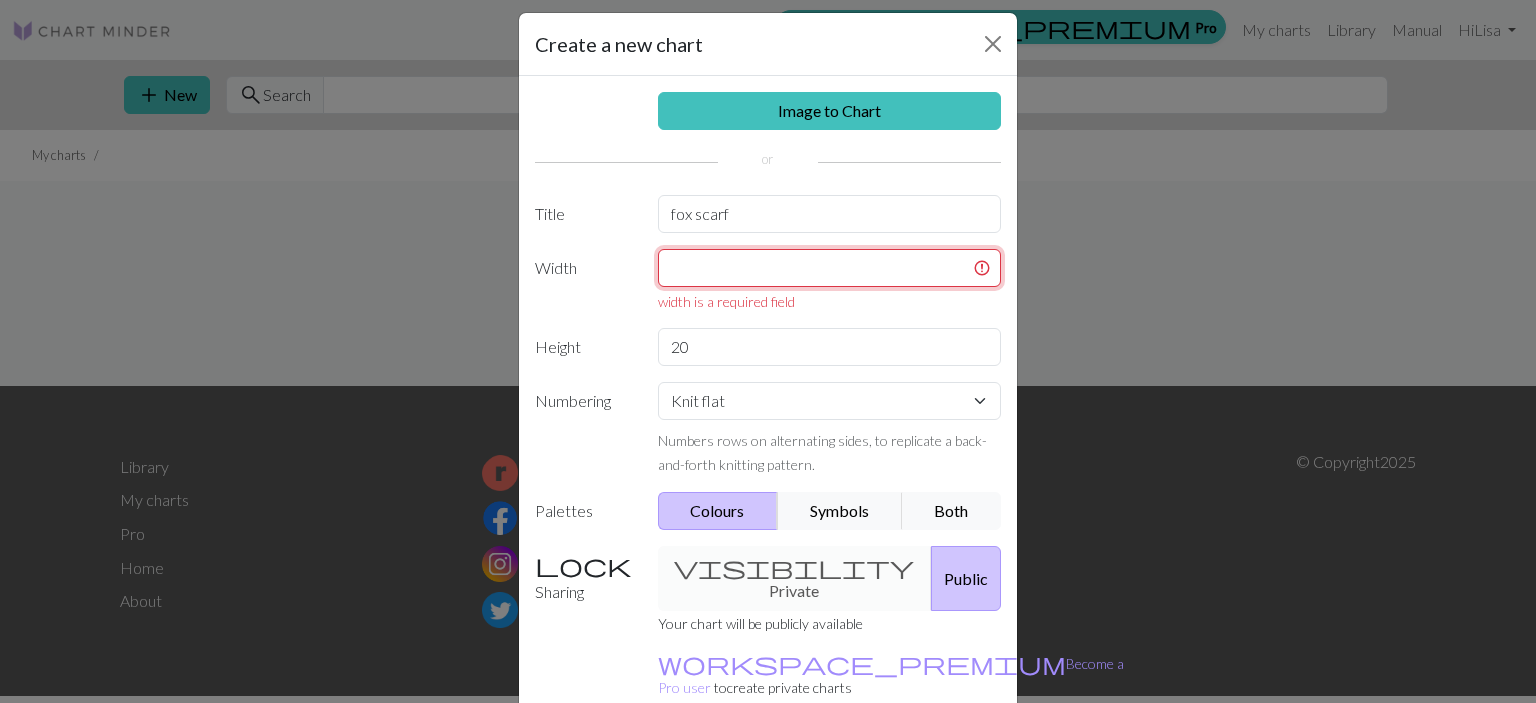 type 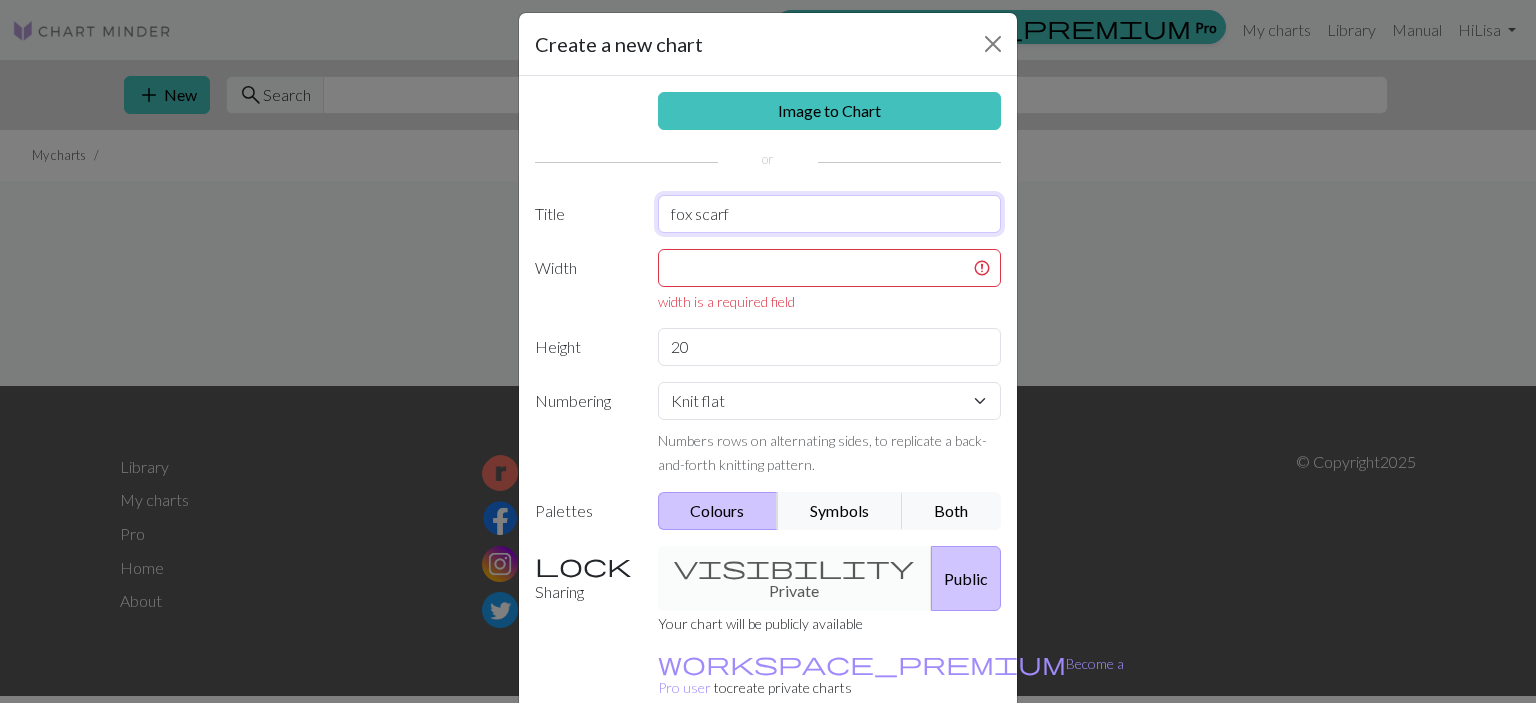 click on "fox scarf" at bounding box center [830, 214] 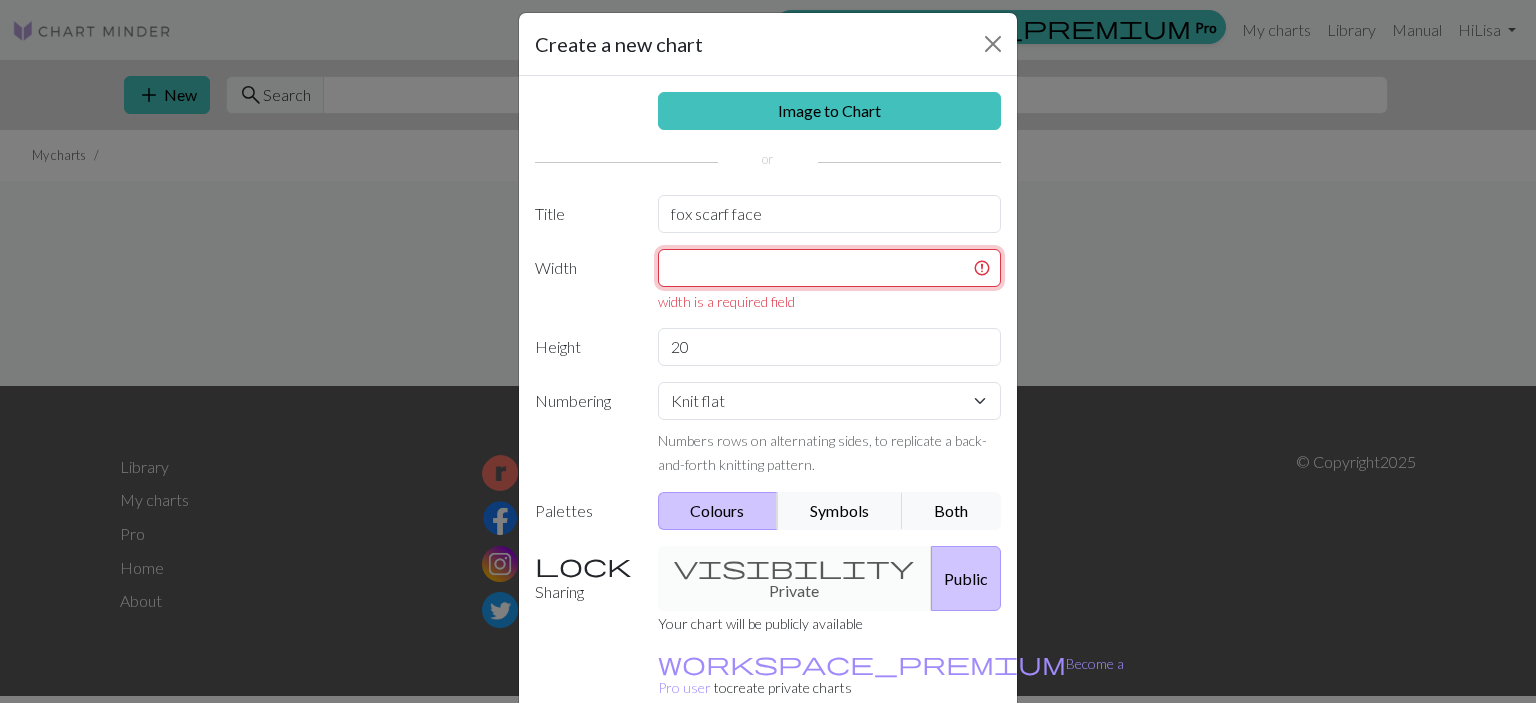 click at bounding box center [830, 268] 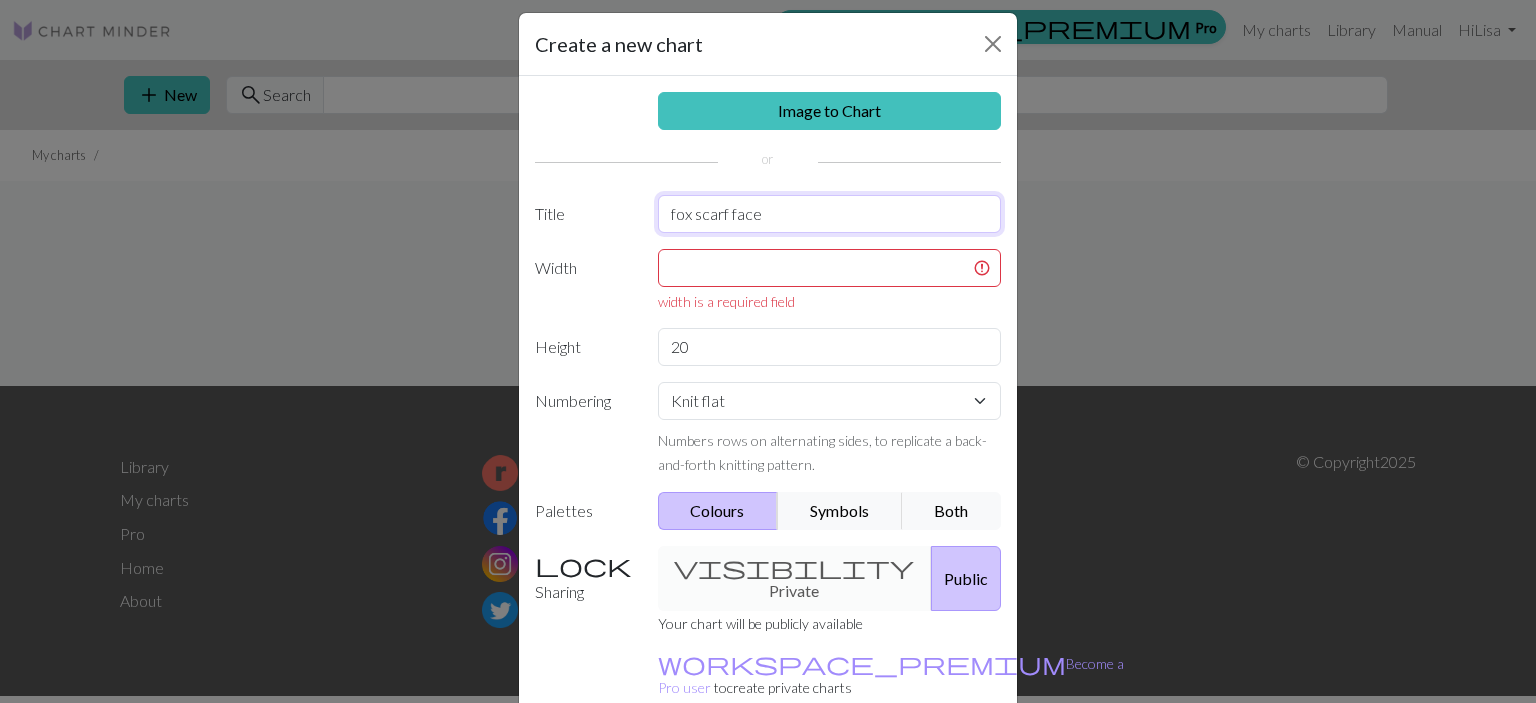 click on "fox scarf face" at bounding box center (830, 214) 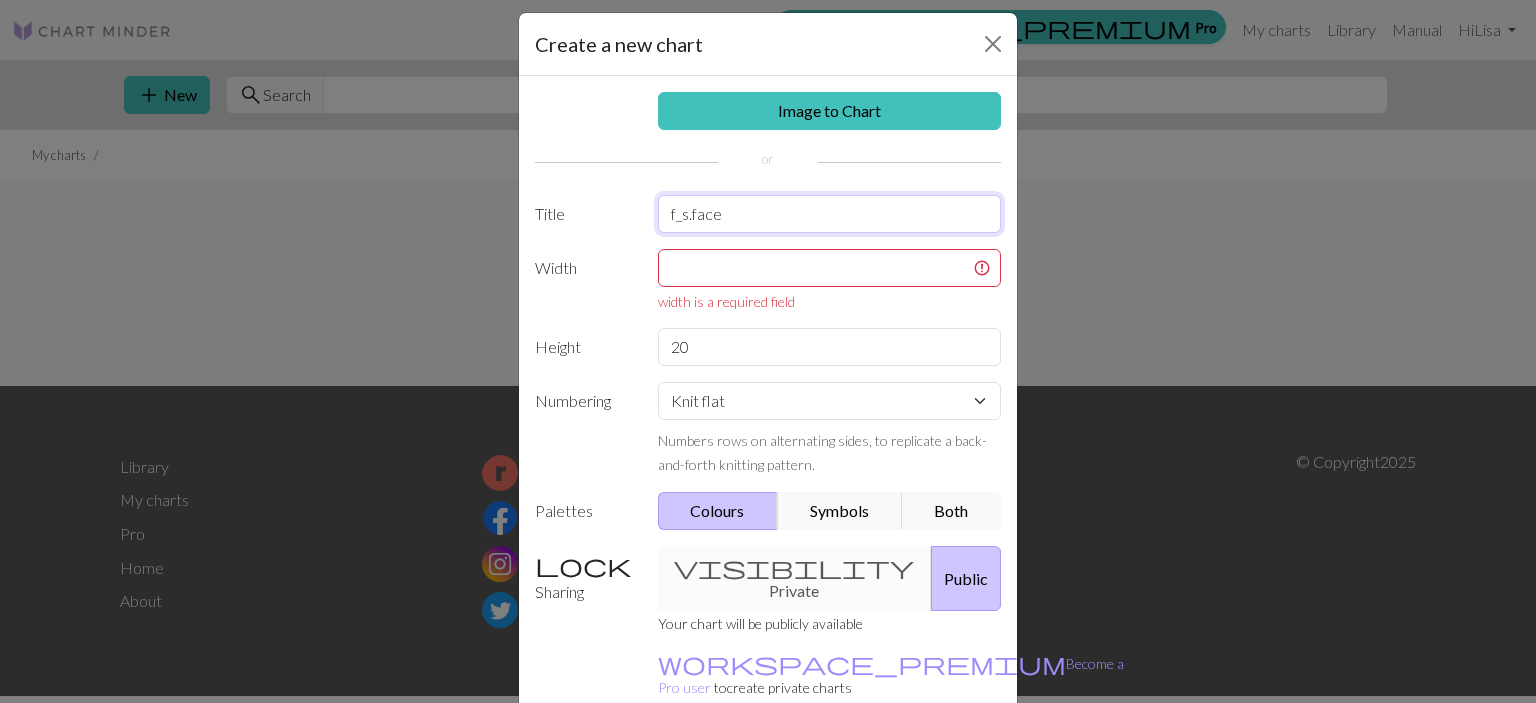 type on "f_s.face" 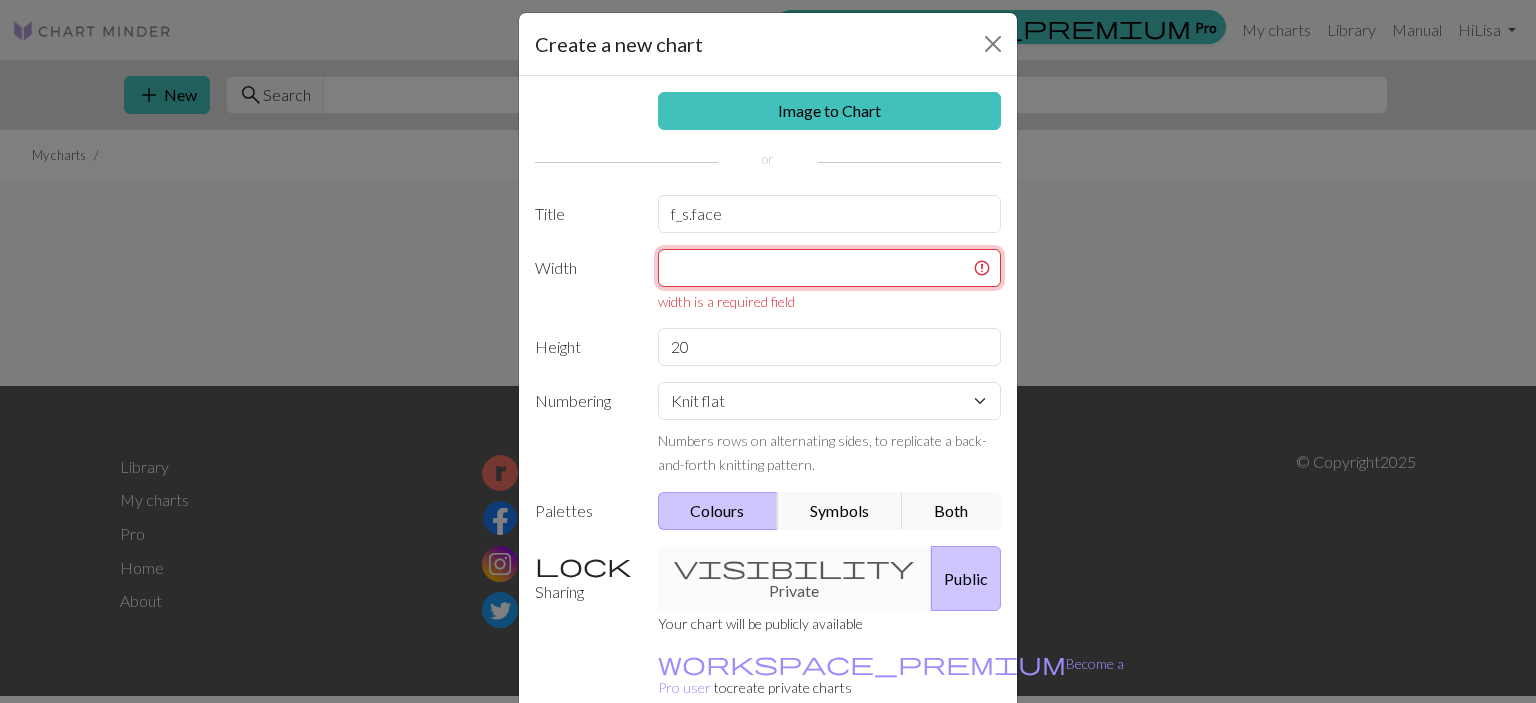 click at bounding box center (830, 268) 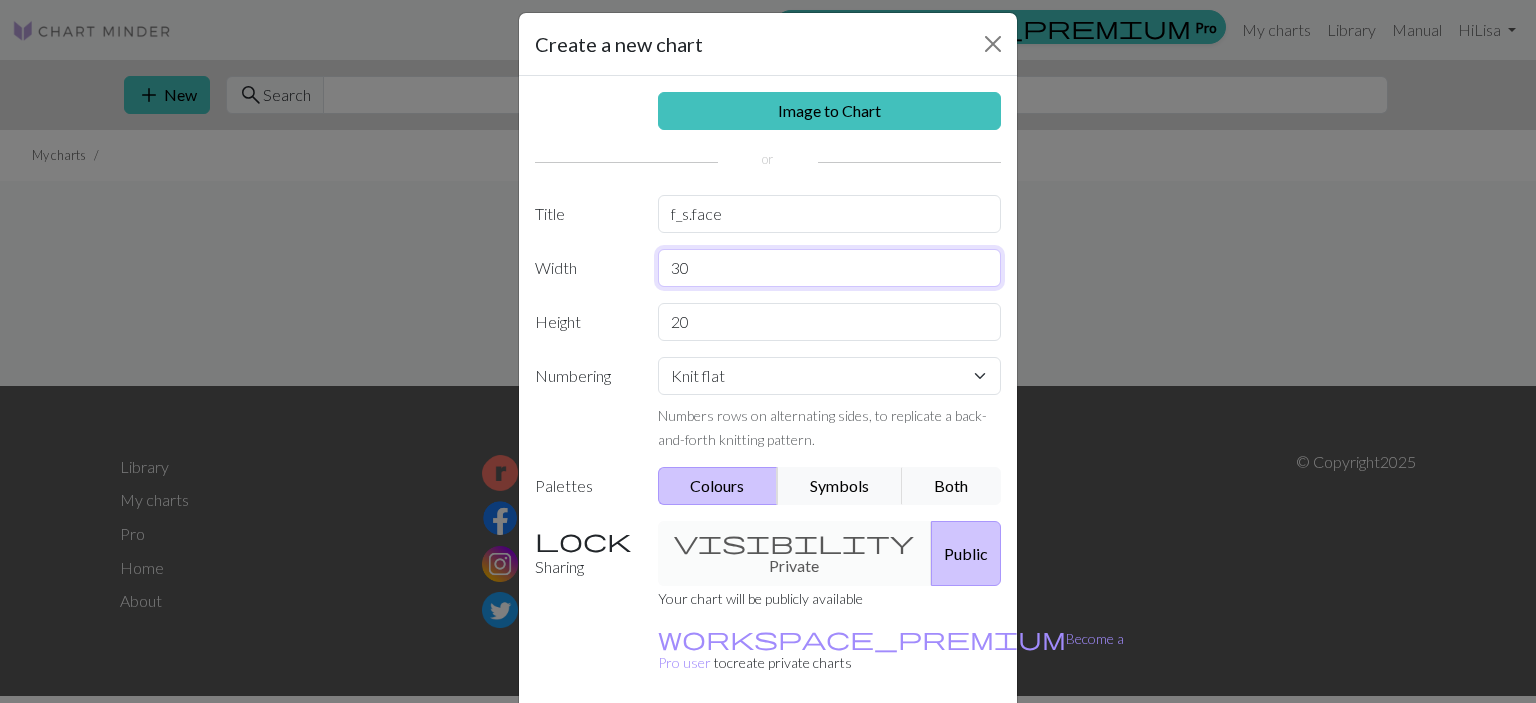 type on "30" 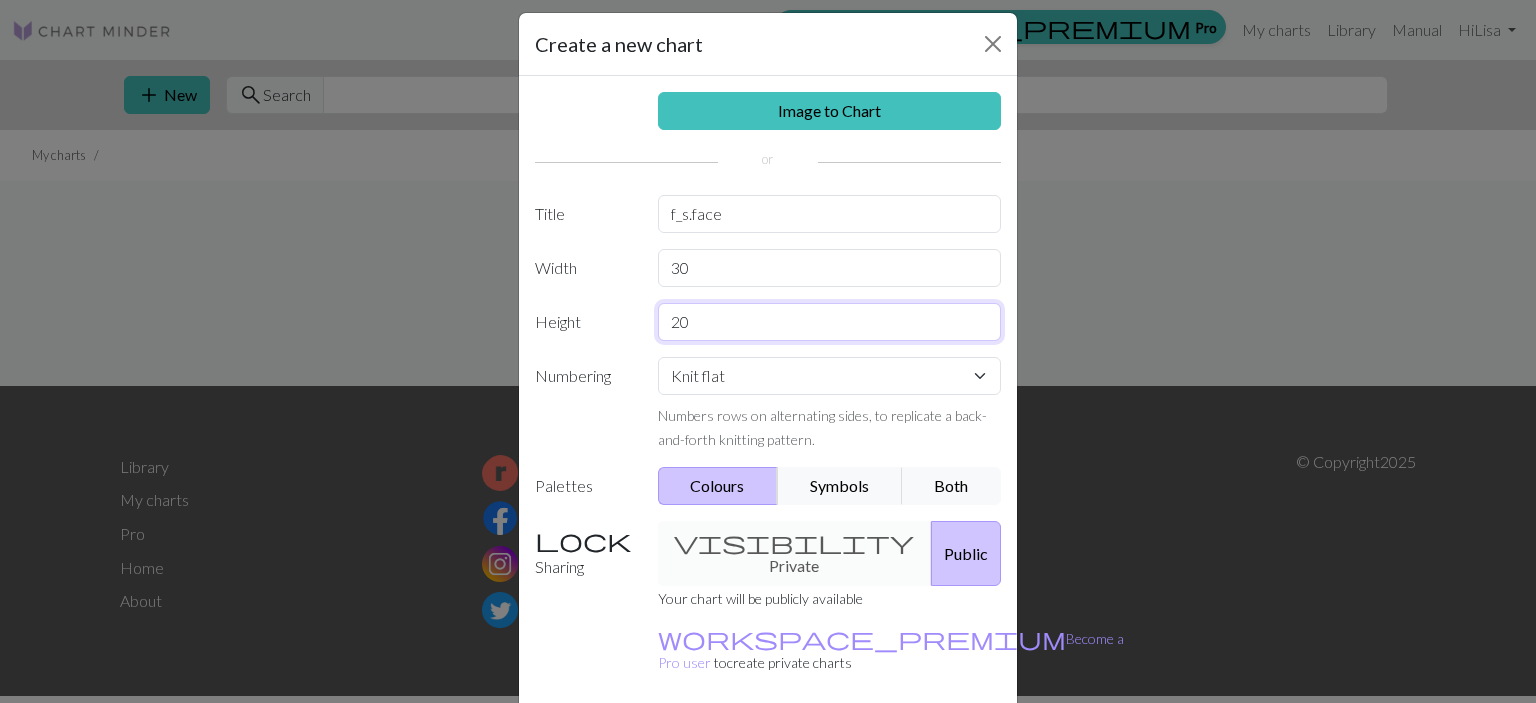 click on "20" at bounding box center [830, 322] 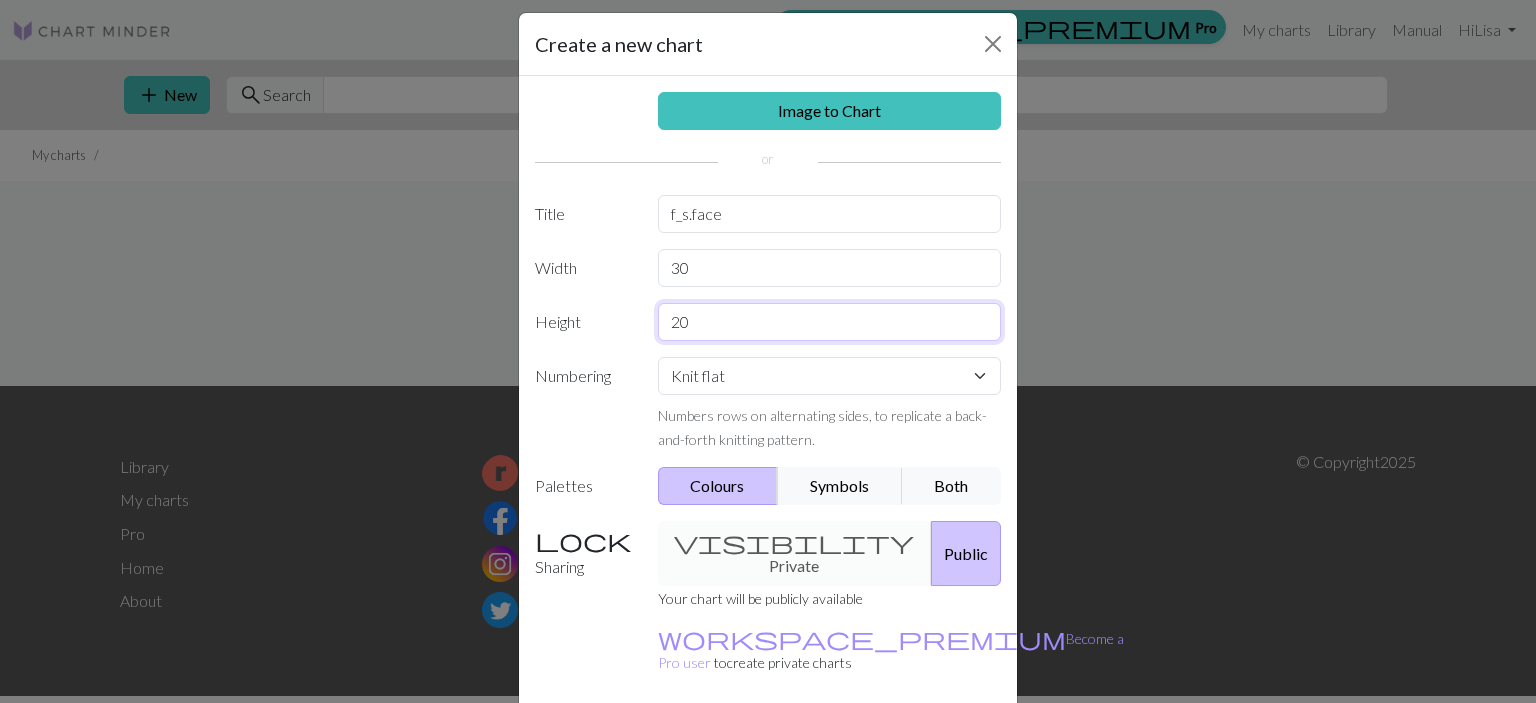 type on "2" 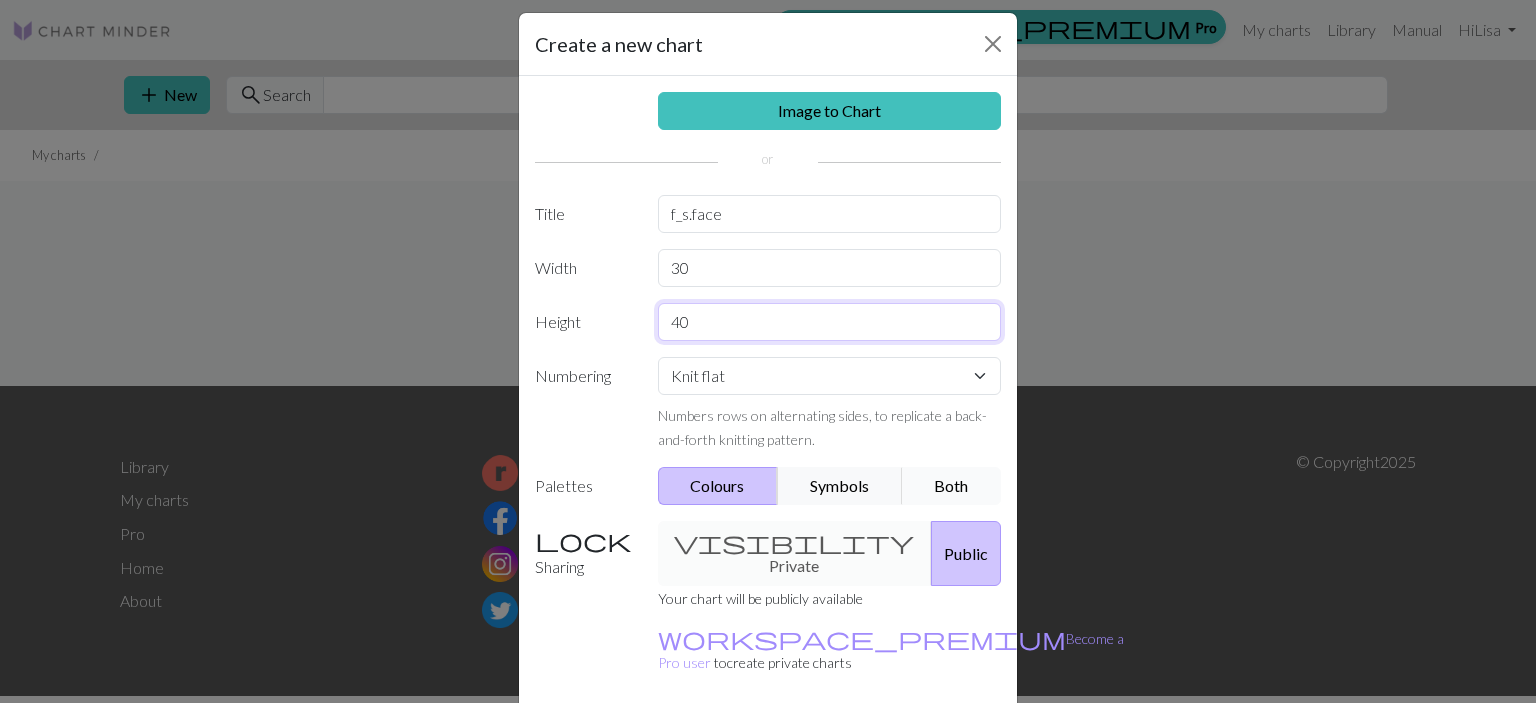 scroll, scrollTop: 84, scrollLeft: 0, axis: vertical 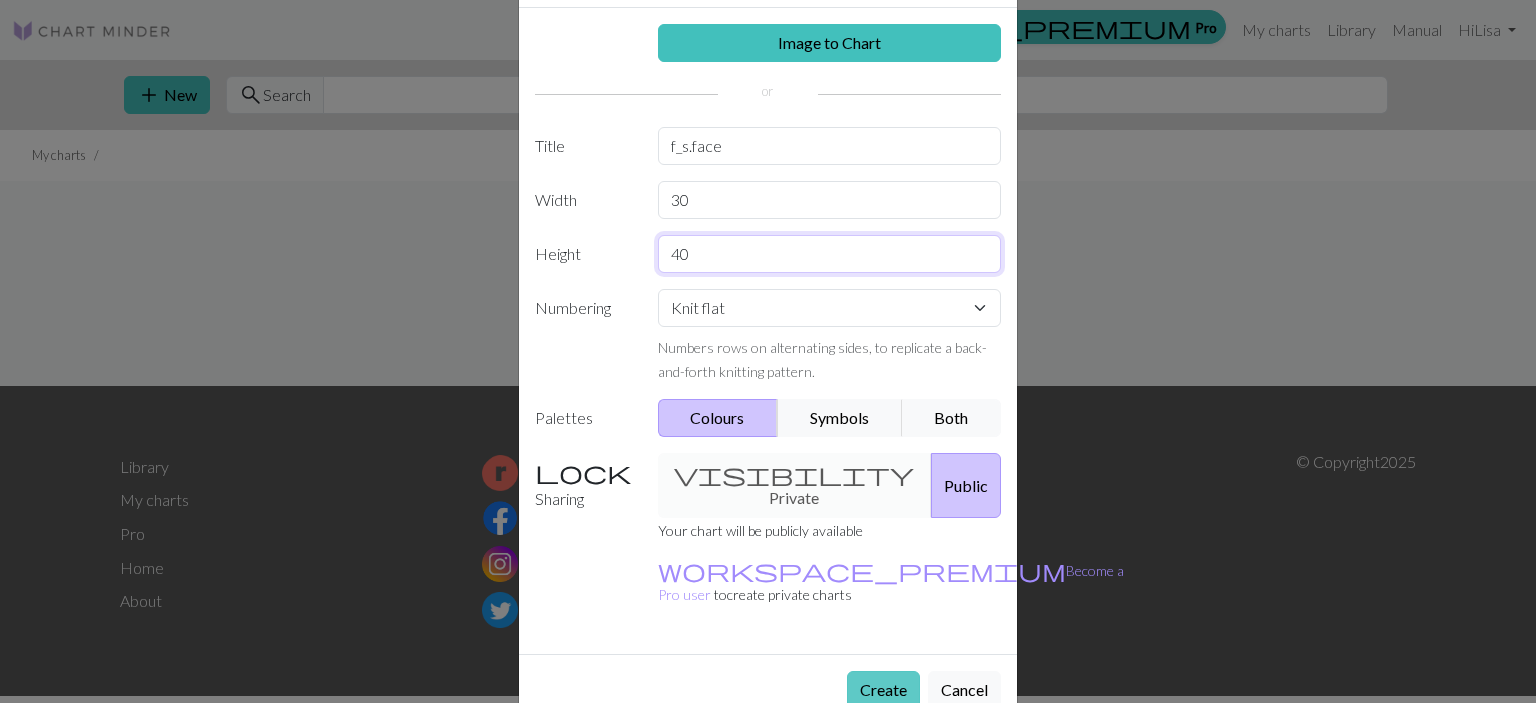 type on "40" 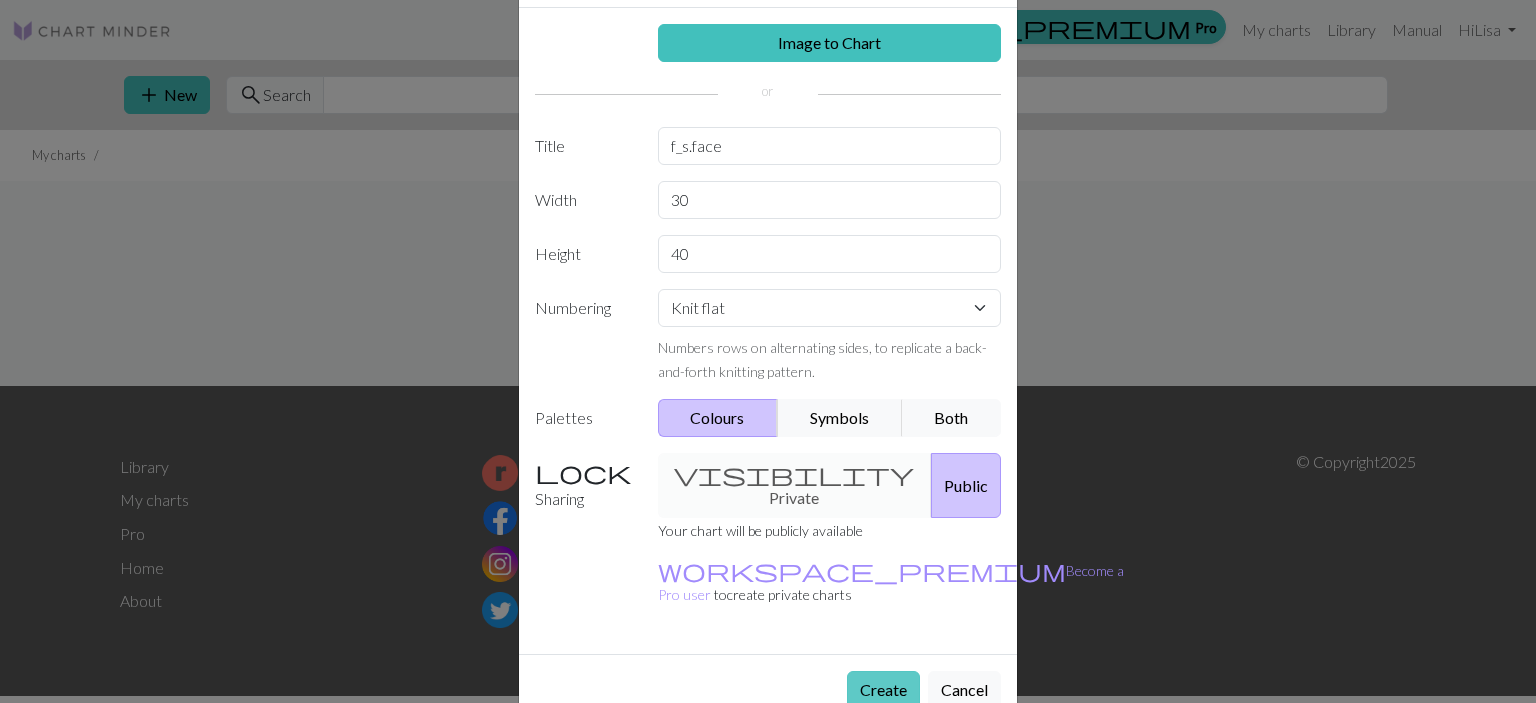 click on "Create" at bounding box center (883, 690) 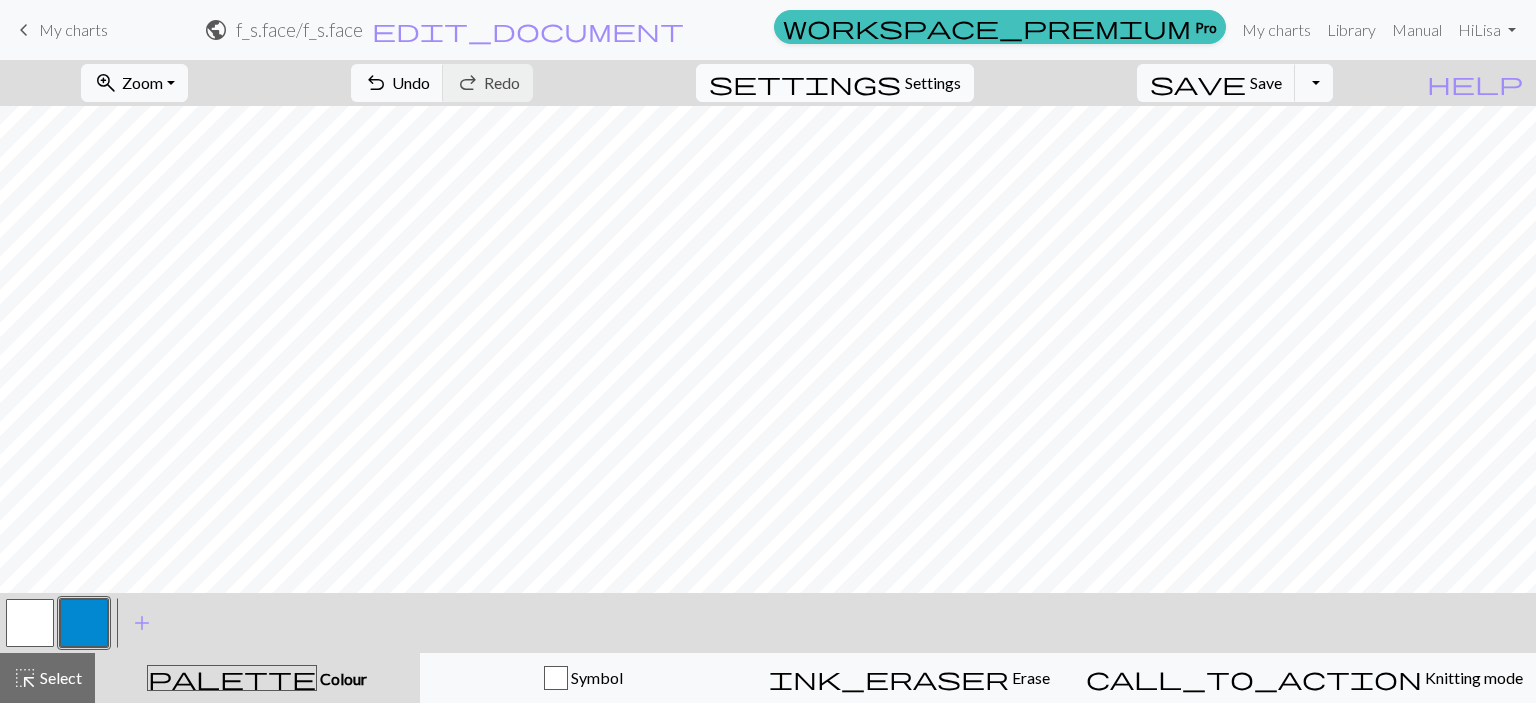 click on "Settings" at bounding box center (933, 83) 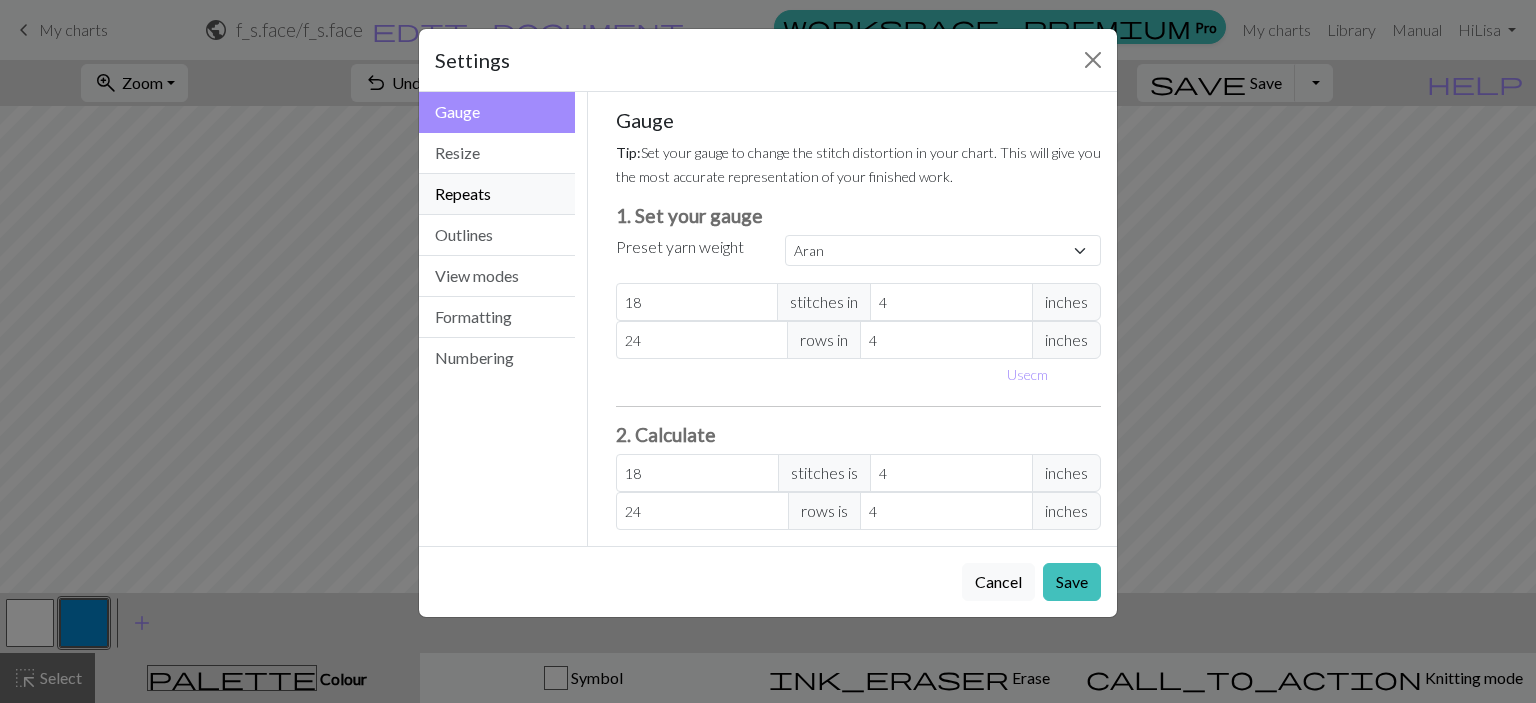click on "Repeats" at bounding box center [497, 194] 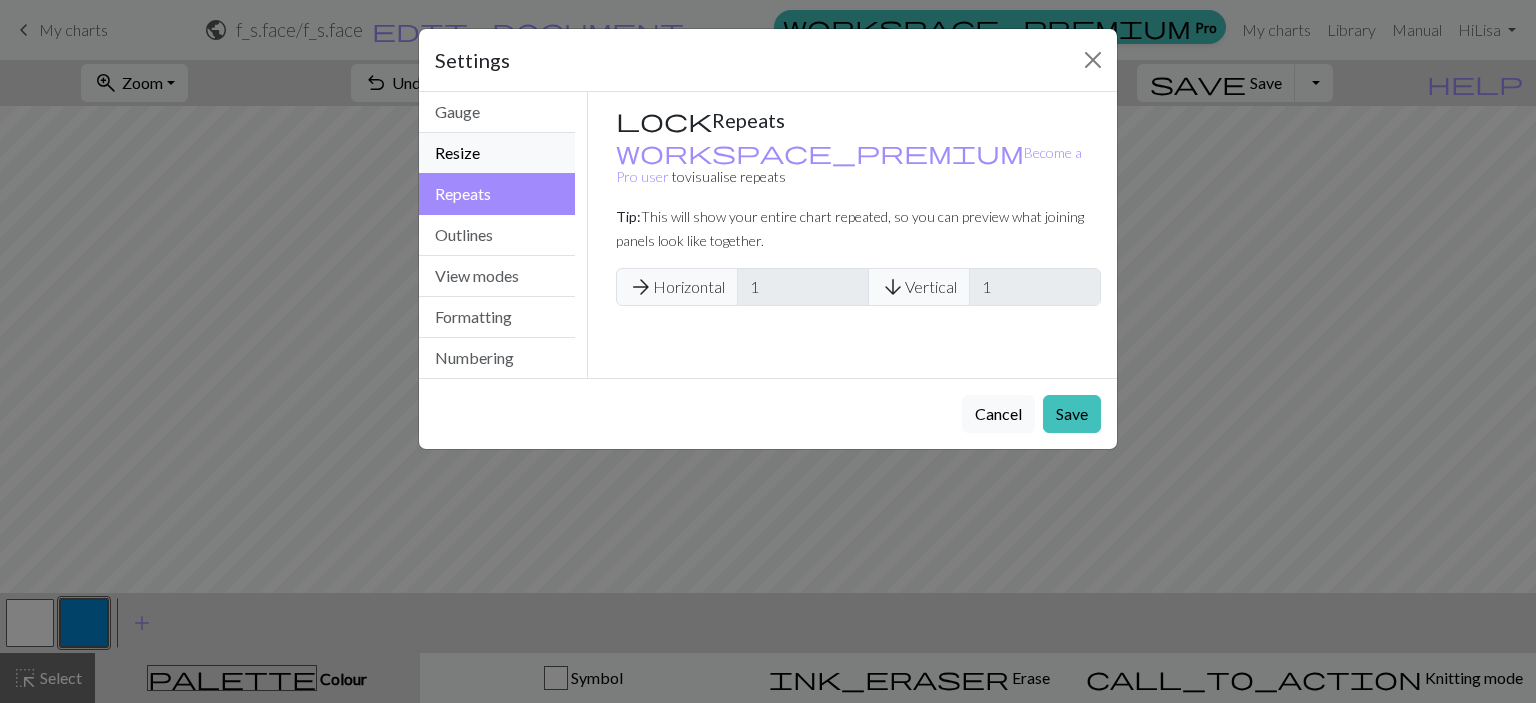 click on "Resize" at bounding box center (497, 153) 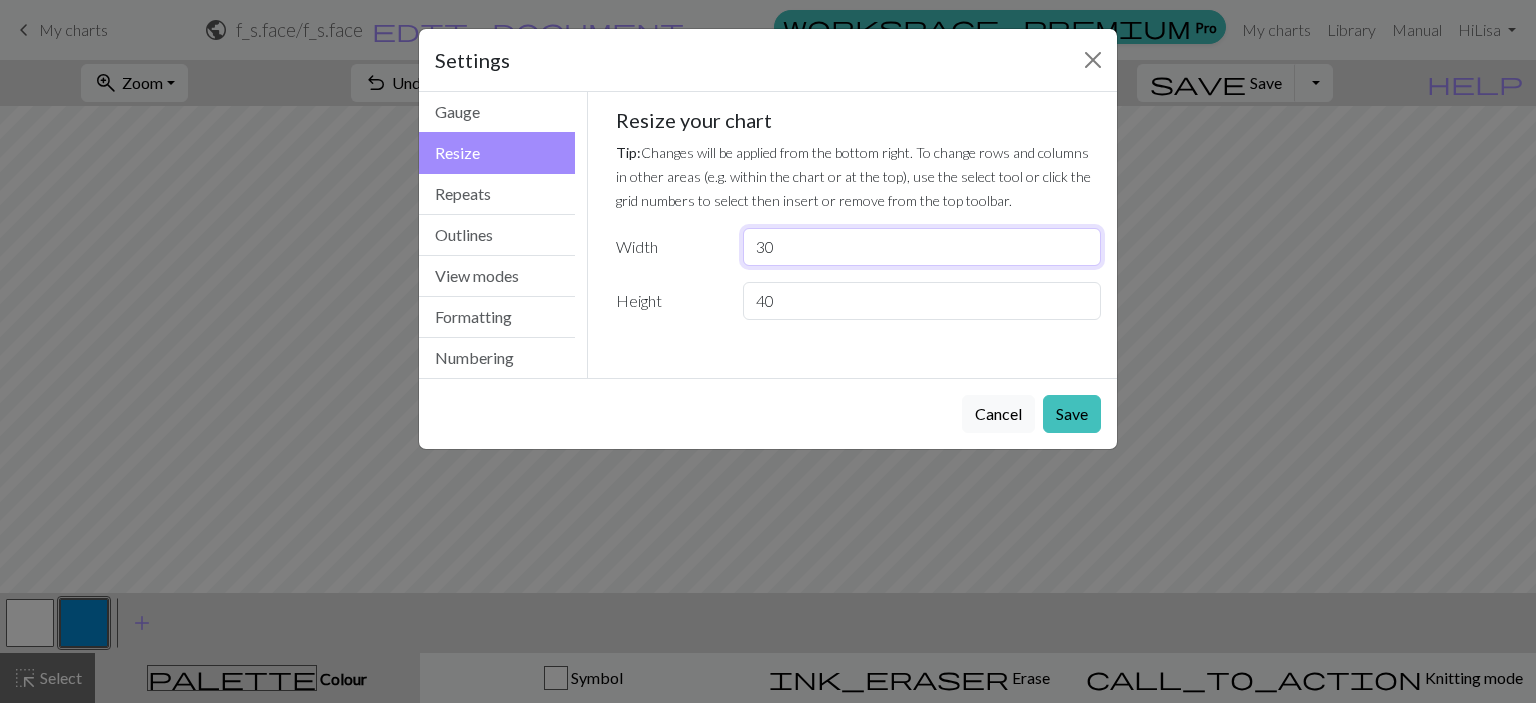 click on "30" at bounding box center (922, 247) 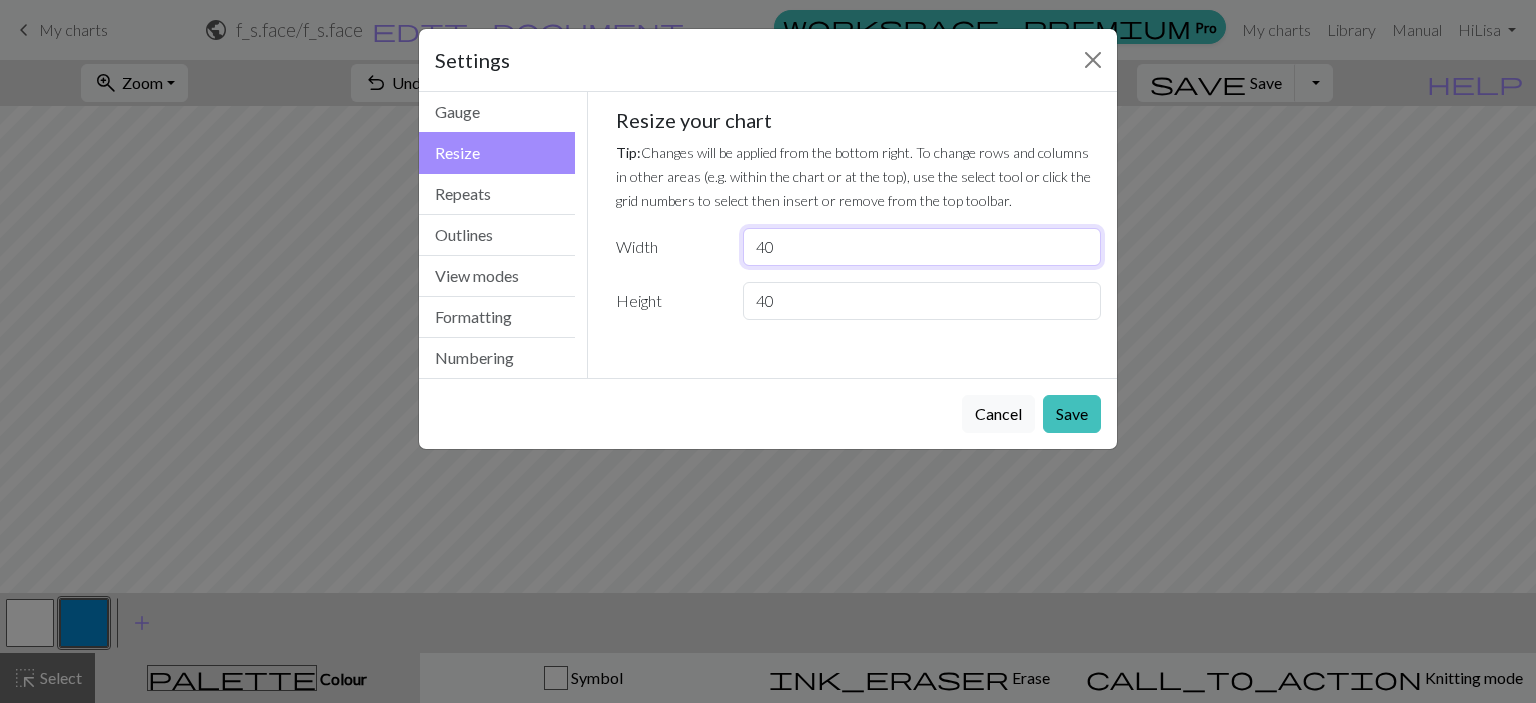 type on "40" 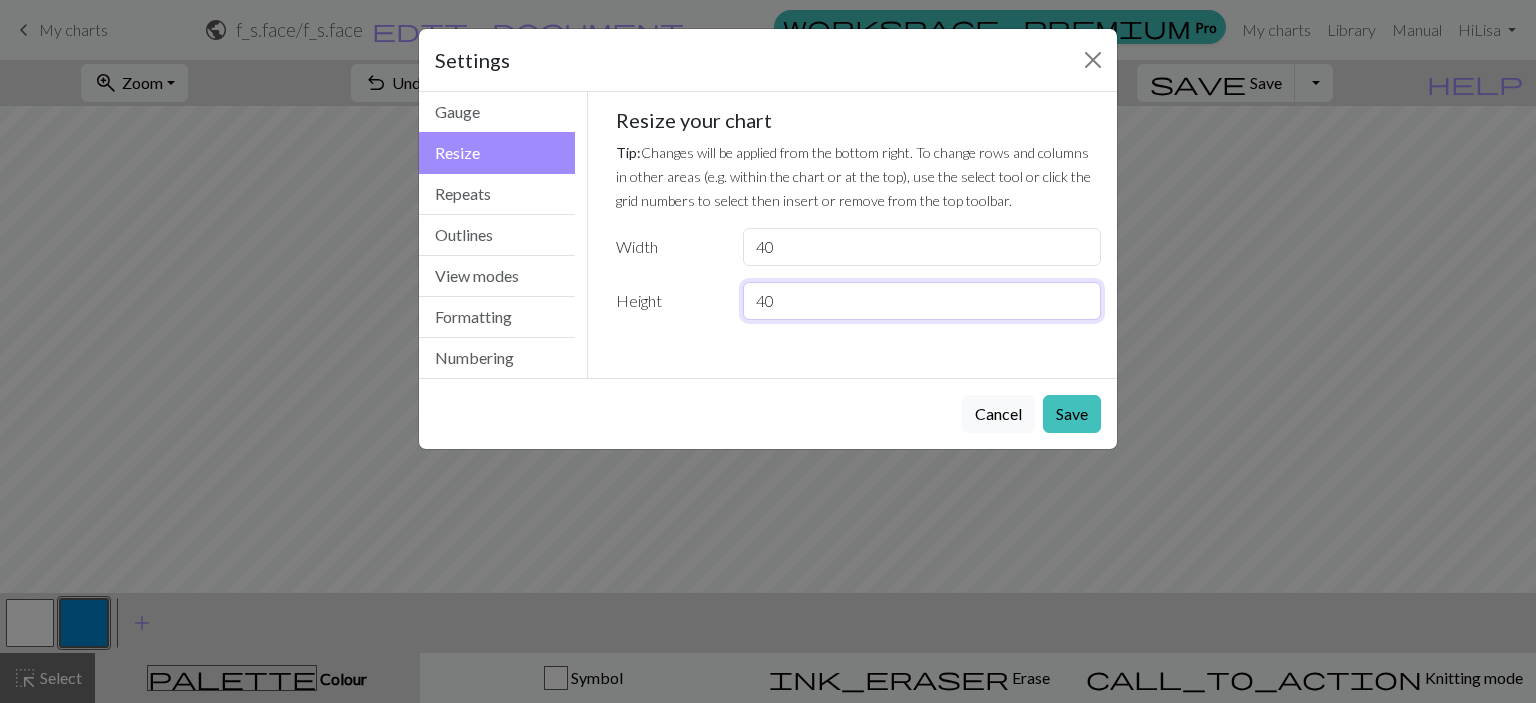 click on "40" at bounding box center [922, 301] 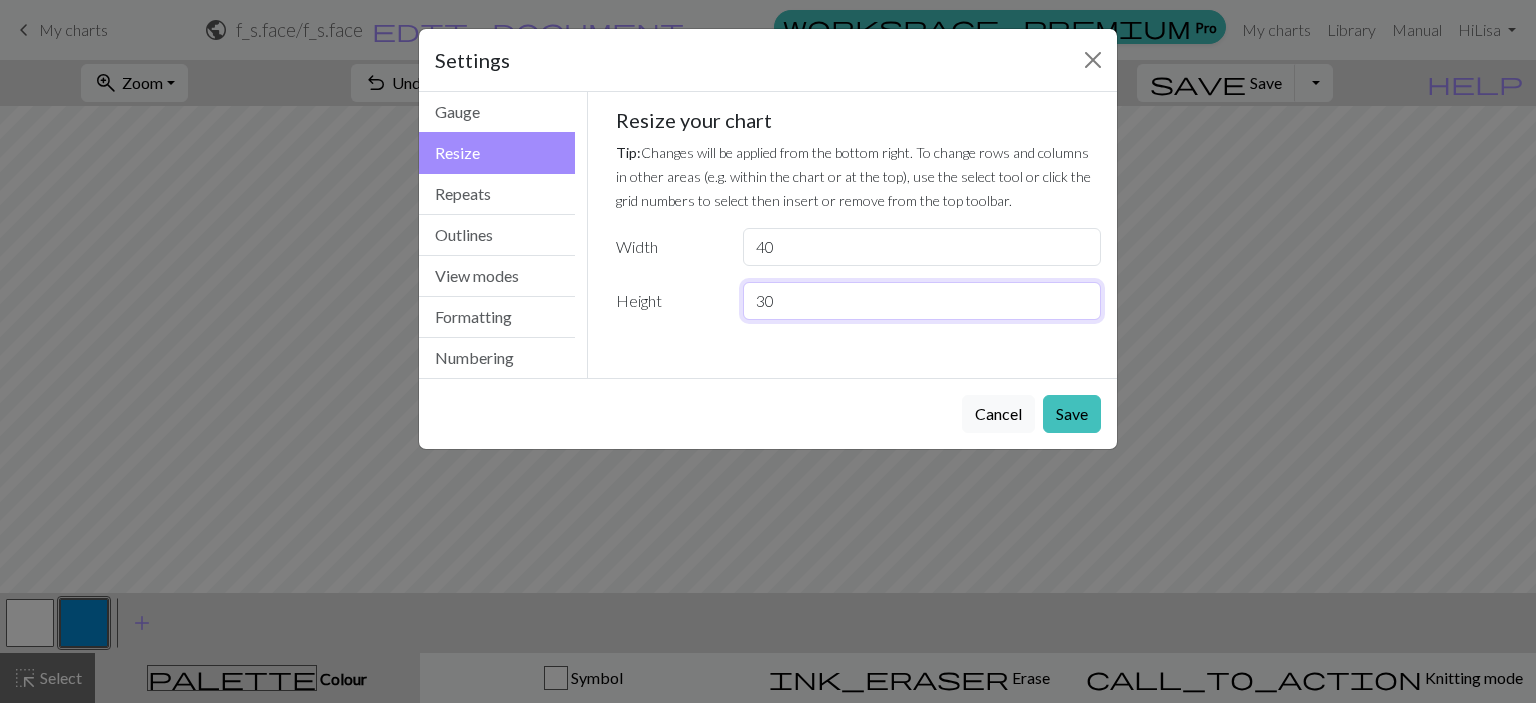 type on "30" 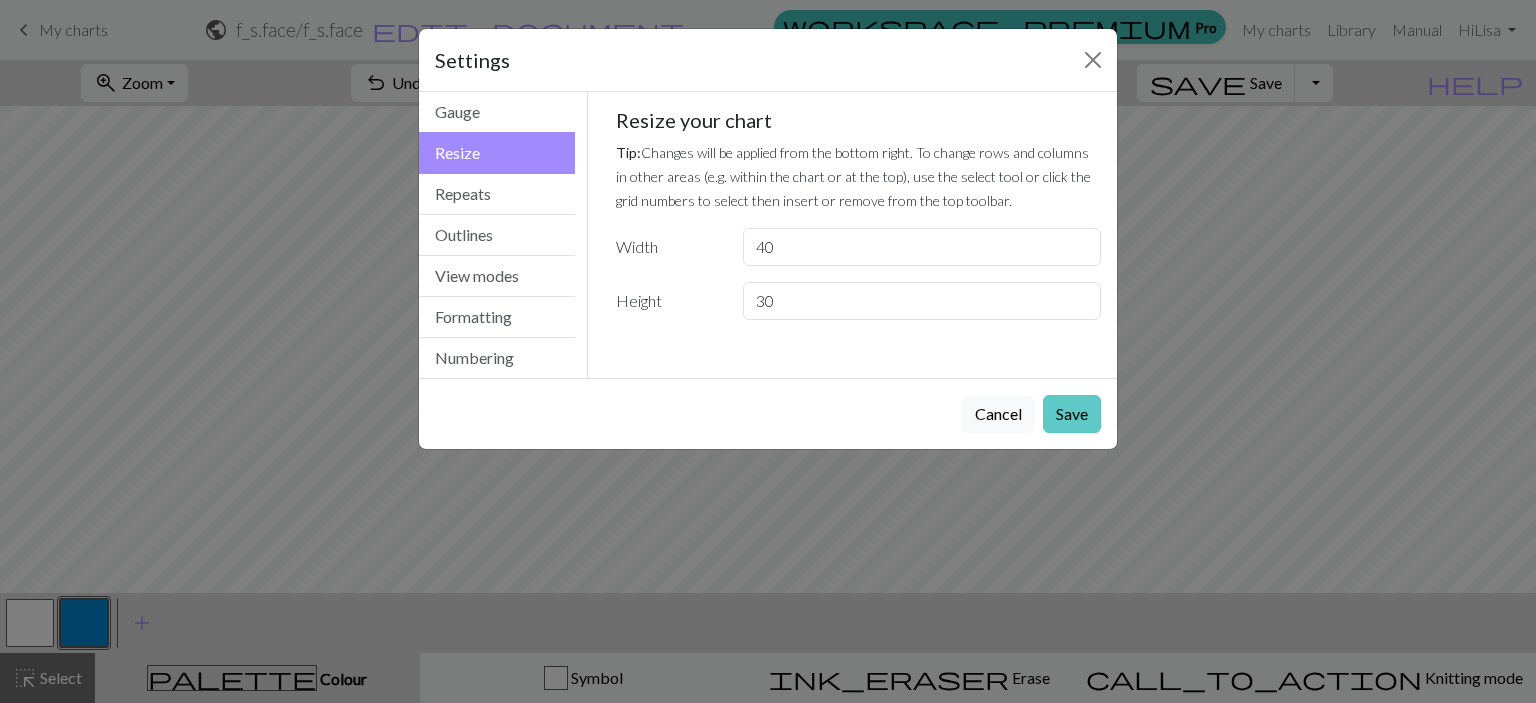 click on "Save" at bounding box center (1072, 414) 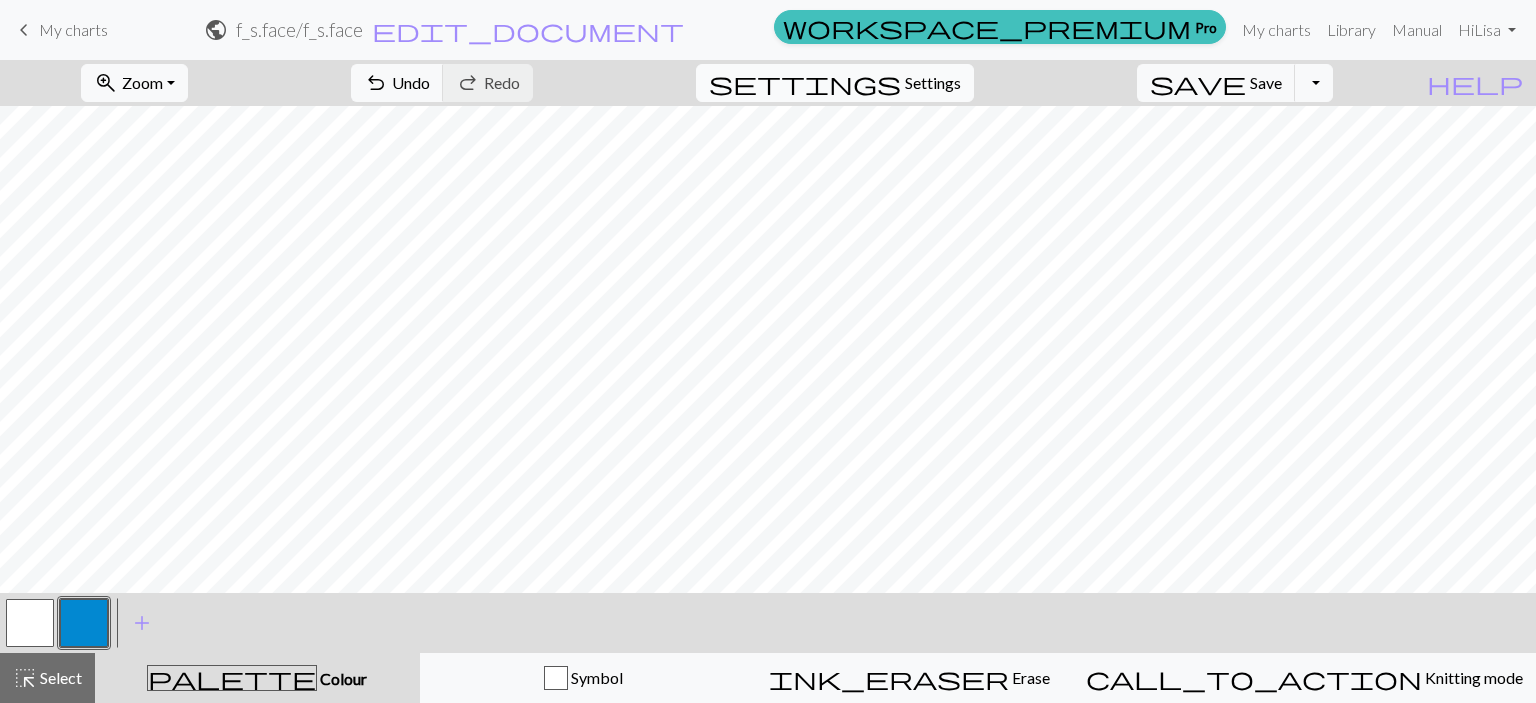 click on "settings  Settings" at bounding box center (835, 83) 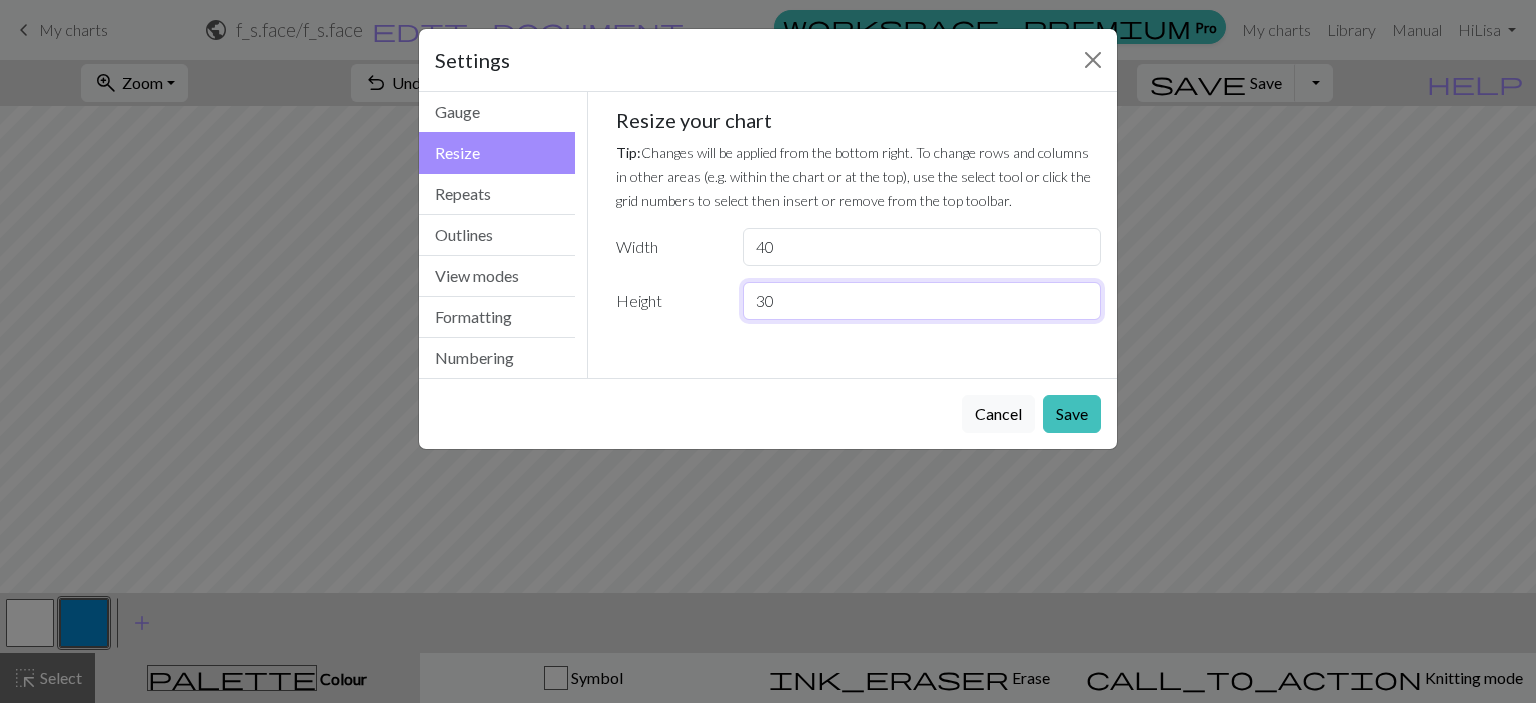click on "30" at bounding box center [922, 301] 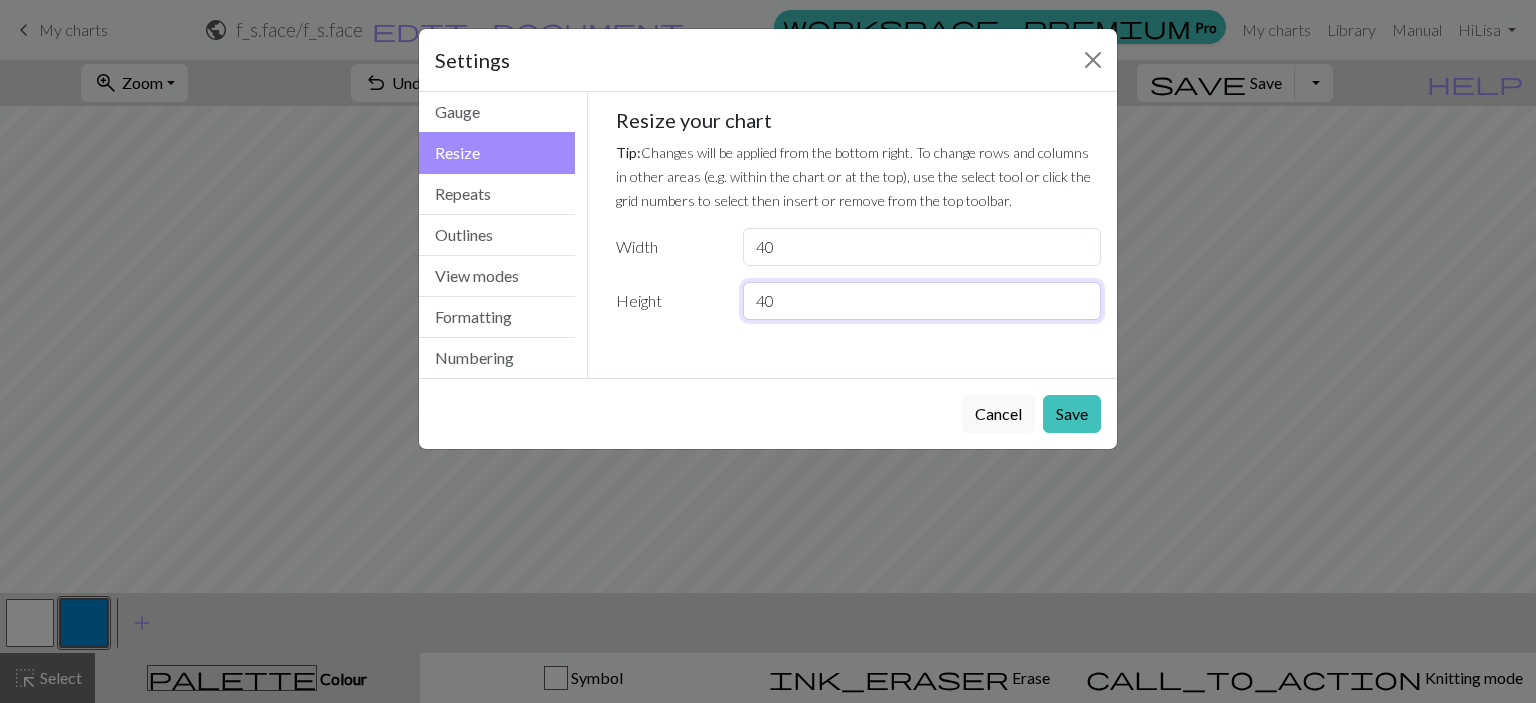type on "40" 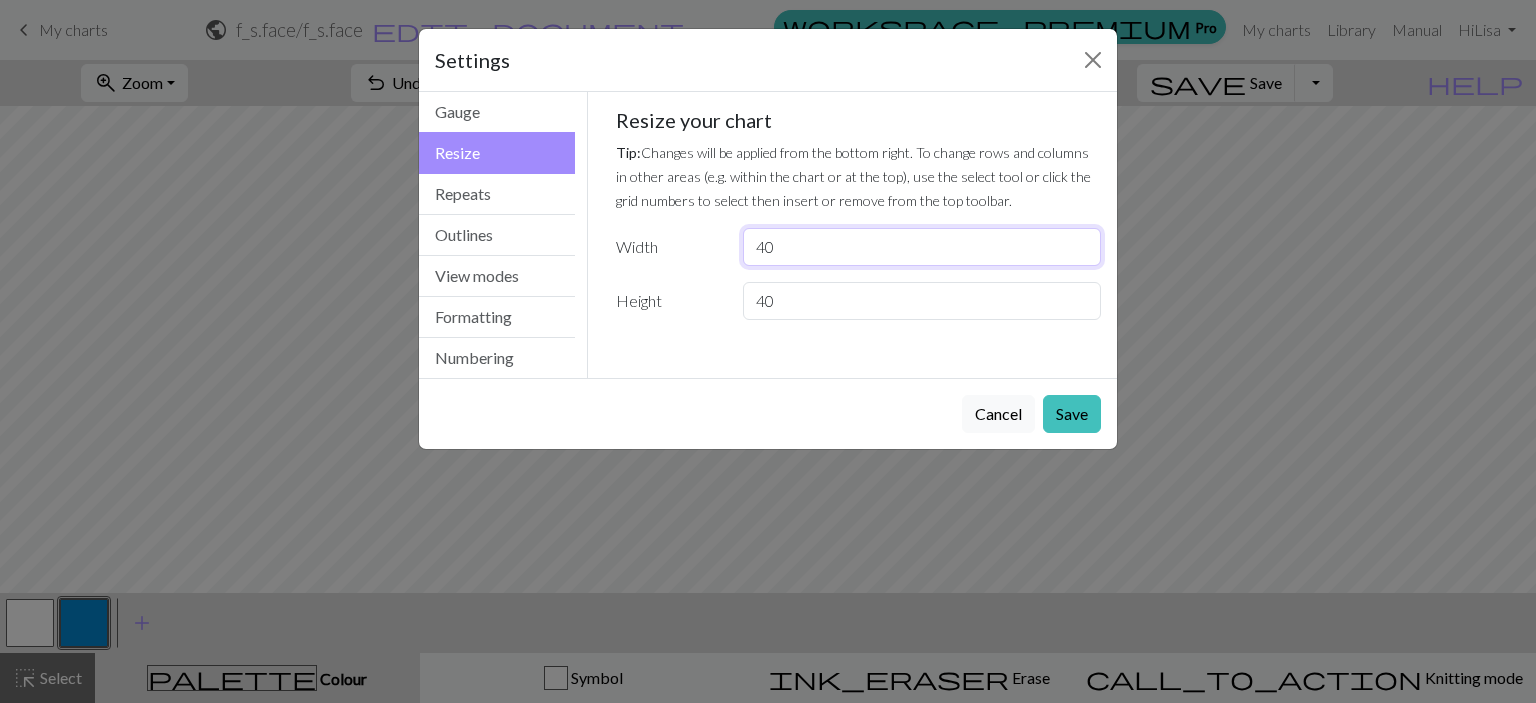click on "40" at bounding box center [922, 247] 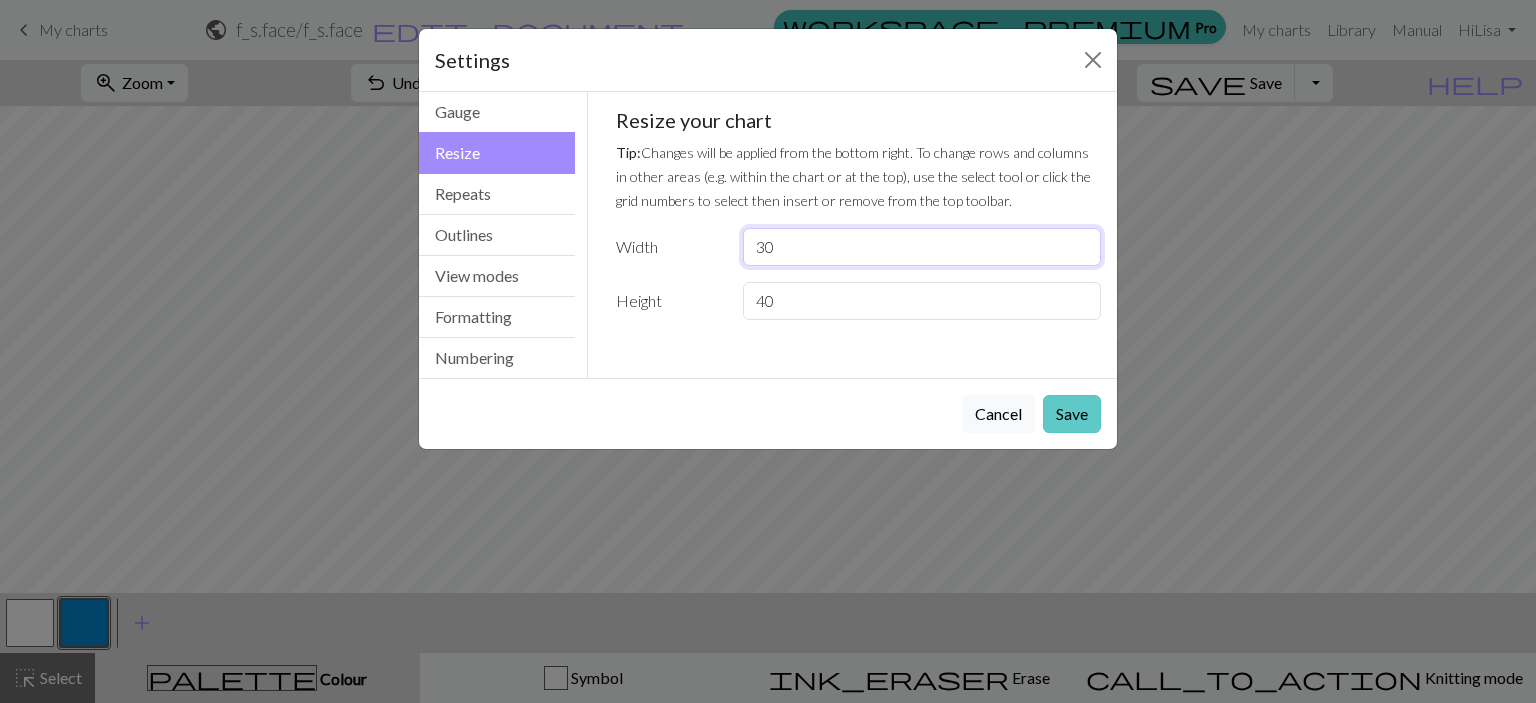 type on "30" 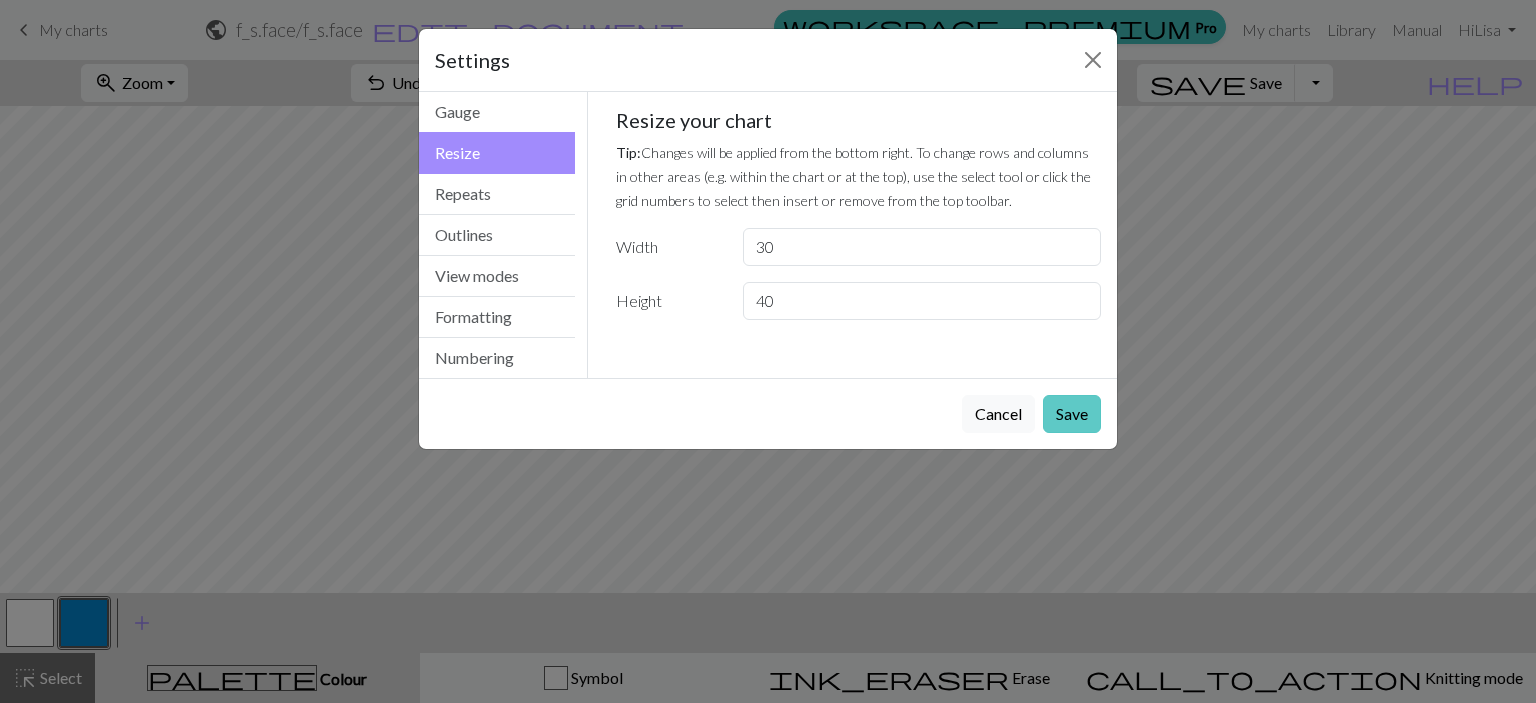 click on "Save" at bounding box center (1072, 414) 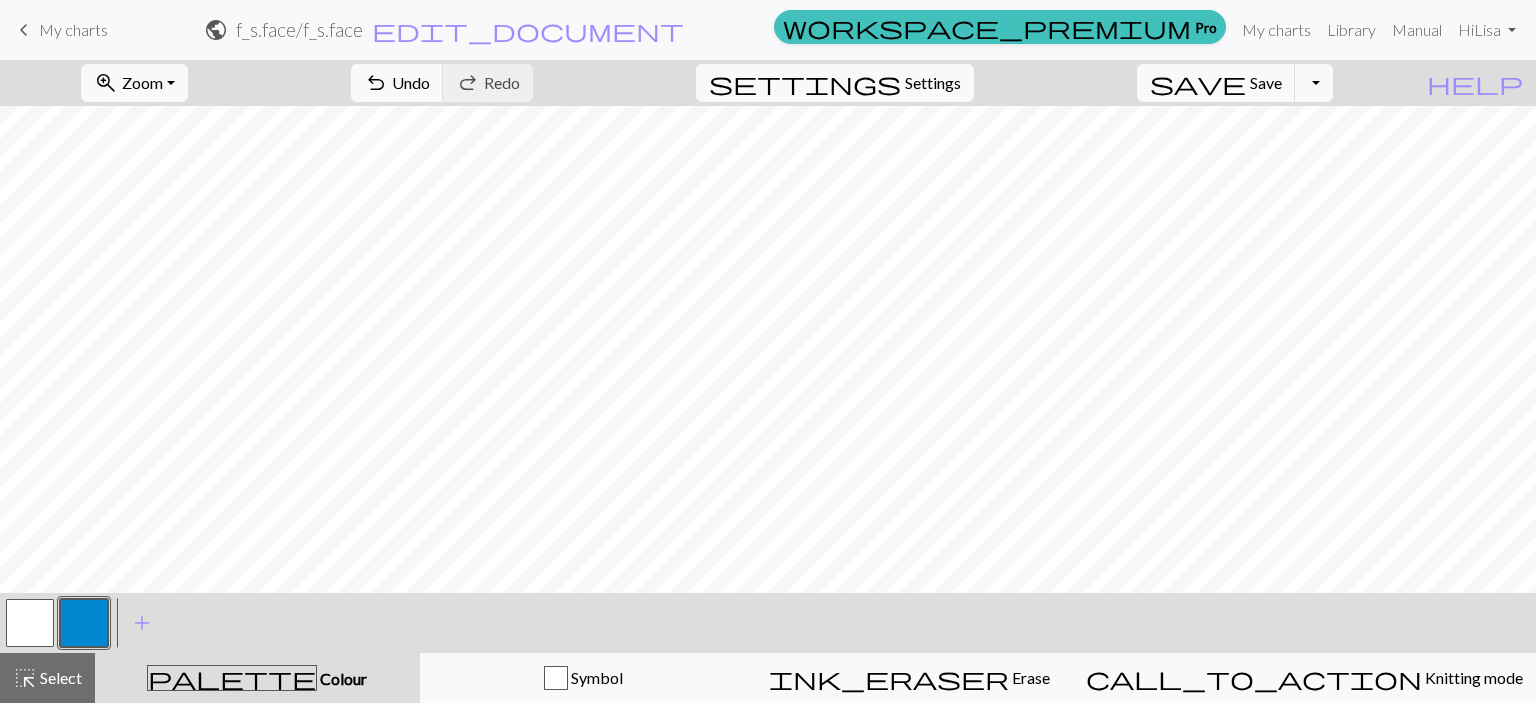 click on "settings  Settings" at bounding box center (835, 83) 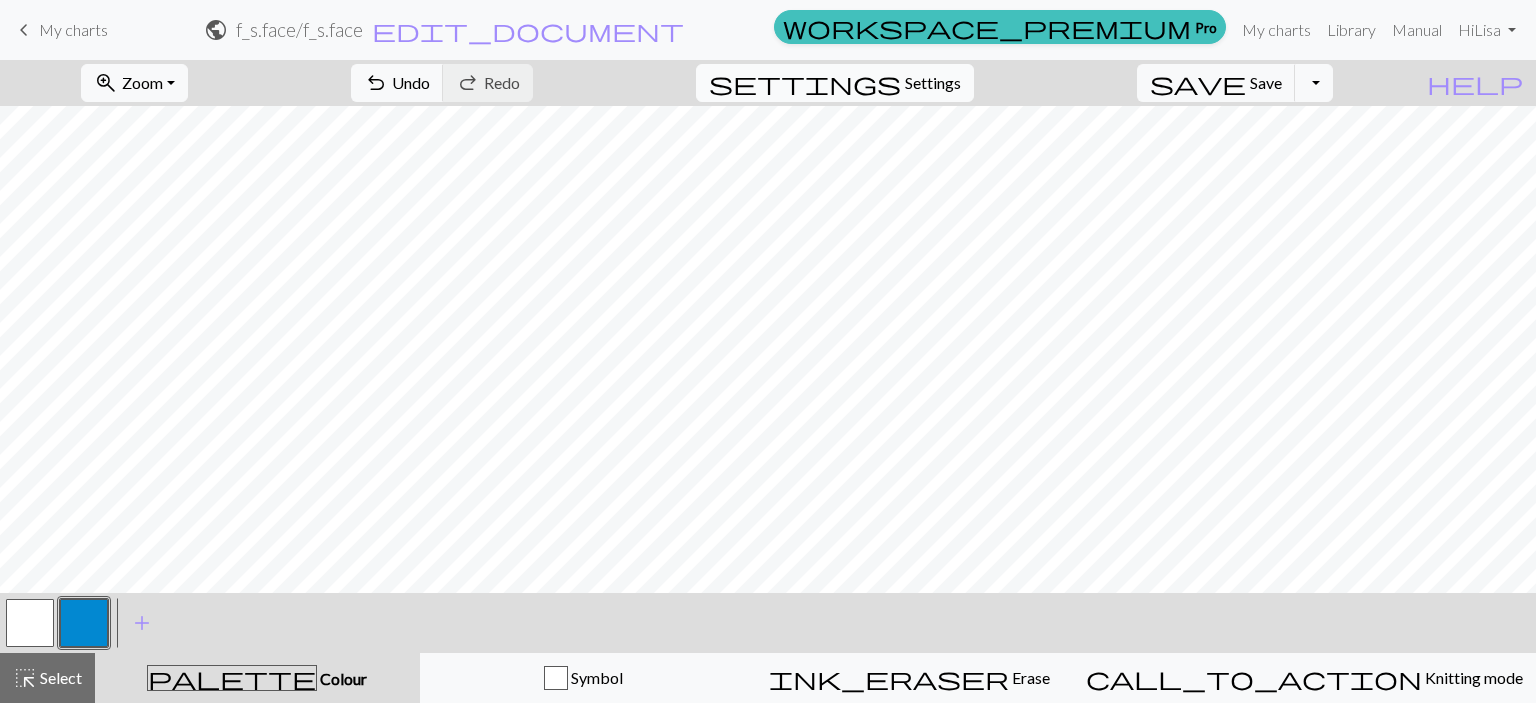 click on "Settings" at bounding box center (933, 83) 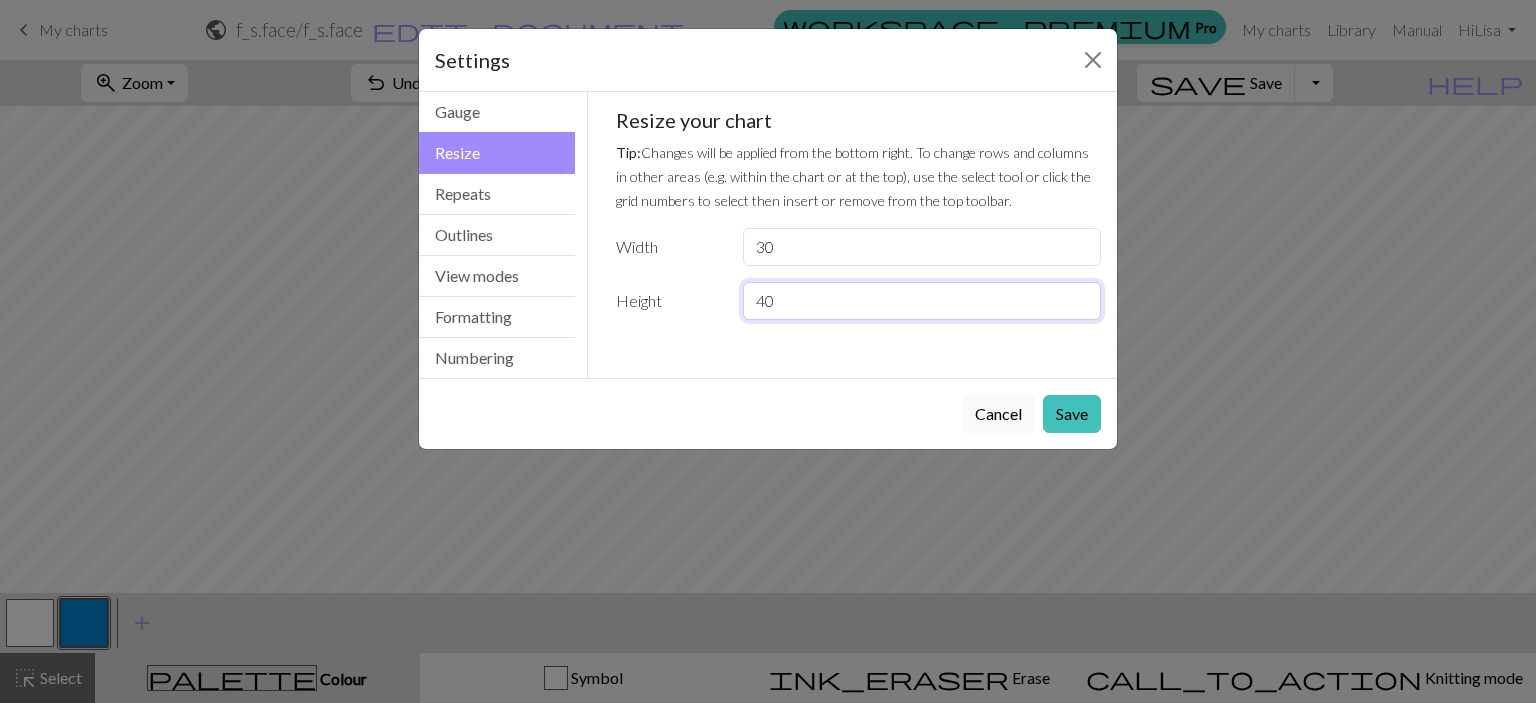 click on "40" at bounding box center [922, 301] 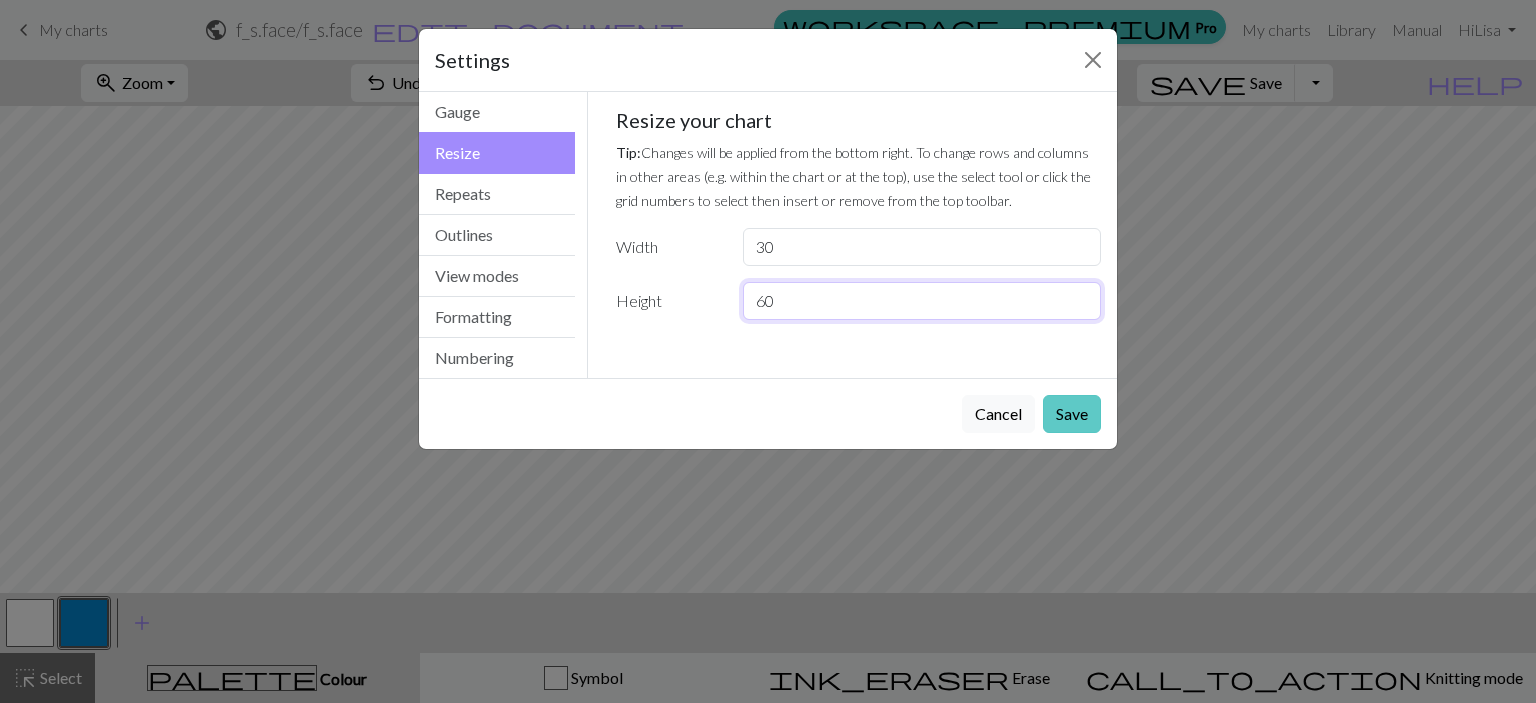 type on "60" 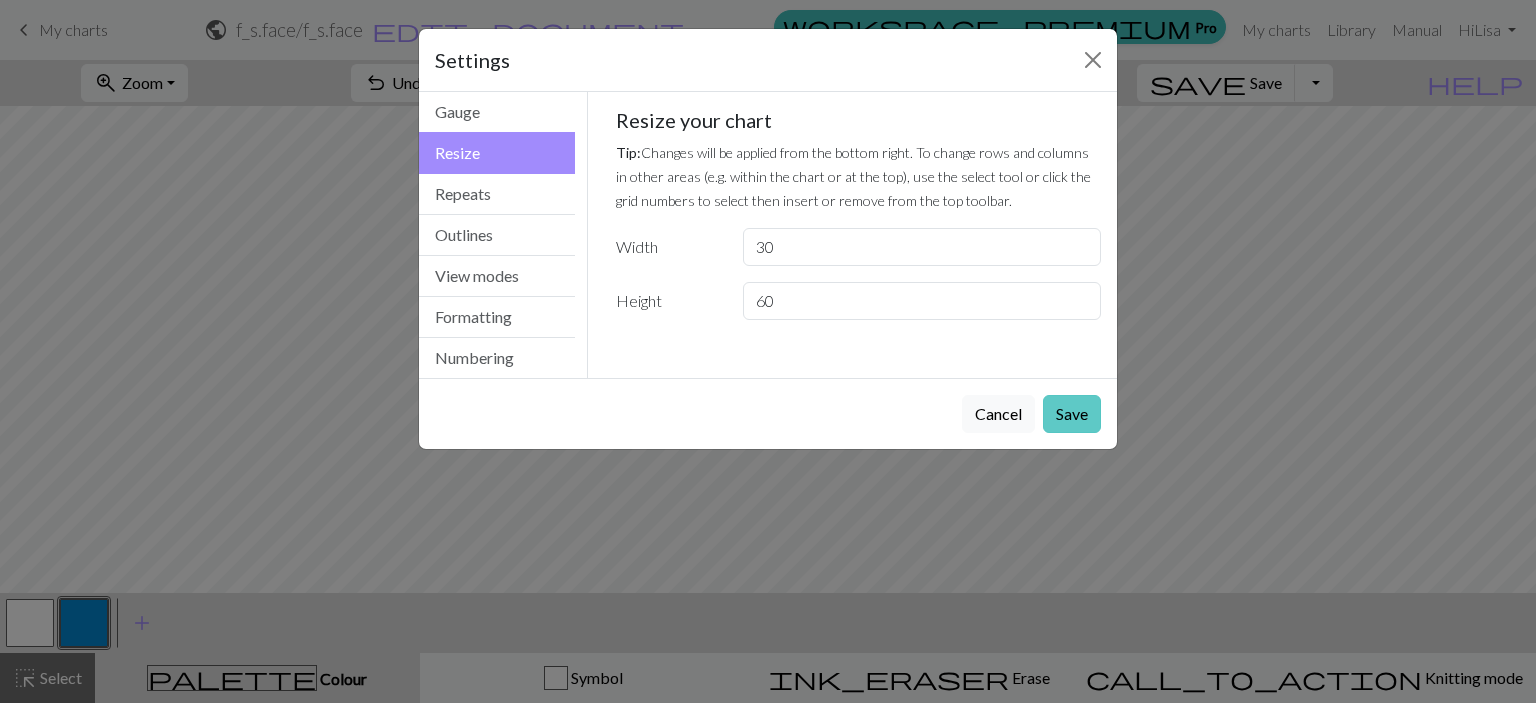 click on "Save" at bounding box center [1072, 414] 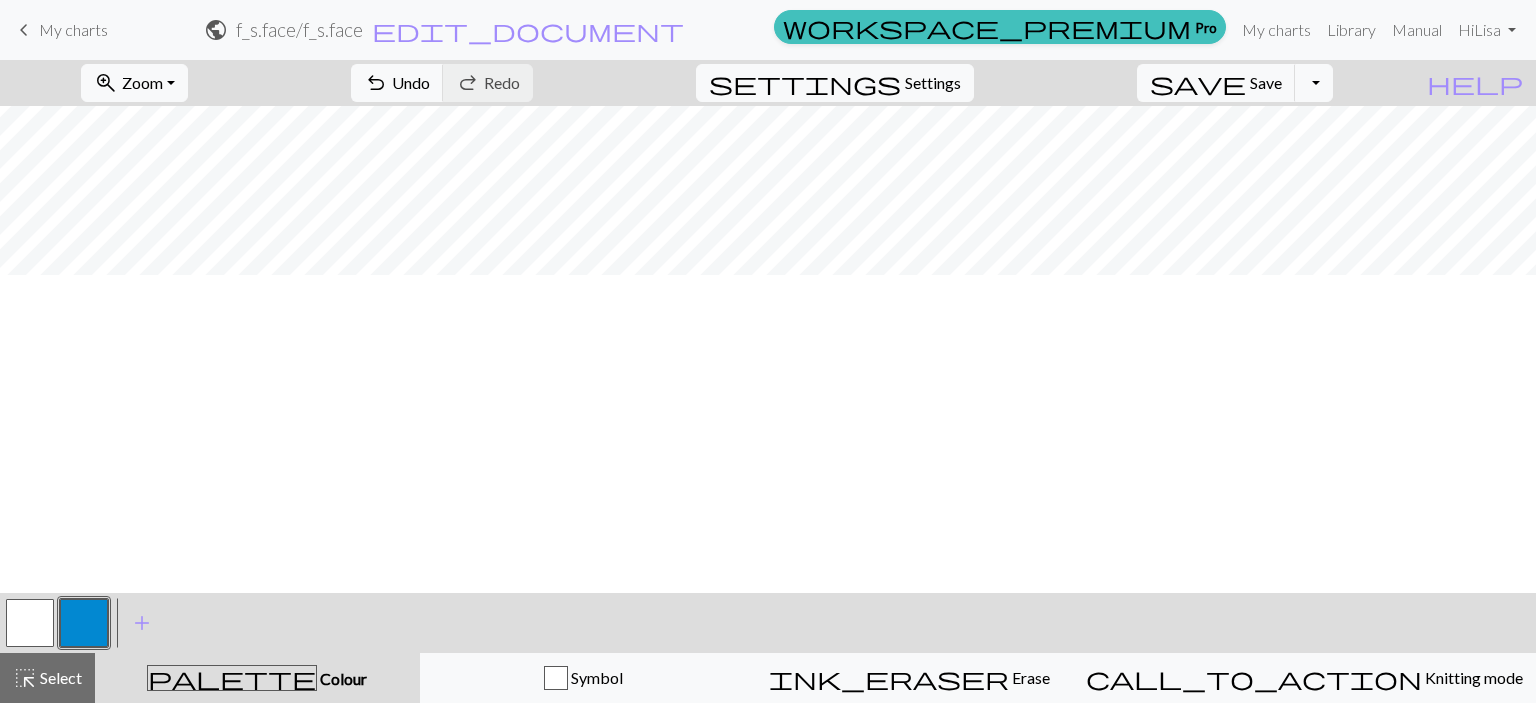 scroll, scrollTop: 0, scrollLeft: 0, axis: both 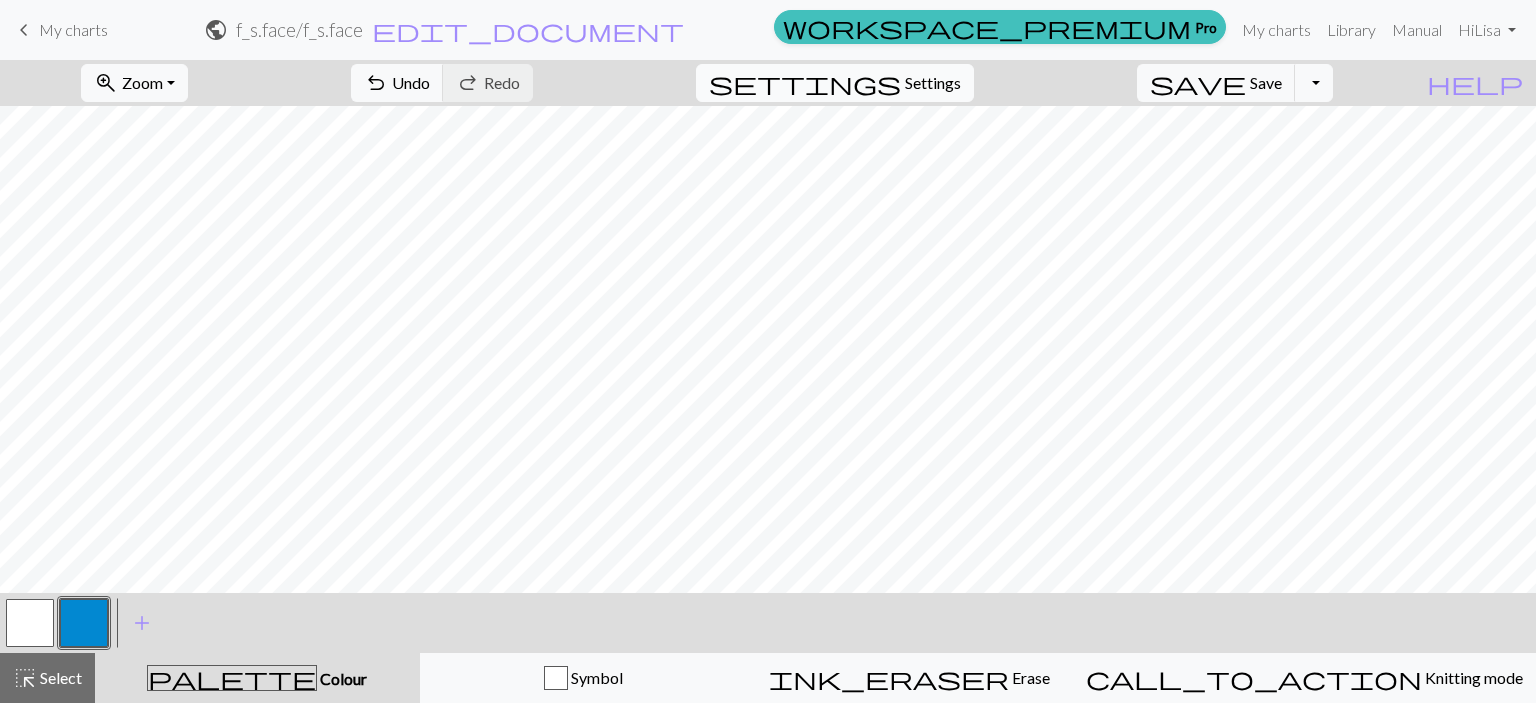 click on "settings  Settings" at bounding box center [835, 83] 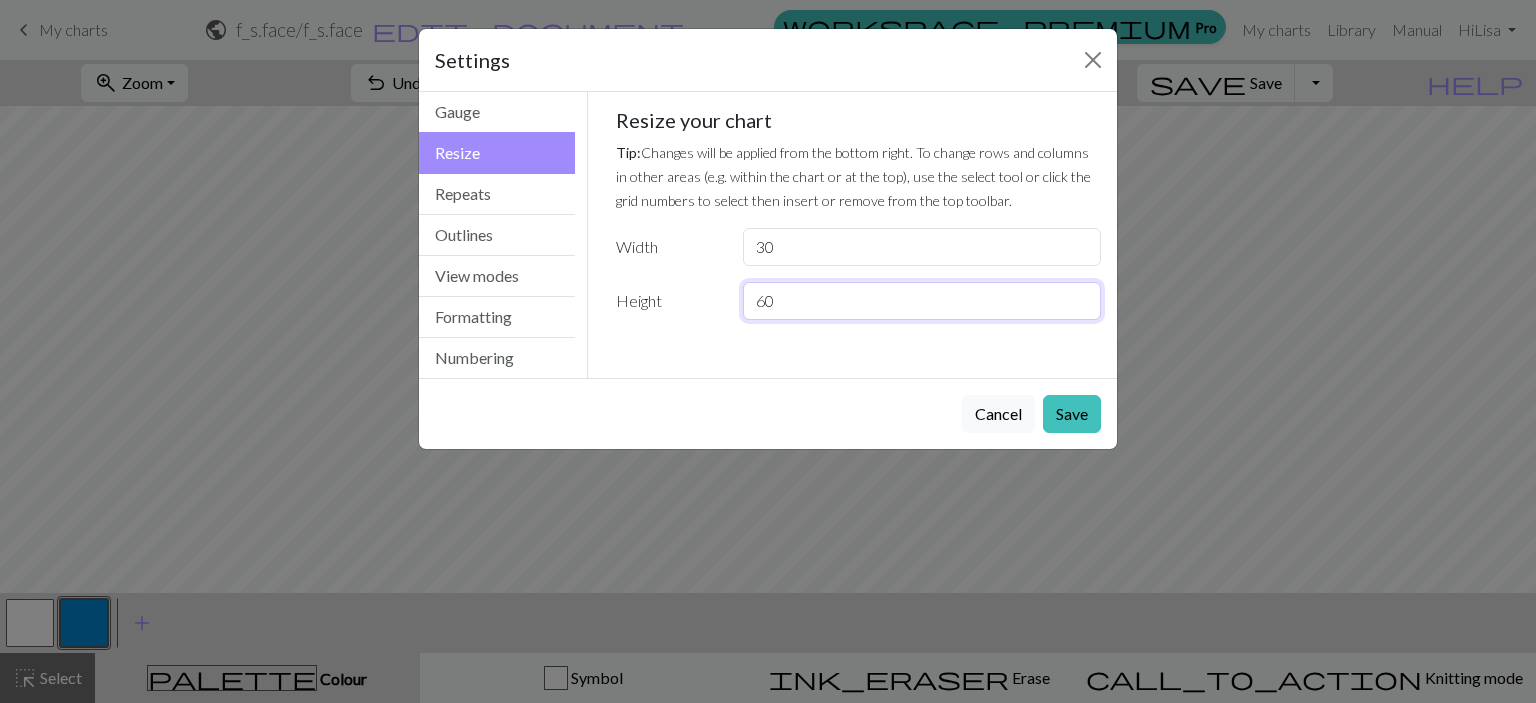 click on "60" at bounding box center (922, 301) 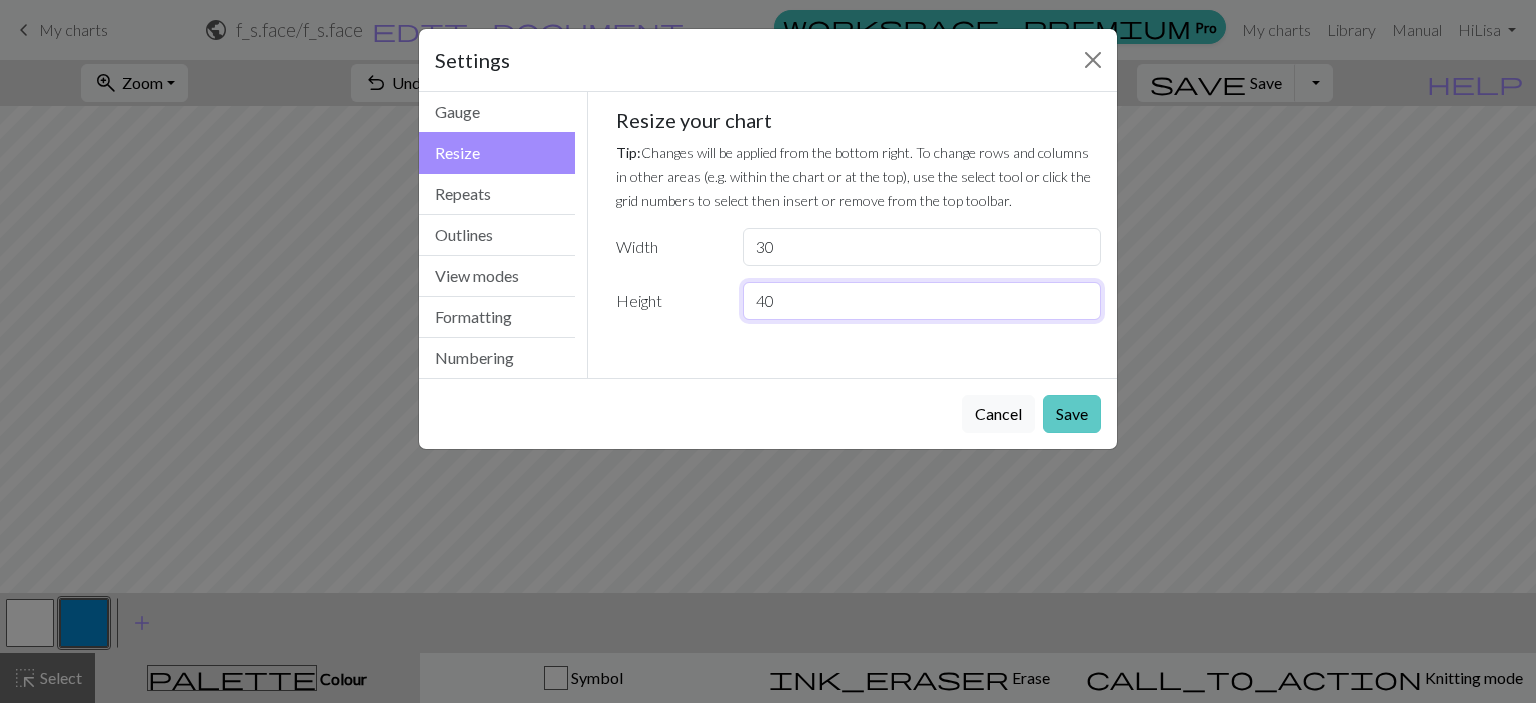 type on "40" 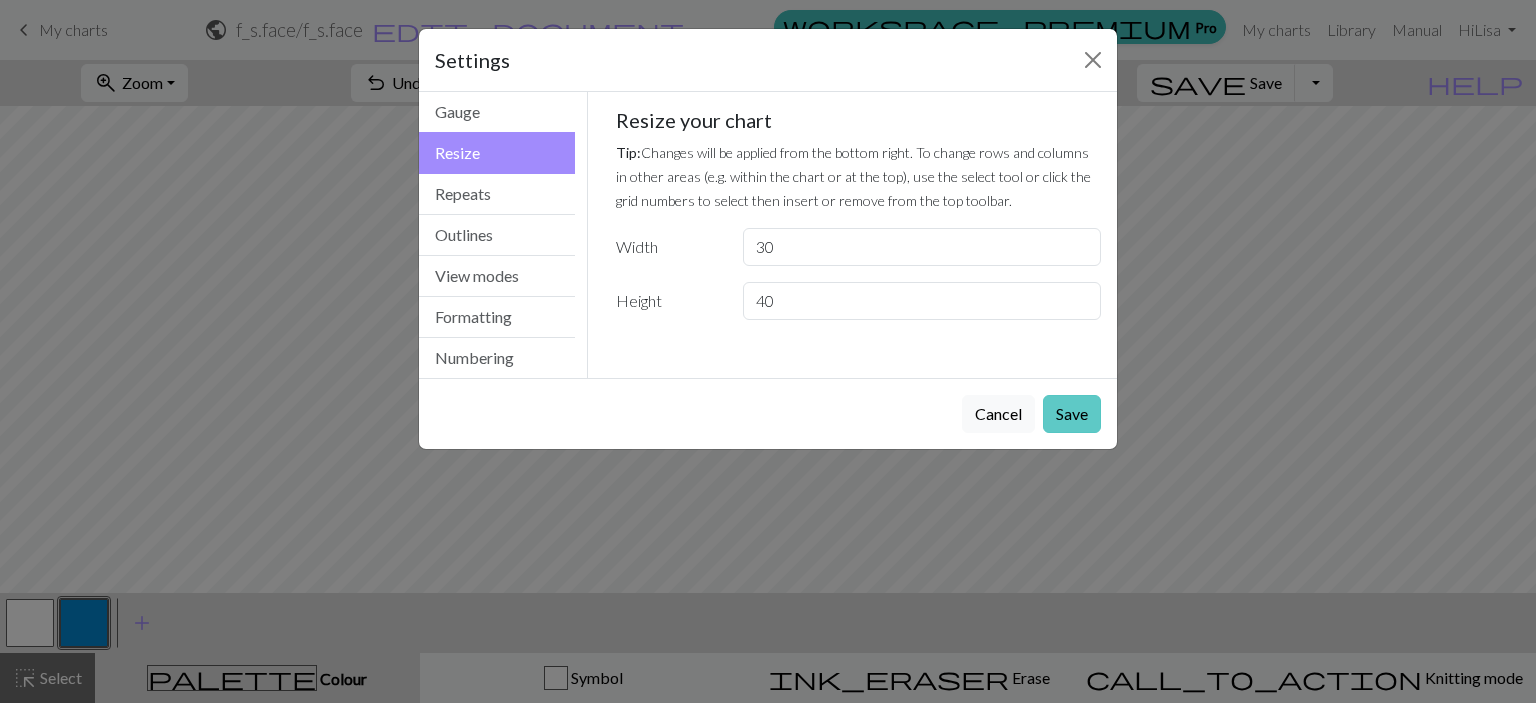 click on "Save" at bounding box center (1072, 414) 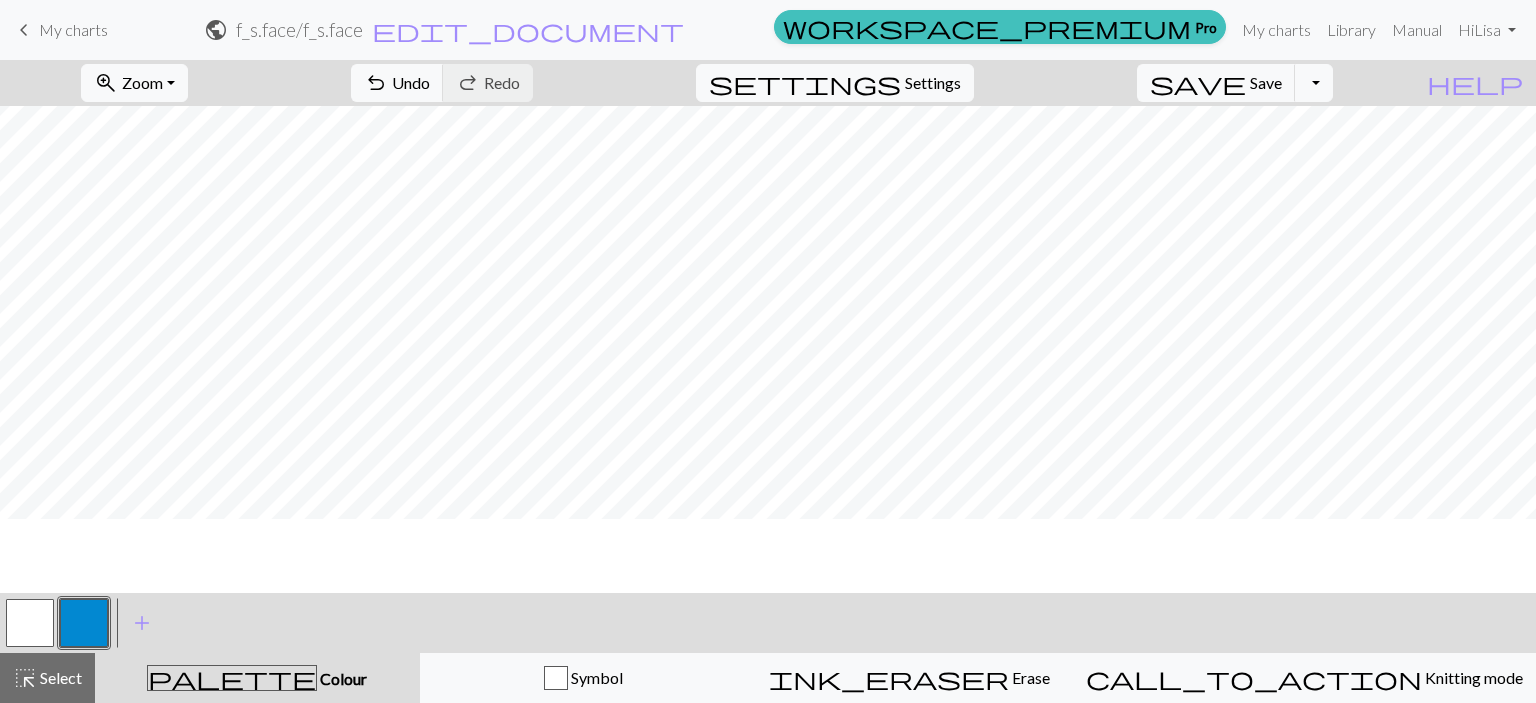 scroll, scrollTop: 0, scrollLeft: 0, axis: both 